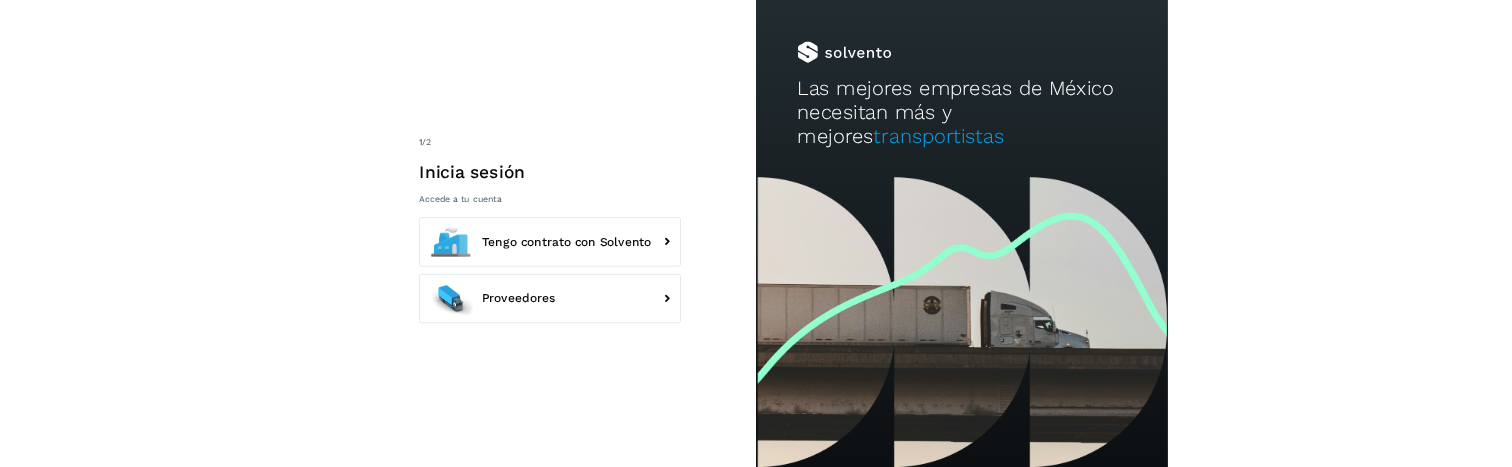 scroll, scrollTop: 0, scrollLeft: 0, axis: both 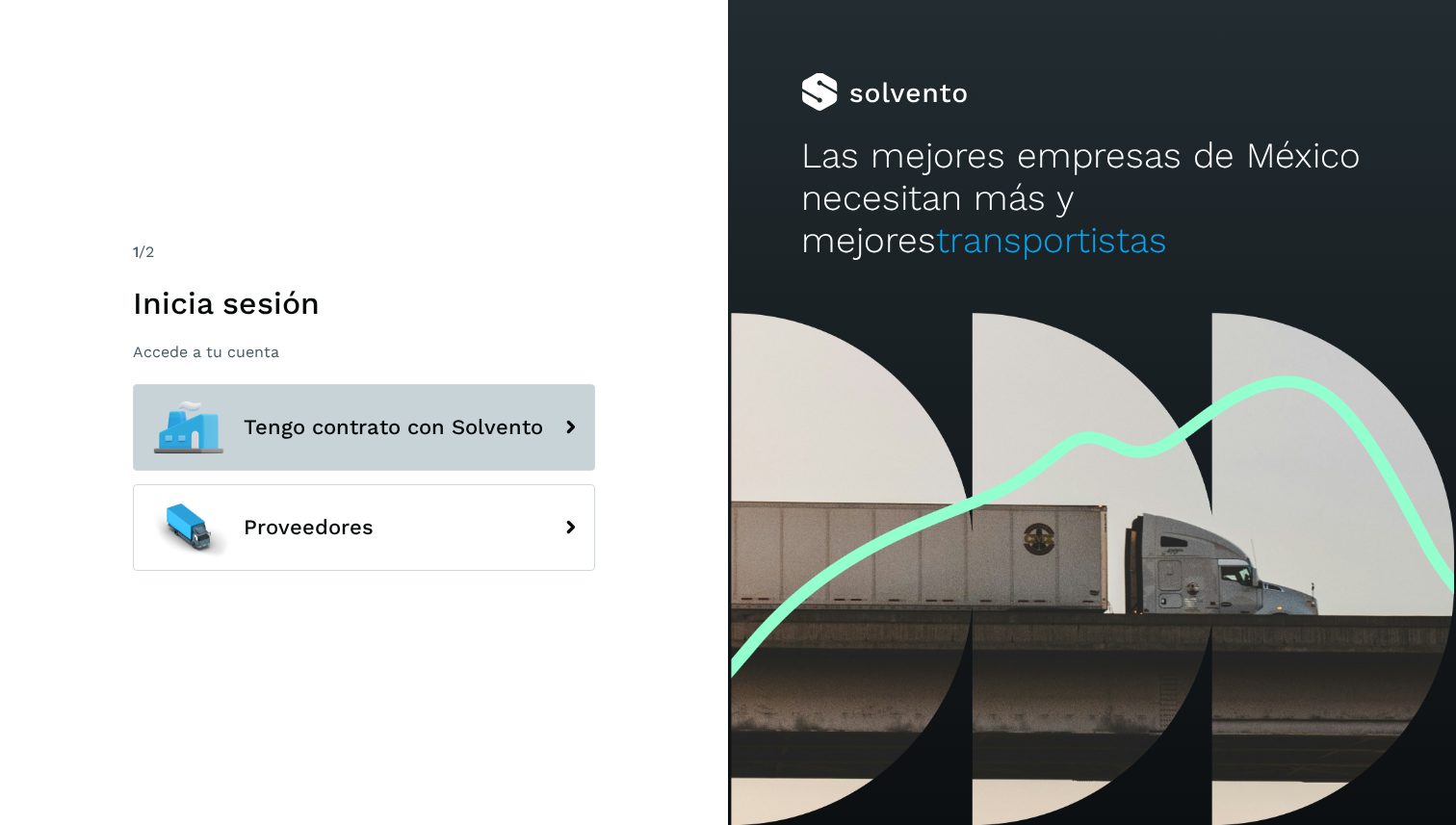 click on "Tengo contrato con Solvento" at bounding box center (364, 427) 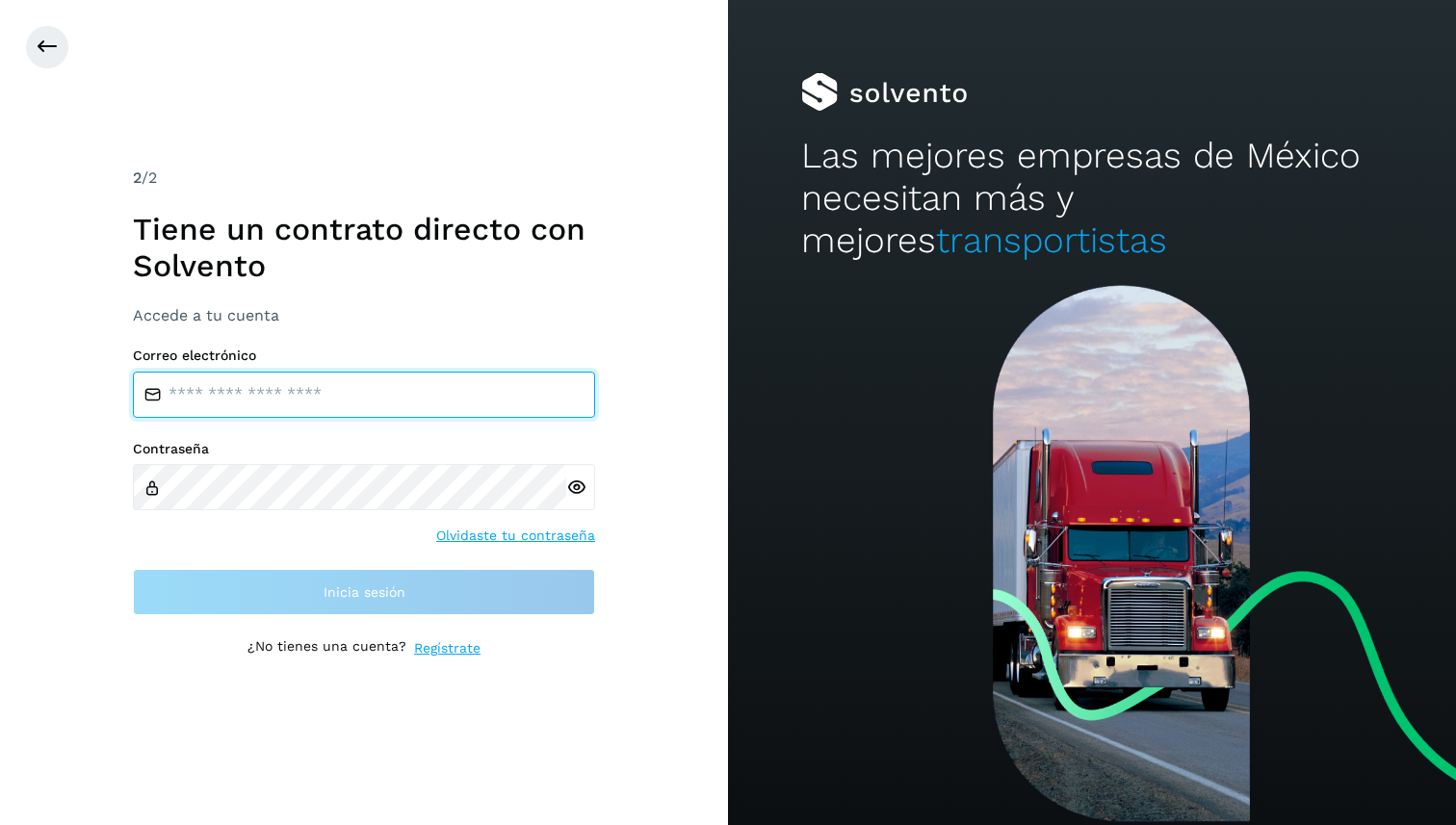 click at bounding box center (364, 395) 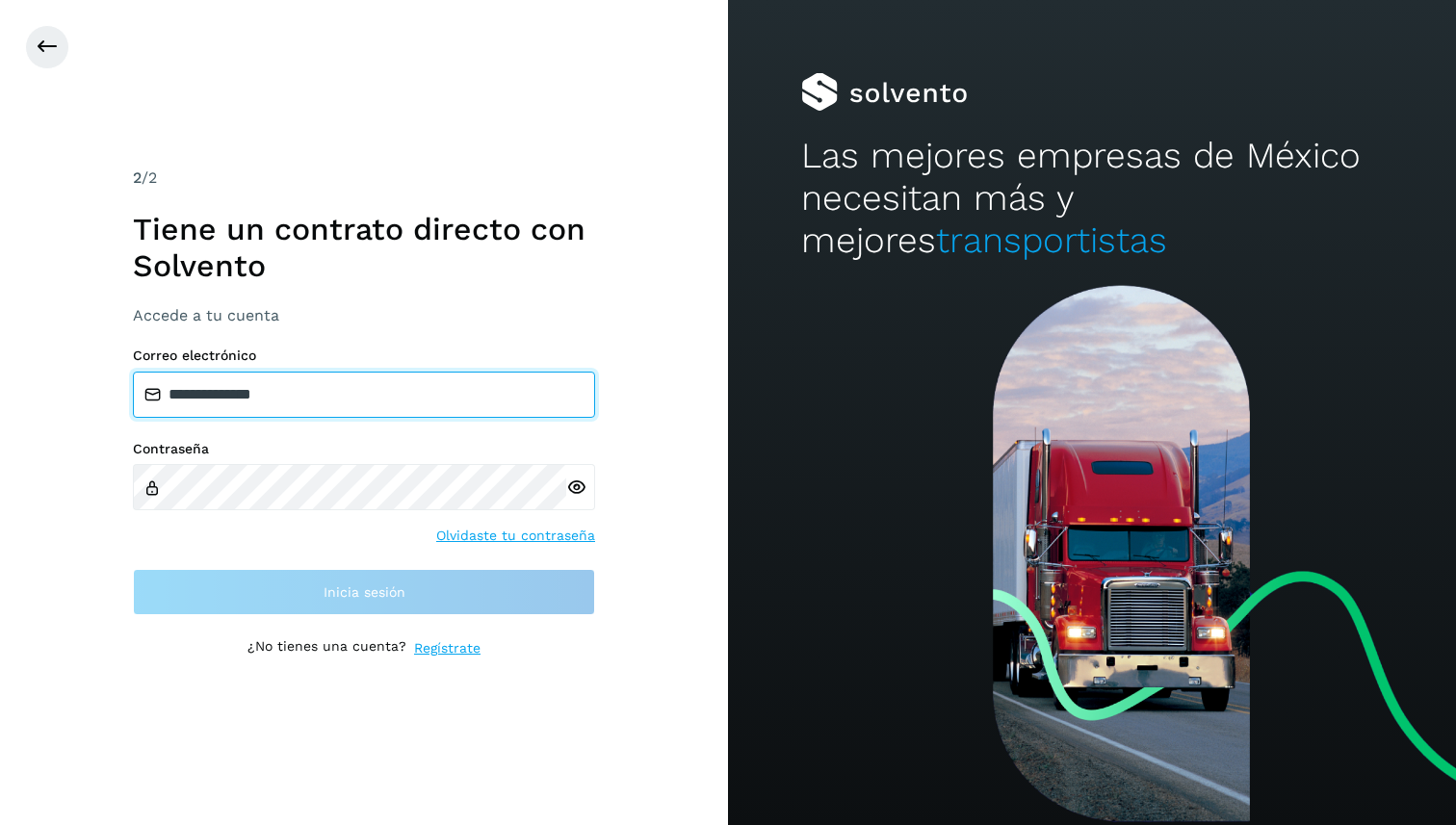 type on "**********" 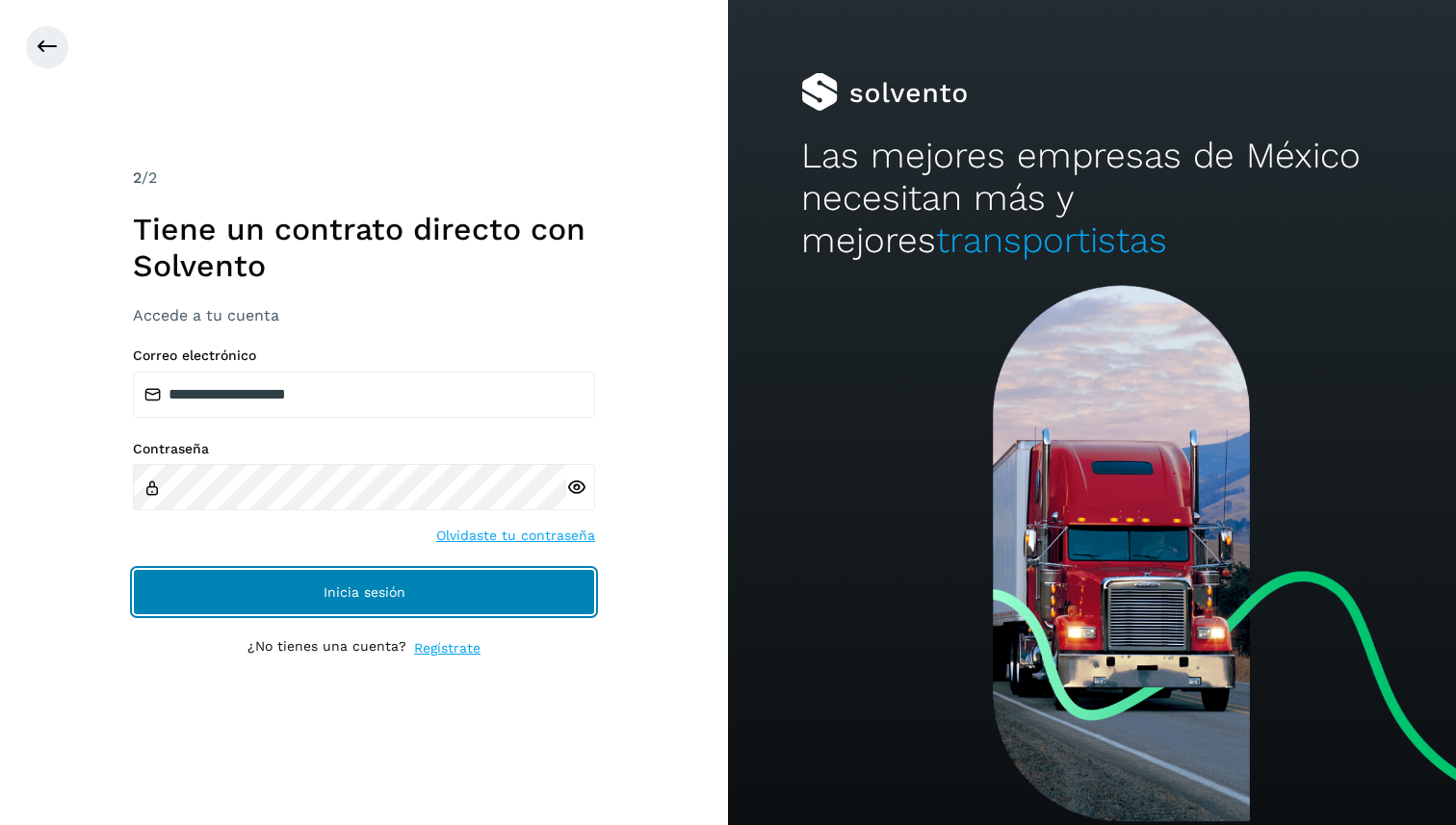 click on "Inicia sesión" at bounding box center (364, 592) 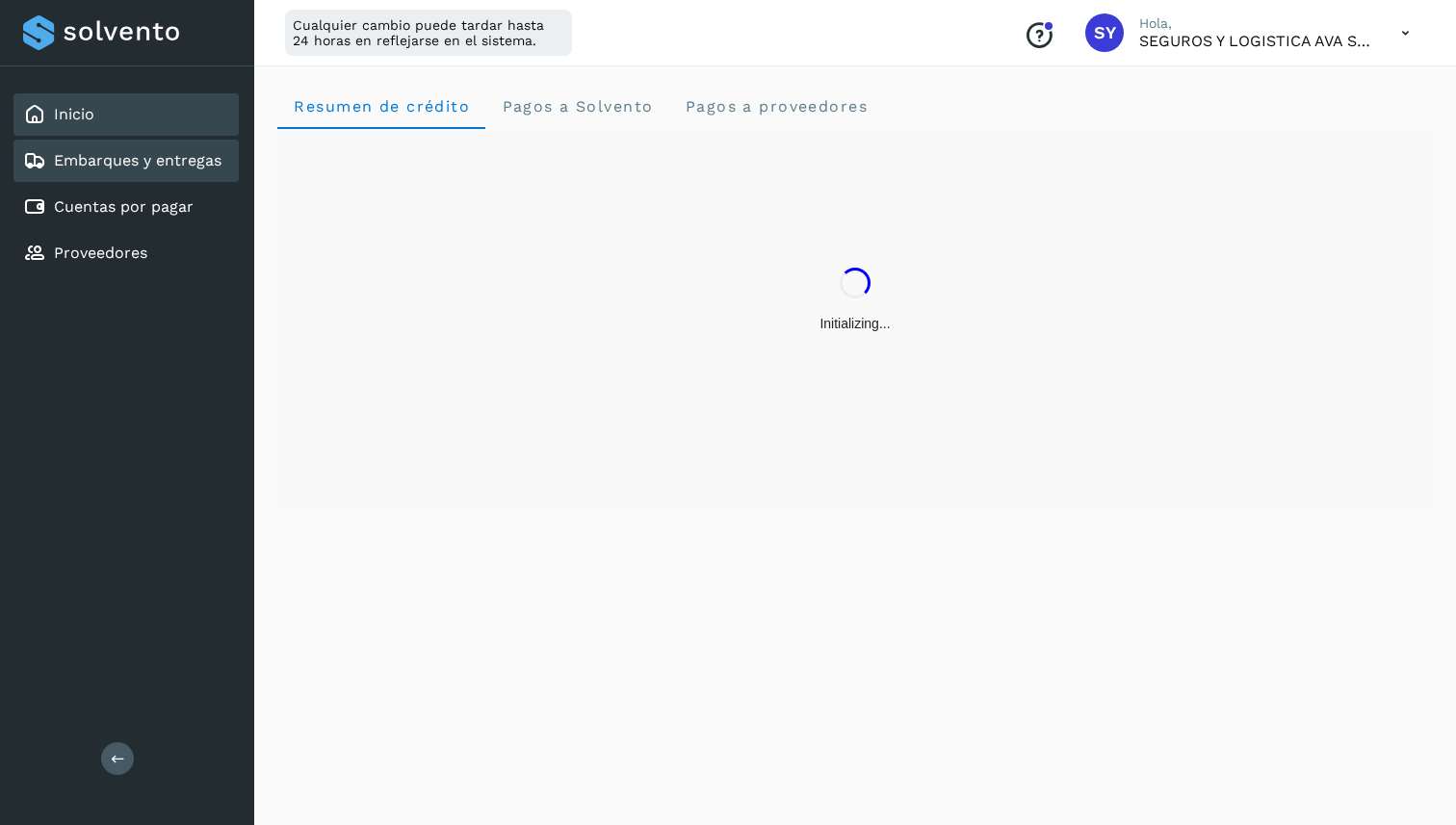 click on "Embarques y entregas" at bounding box center [138, 160] 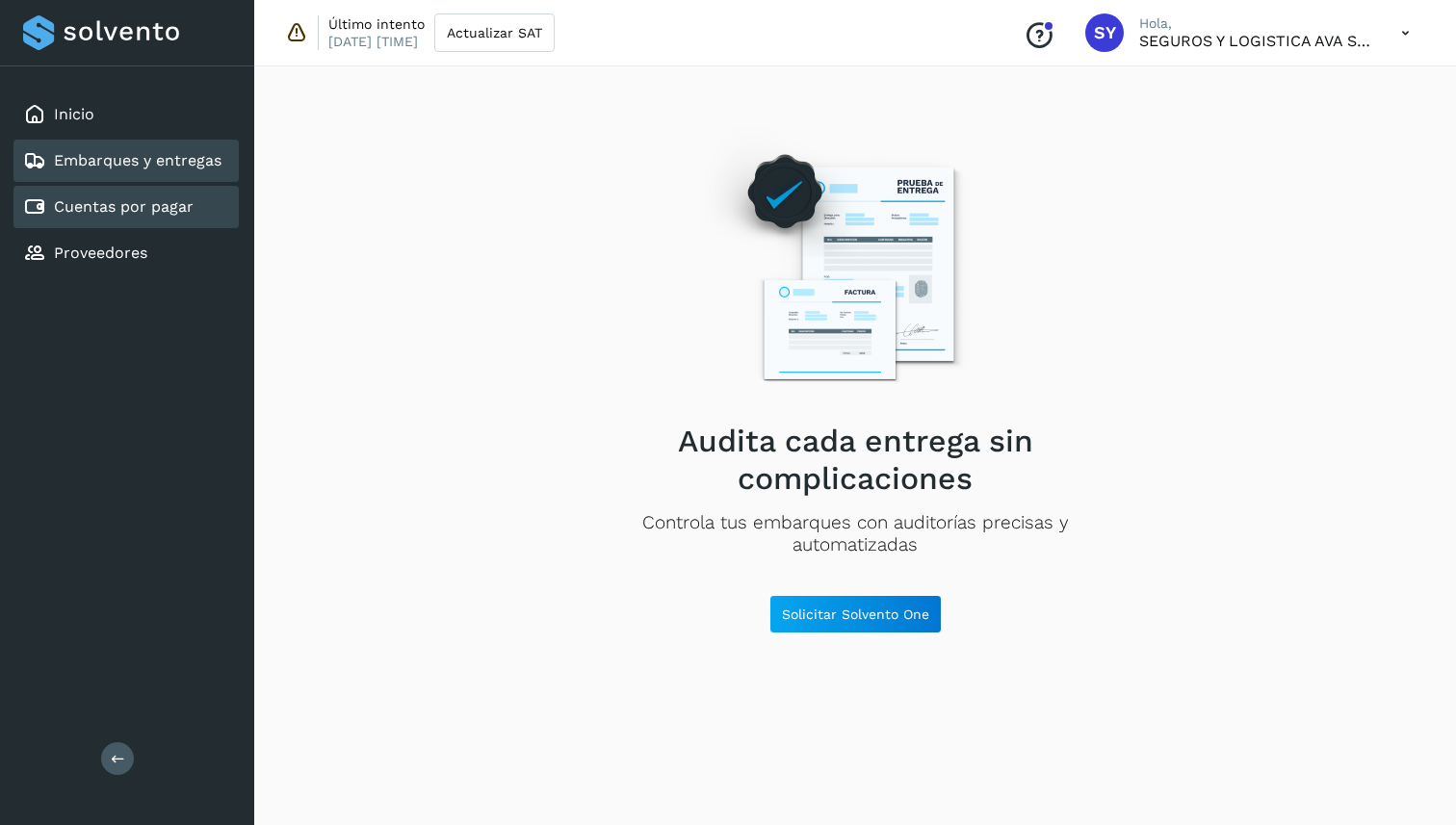 click on "Cuentas por pagar" 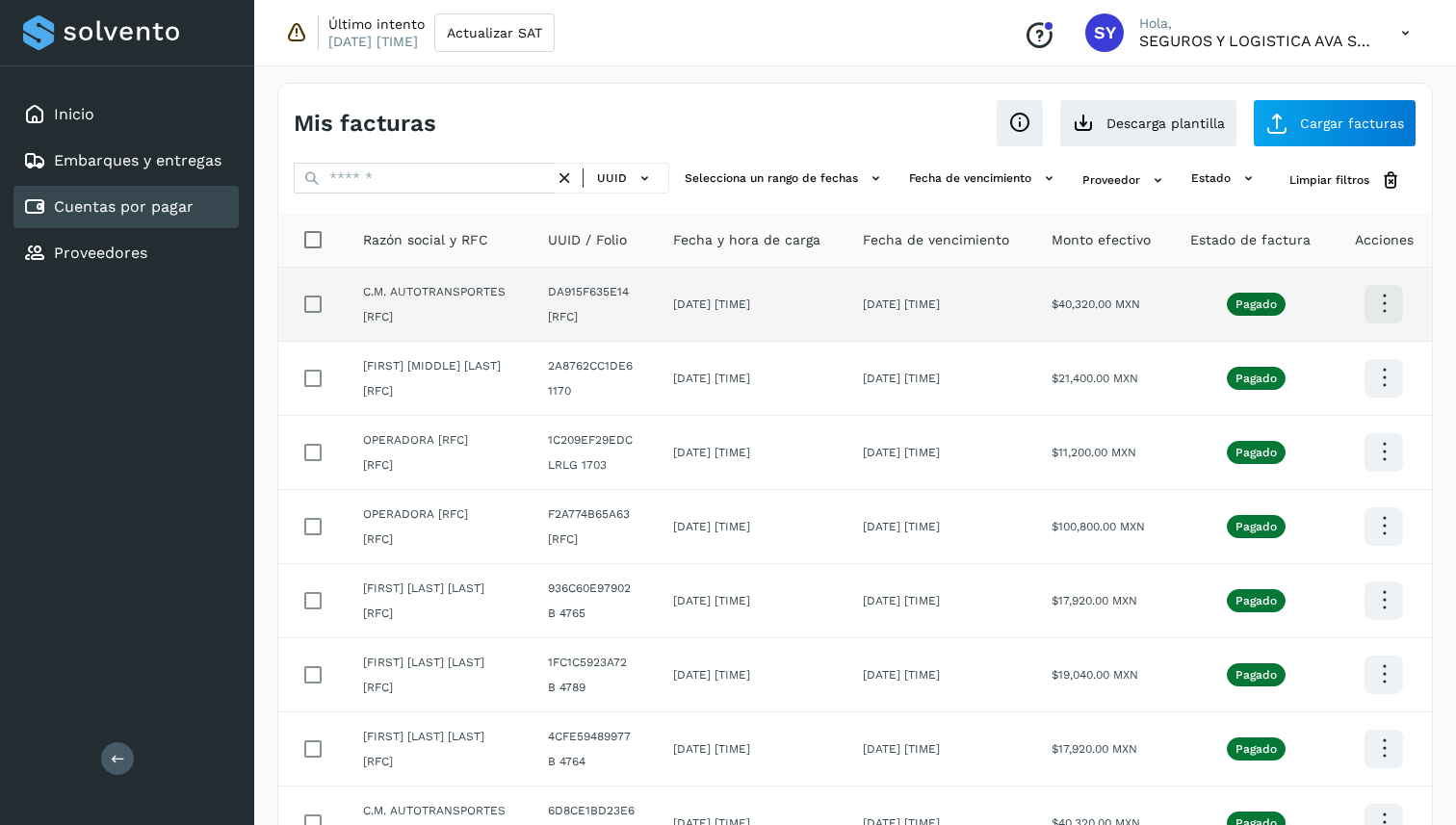 click at bounding box center (1384, 303) 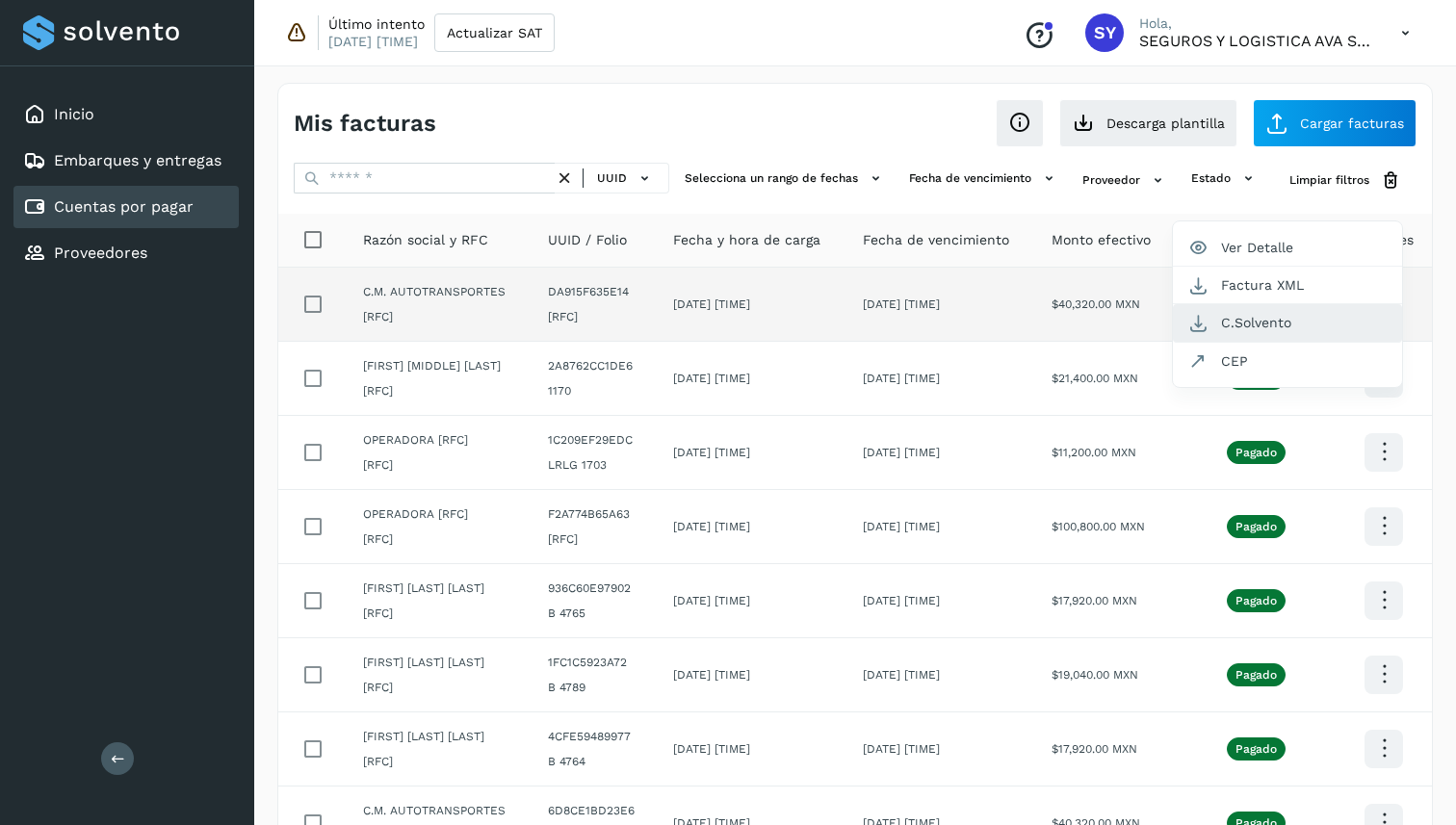 click on "C.Solvento" 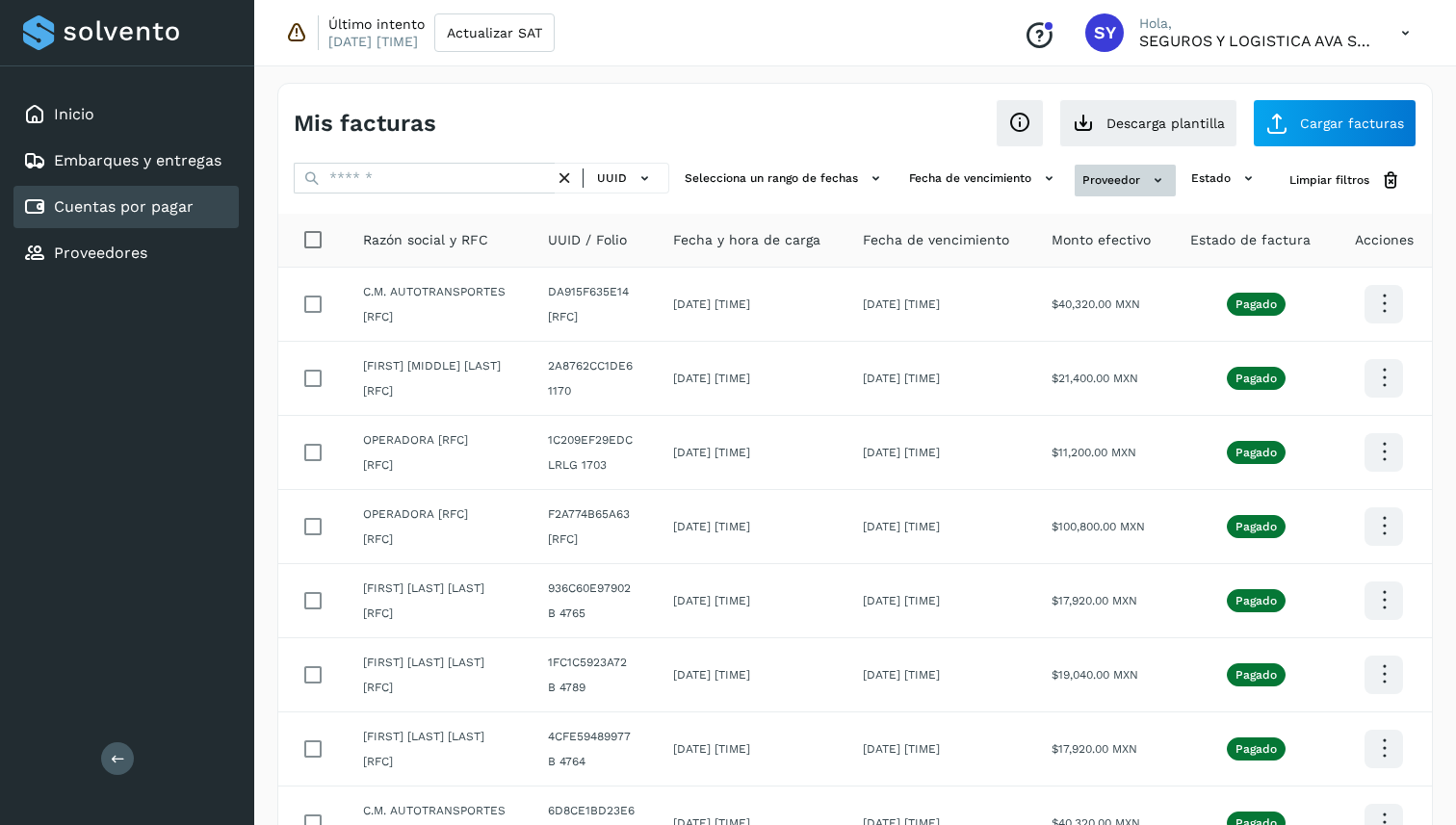 click on "Proveedor" at bounding box center (1125, 180) 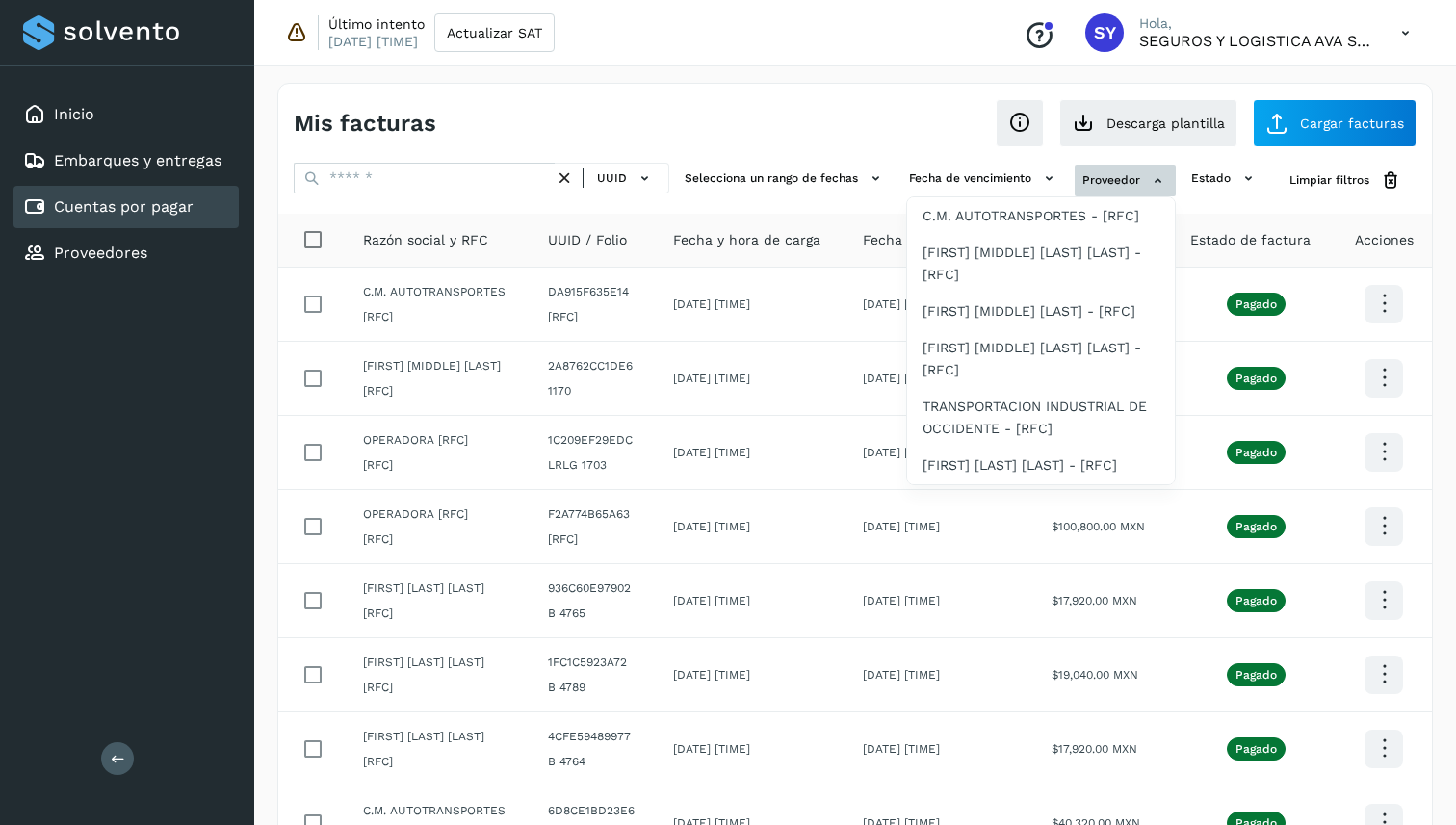 type 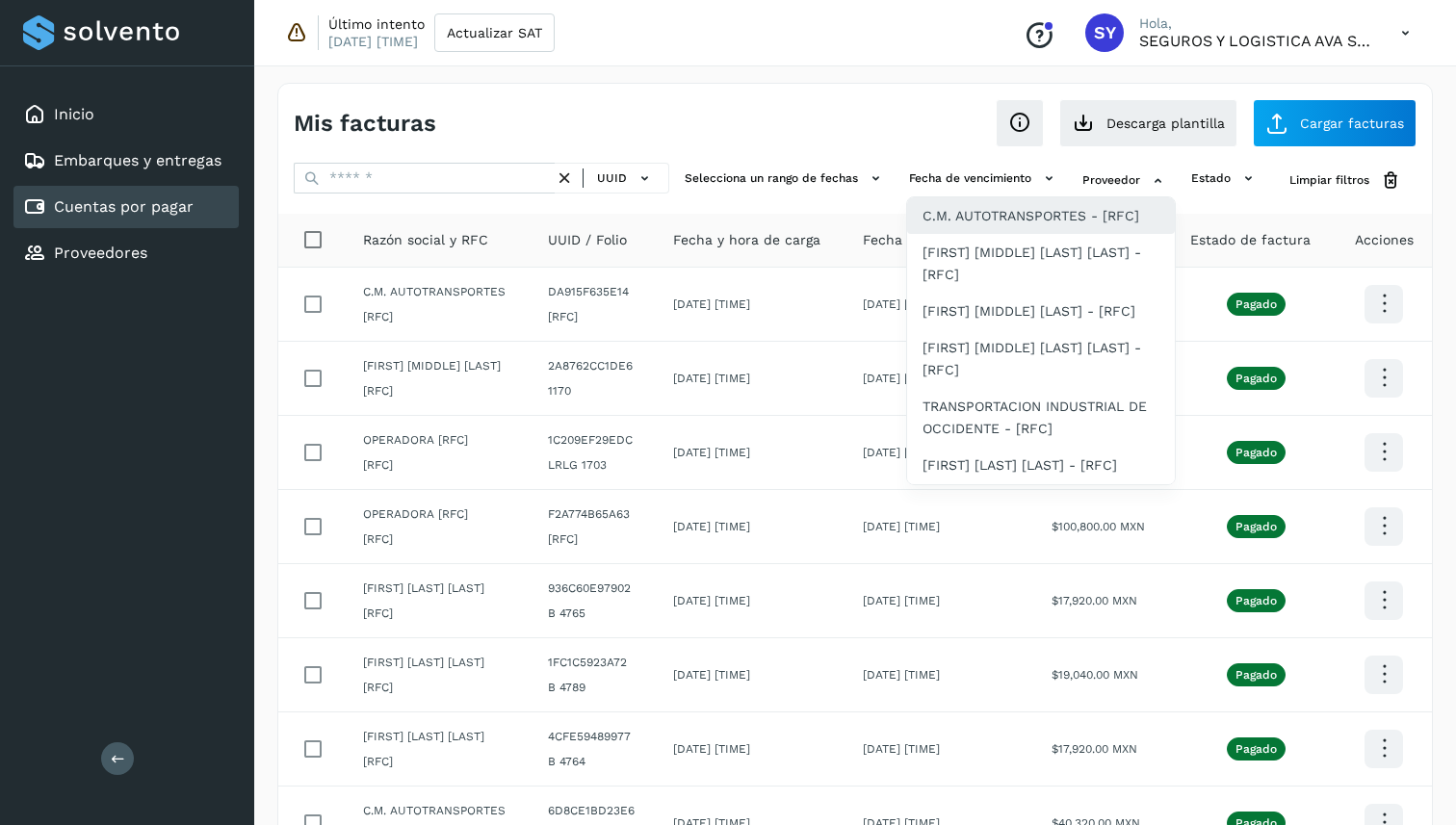 click on "C.M. AUTOTRANSPORTES - CAU070604H49" 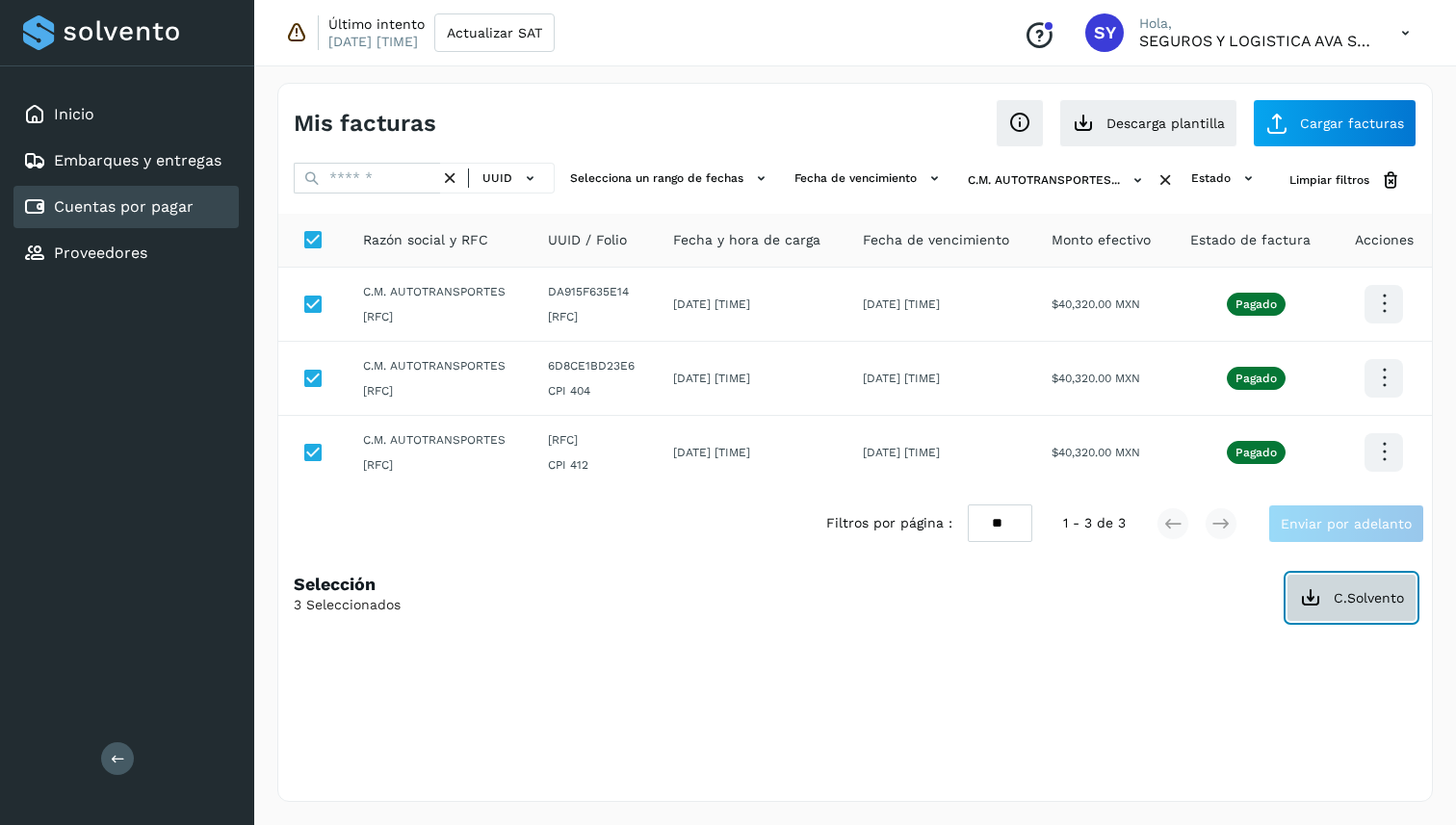 click on "C.Solvento" 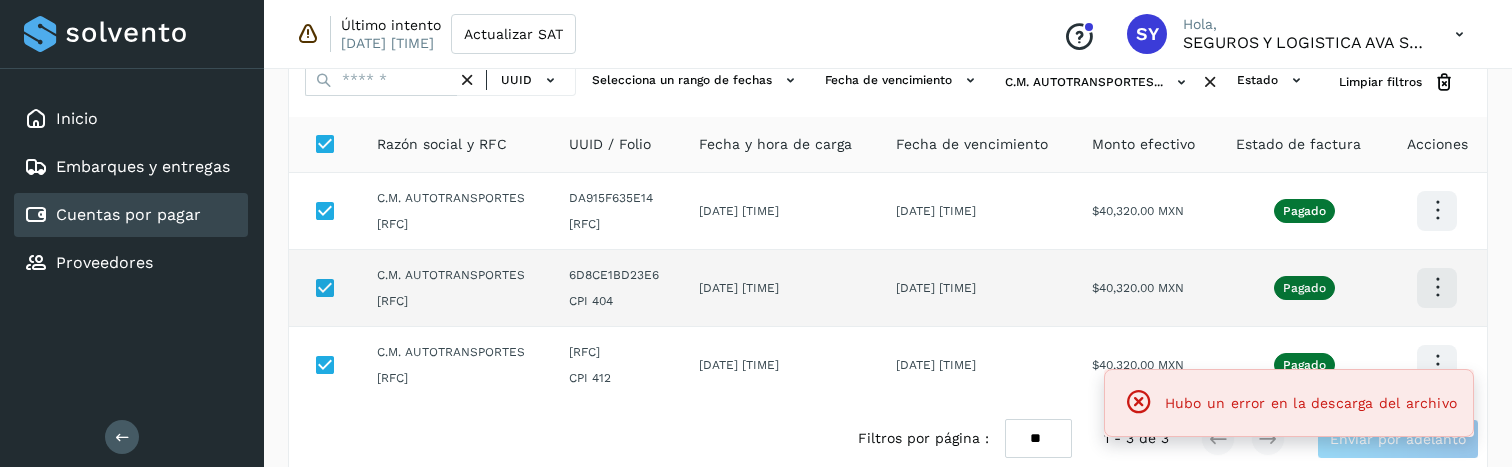 scroll, scrollTop: 220, scrollLeft: 0, axis: vertical 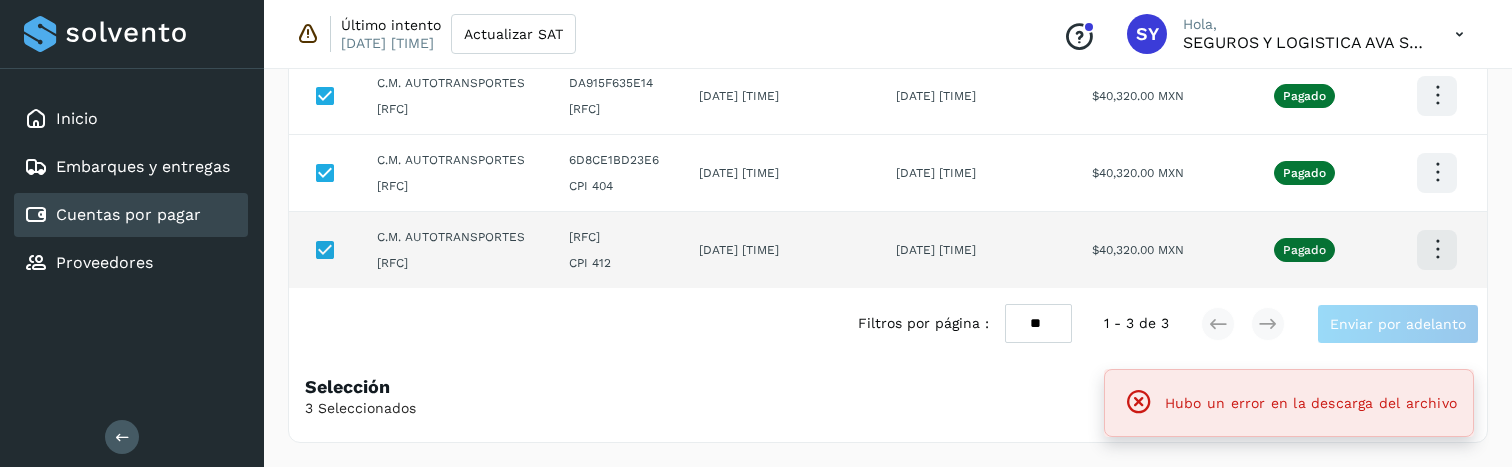 click at bounding box center (1437, 95) 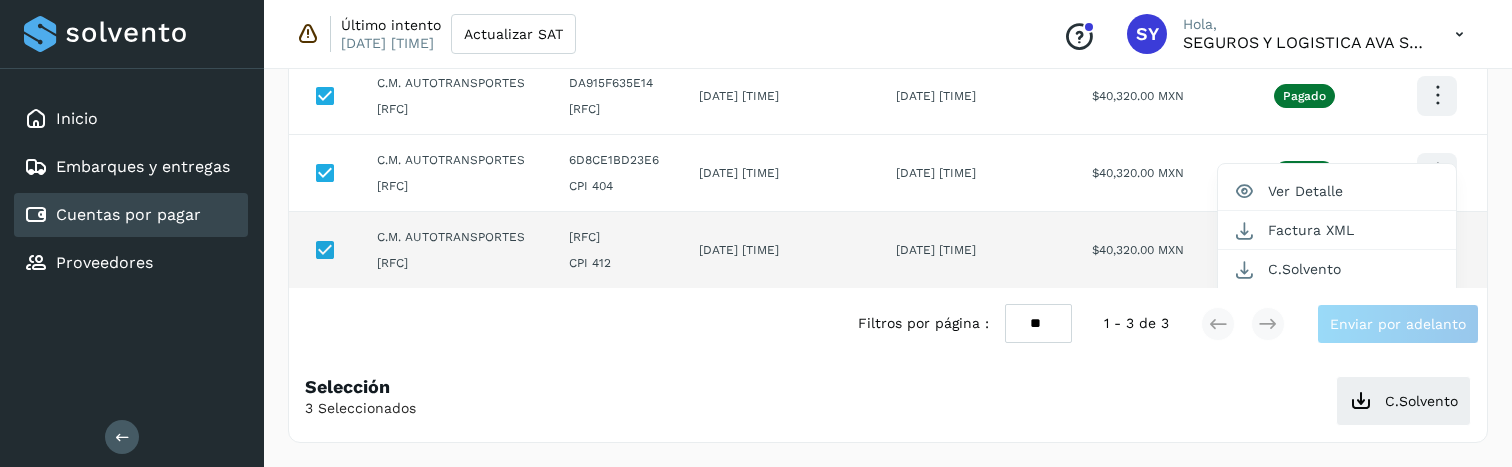 scroll, scrollTop: 26, scrollLeft: 0, axis: vertical 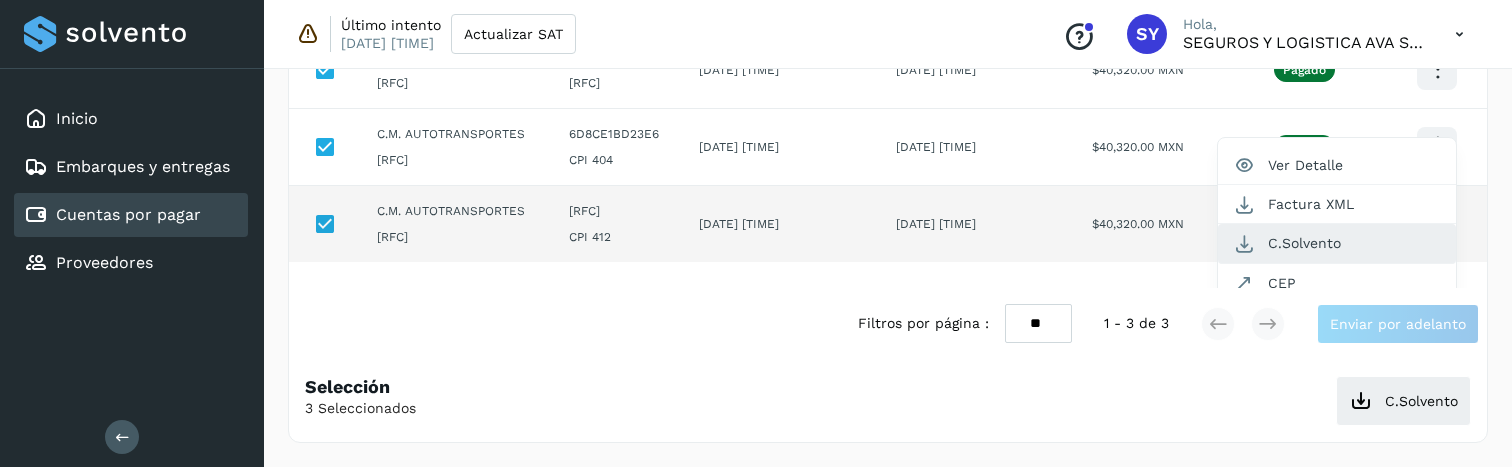 click on "C.Solvento" 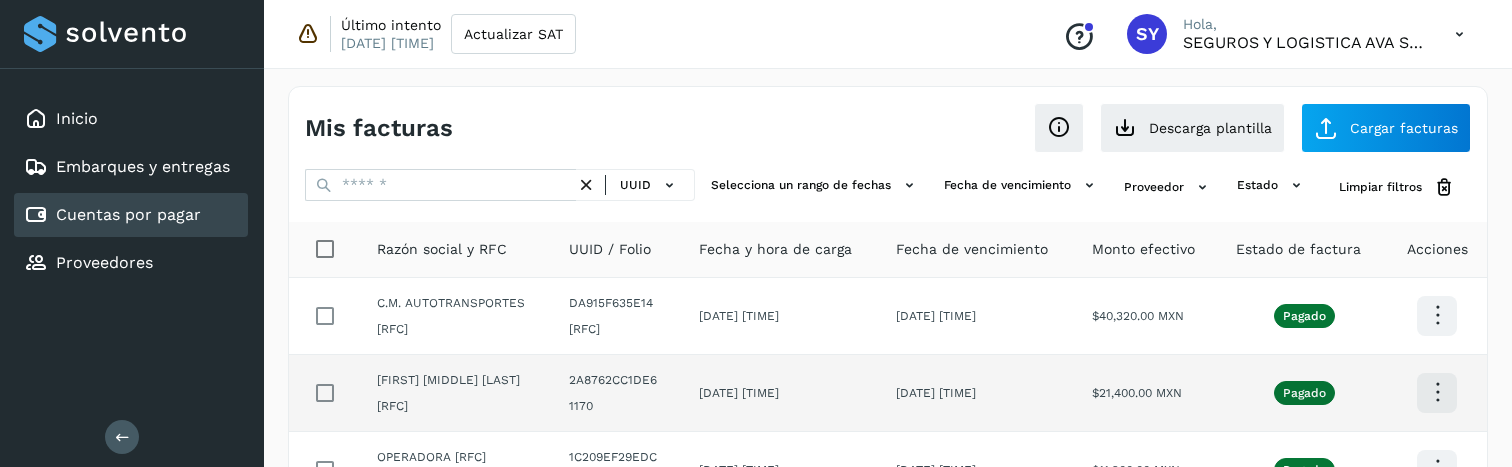 click at bounding box center [1437, 315] 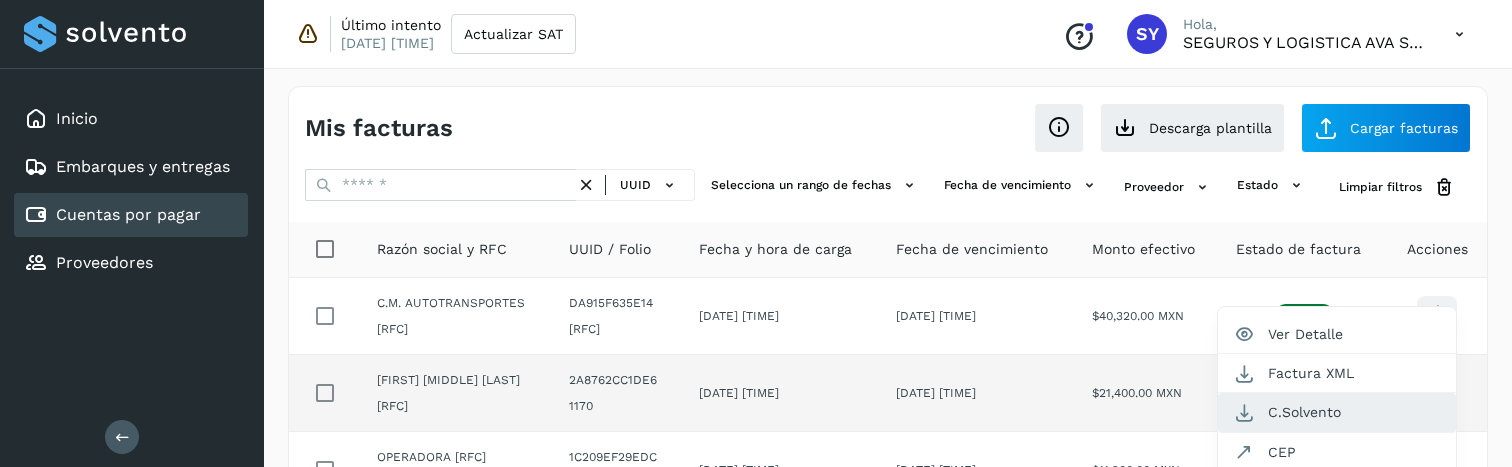 click on "C.Solvento" 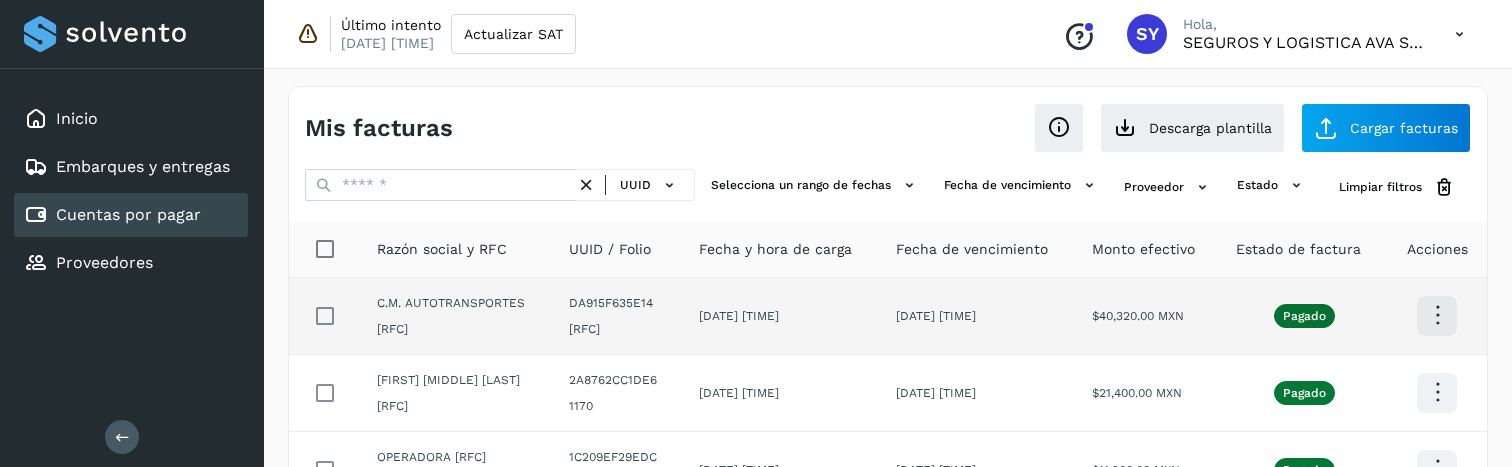 click at bounding box center (1437, 315) 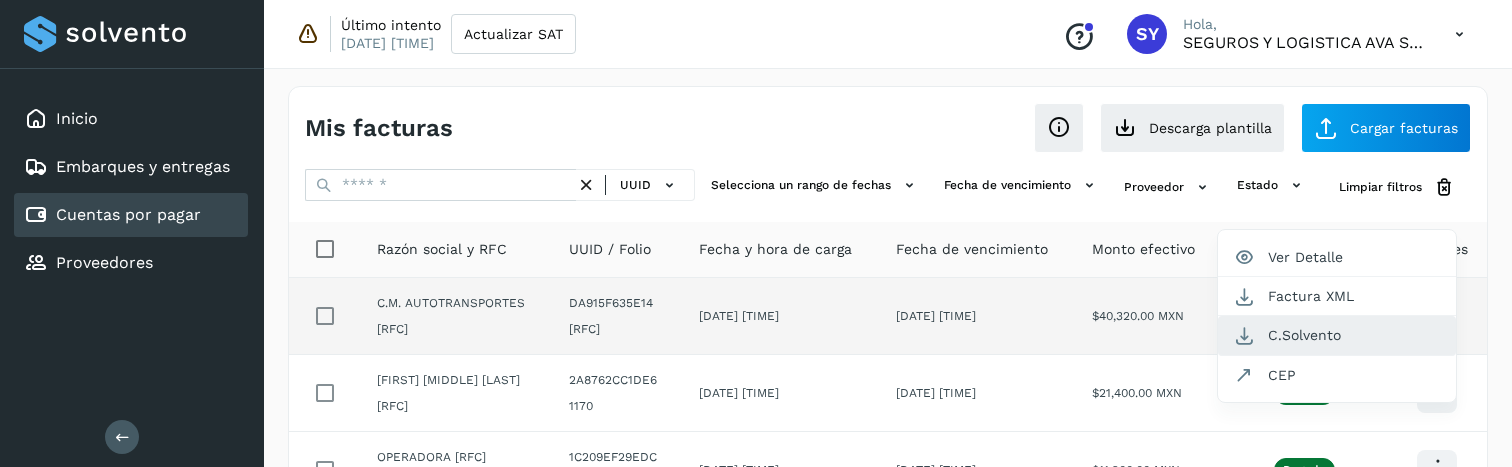 click on "C.Solvento" 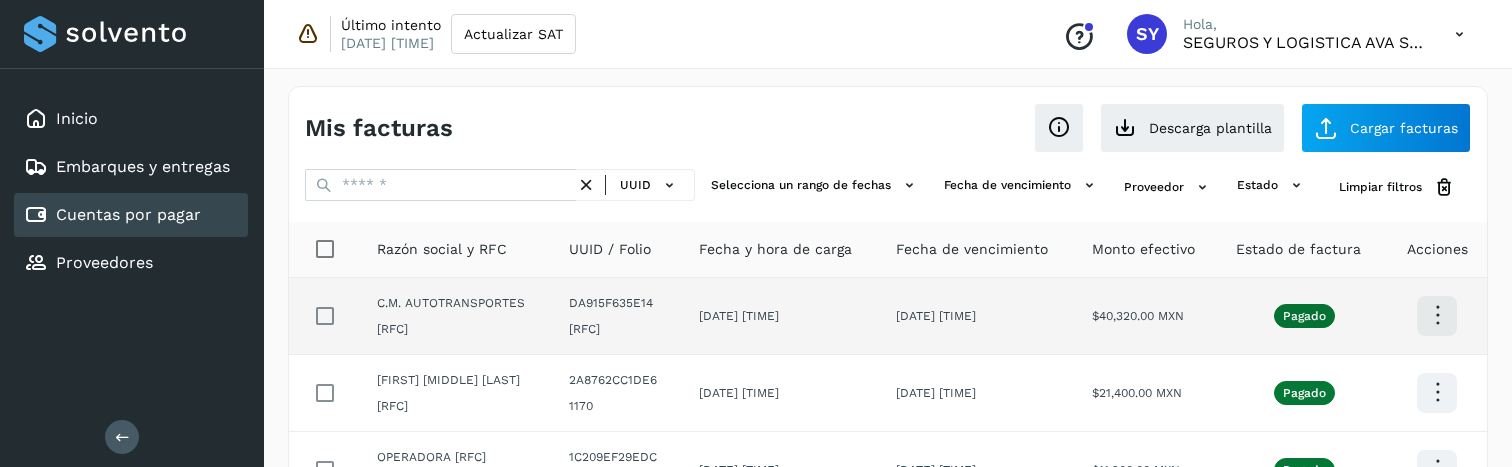 click at bounding box center [1437, 315] 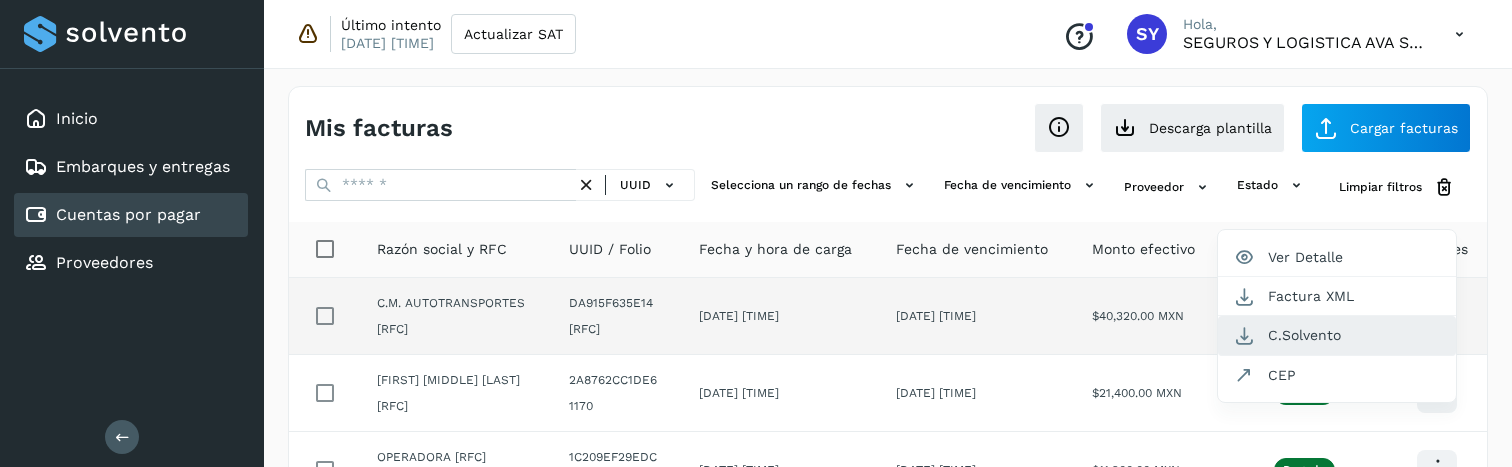 click on "C.Solvento" 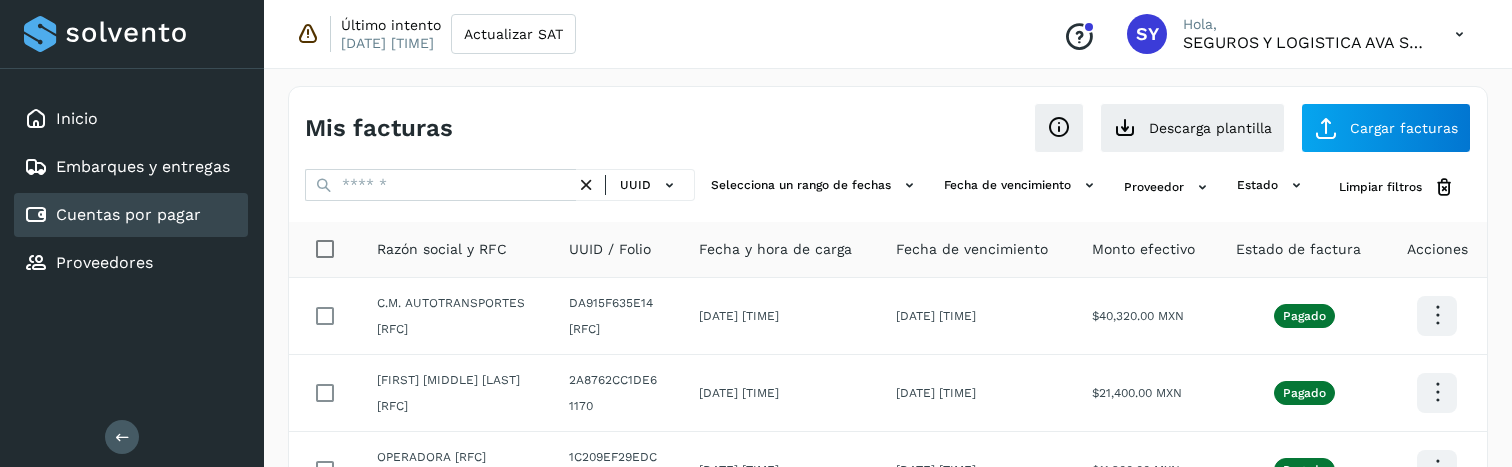 click on "Último intento 30/jul/2025 12:16 Actualizar SAT
Conoce nuestros beneficios
SY Hola, SEGUROS Y LOGISTICA AVA SA DE CV" at bounding box center (888, 34) 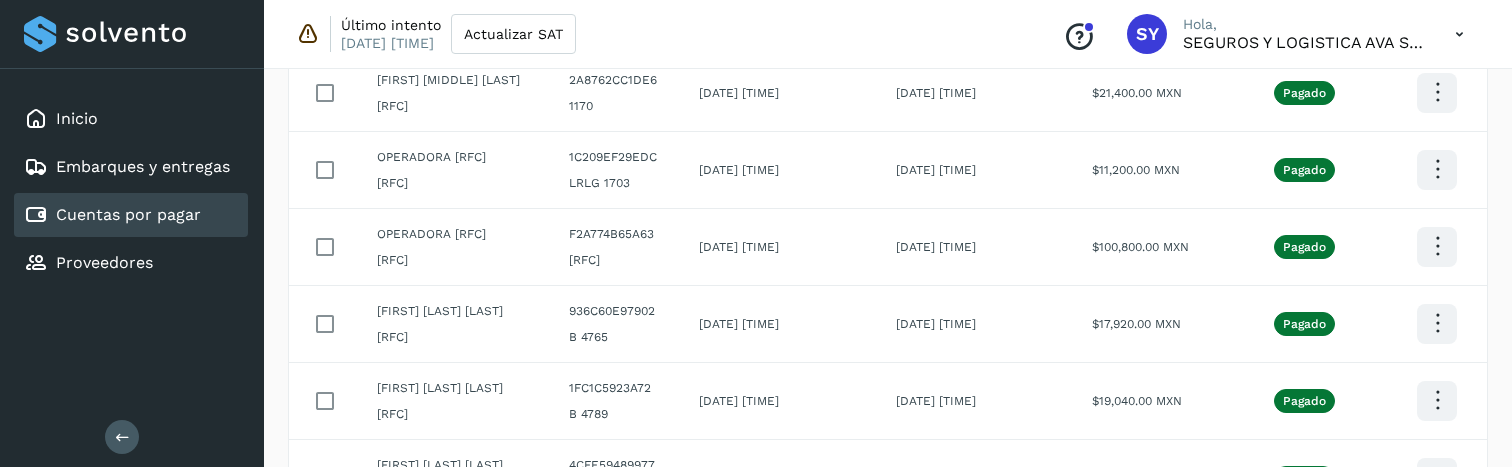 scroll, scrollTop: 0, scrollLeft: 0, axis: both 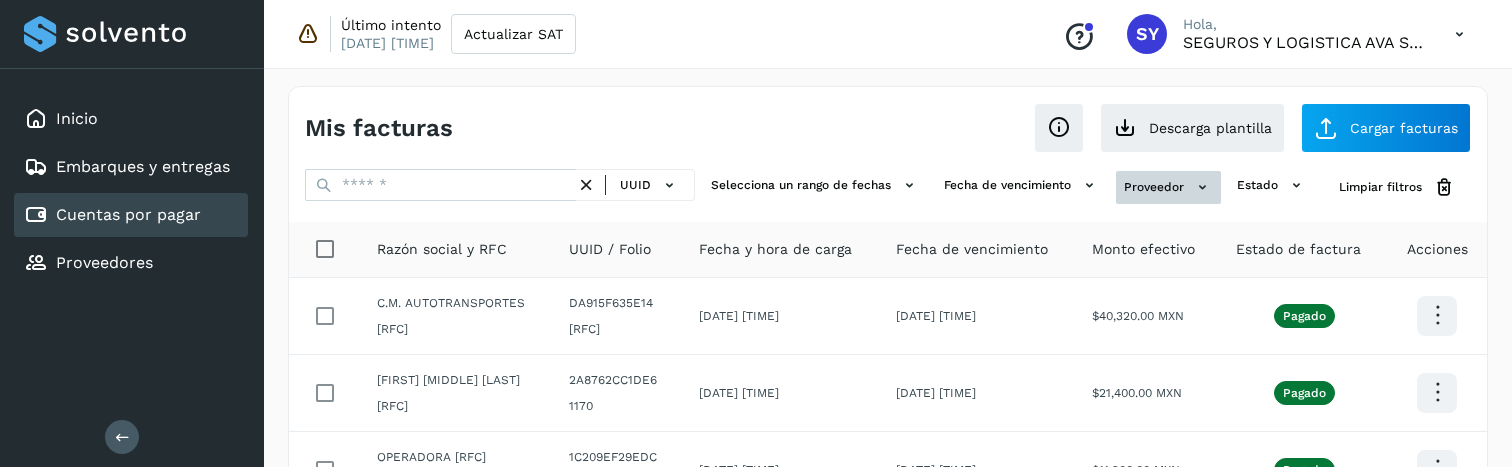 click on "Proveedor" at bounding box center (1168, 187) 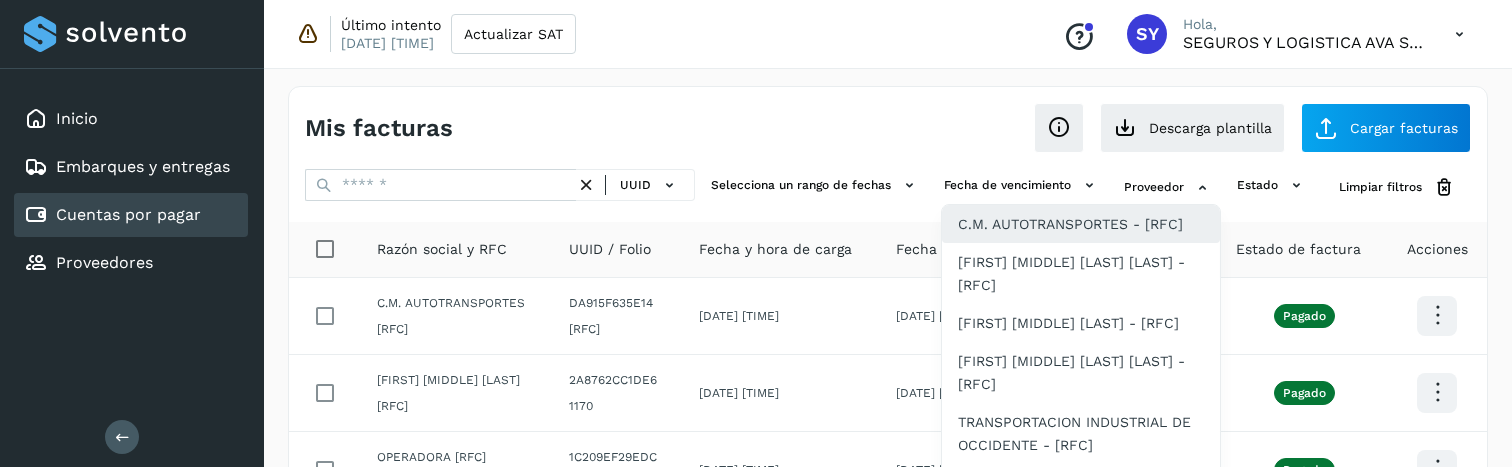 click on "C.M. AUTOTRANSPORTES - CAU070604H49" 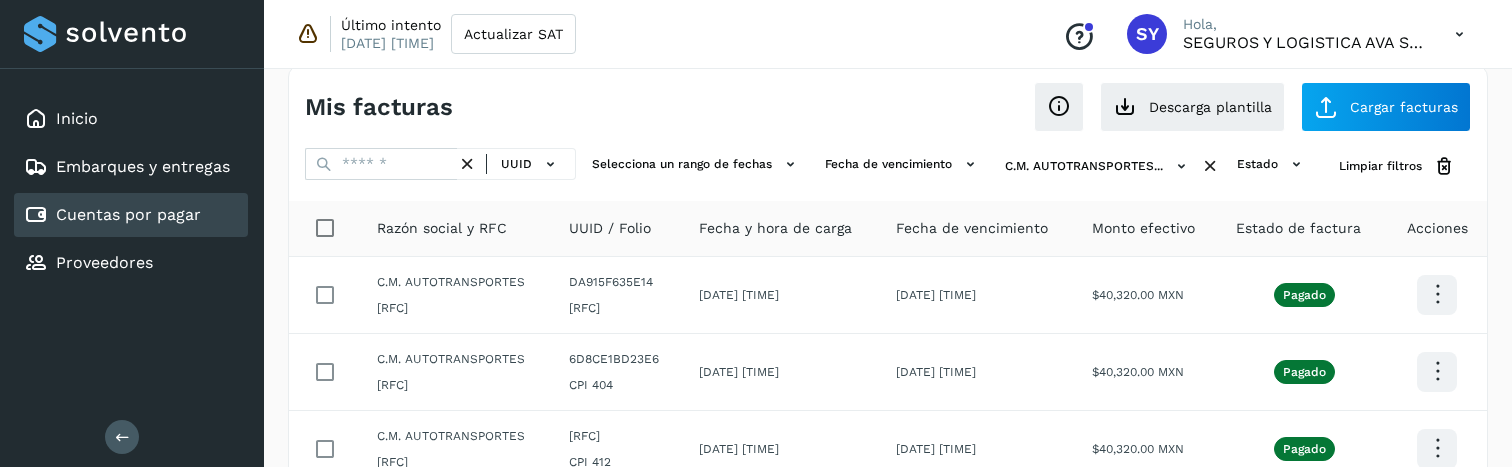 scroll, scrollTop: 0, scrollLeft: 0, axis: both 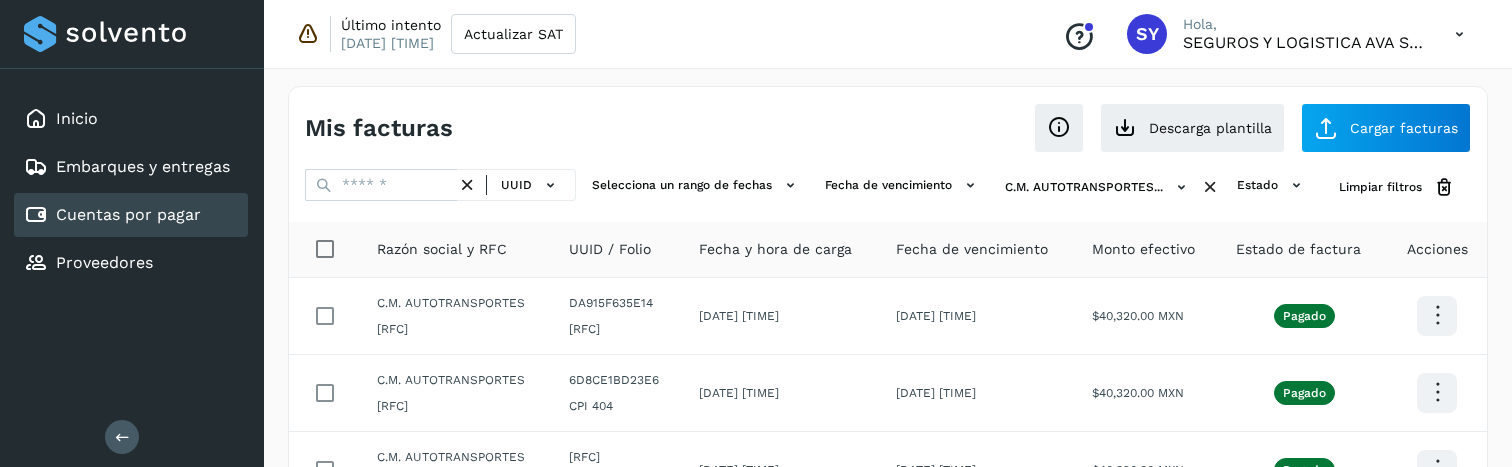 click at bounding box center [1210, 187] 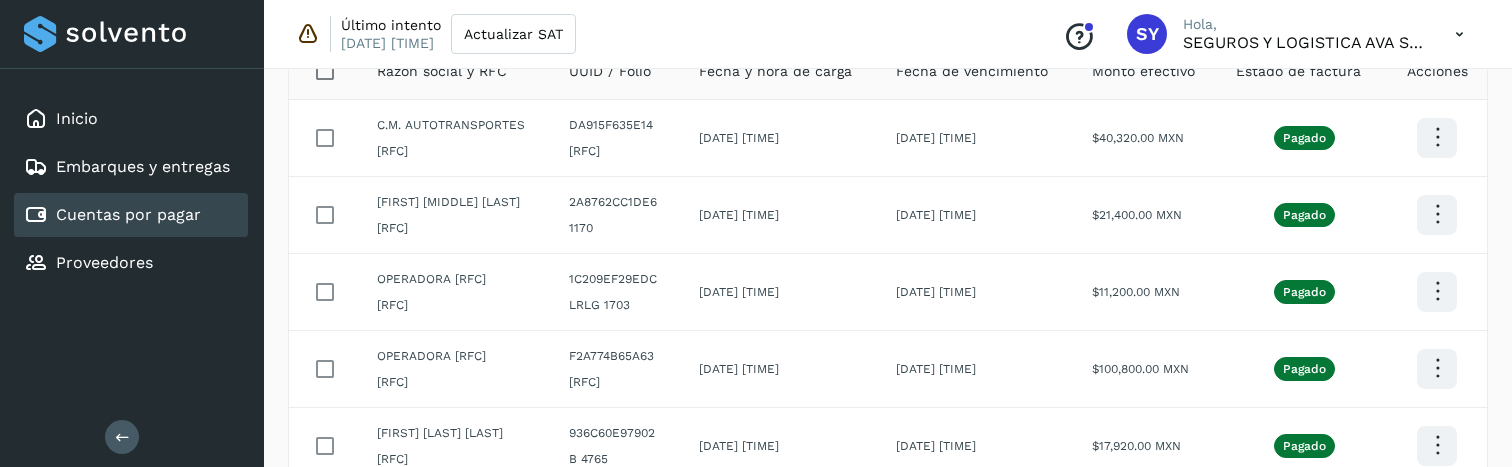 scroll, scrollTop: 165, scrollLeft: 0, axis: vertical 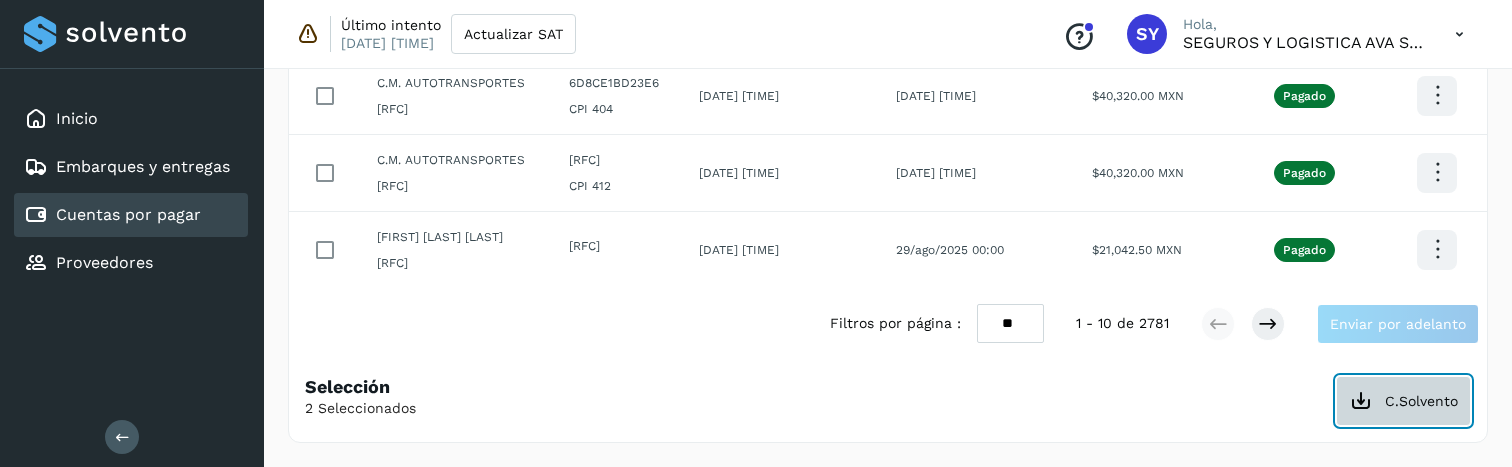 click on "C.Solvento" 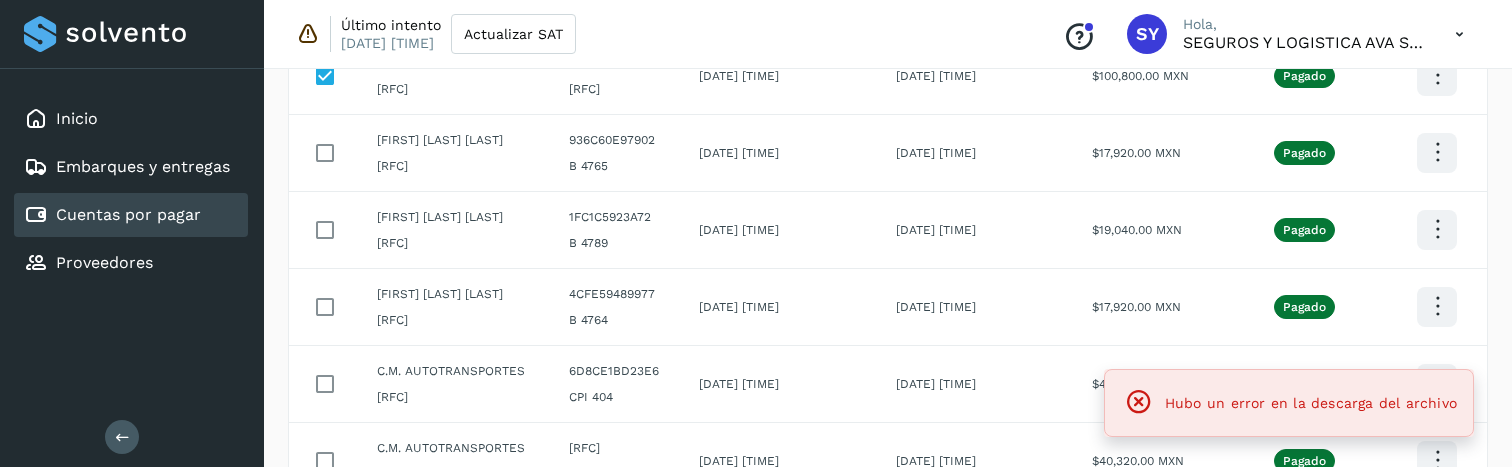 scroll, scrollTop: 476, scrollLeft: 0, axis: vertical 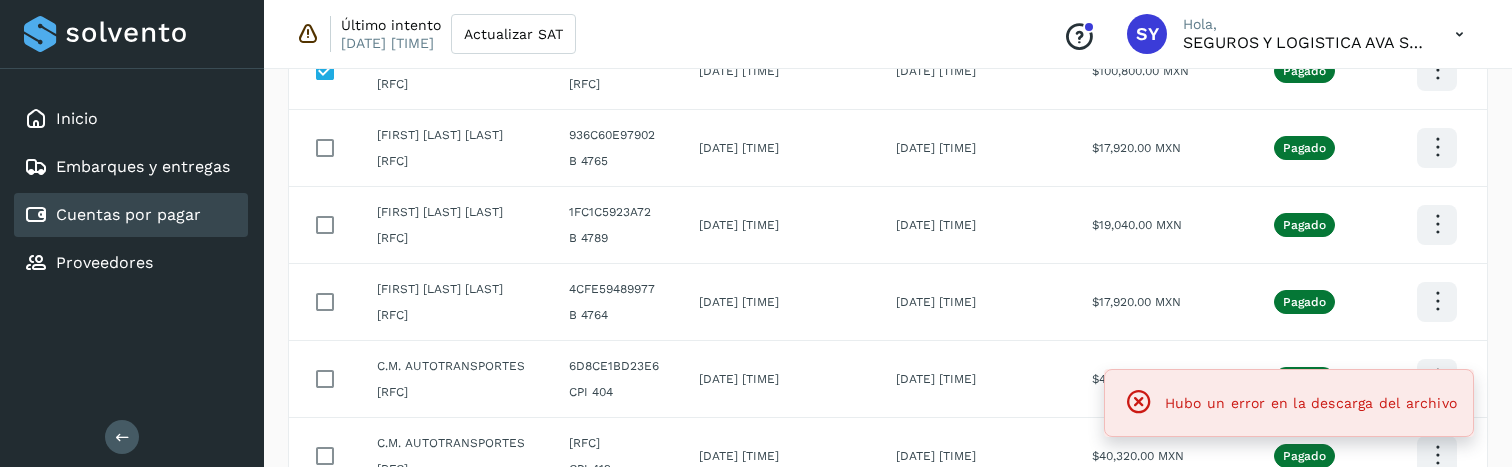 click on "Hubo un error en la descarga del archivo" 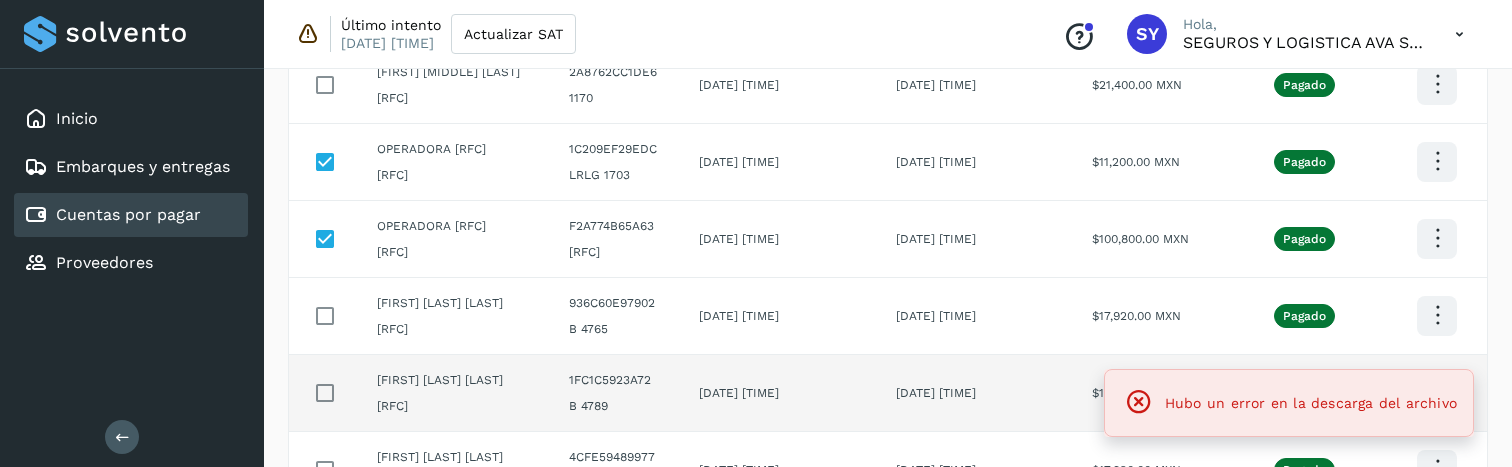scroll, scrollTop: 342, scrollLeft: 0, axis: vertical 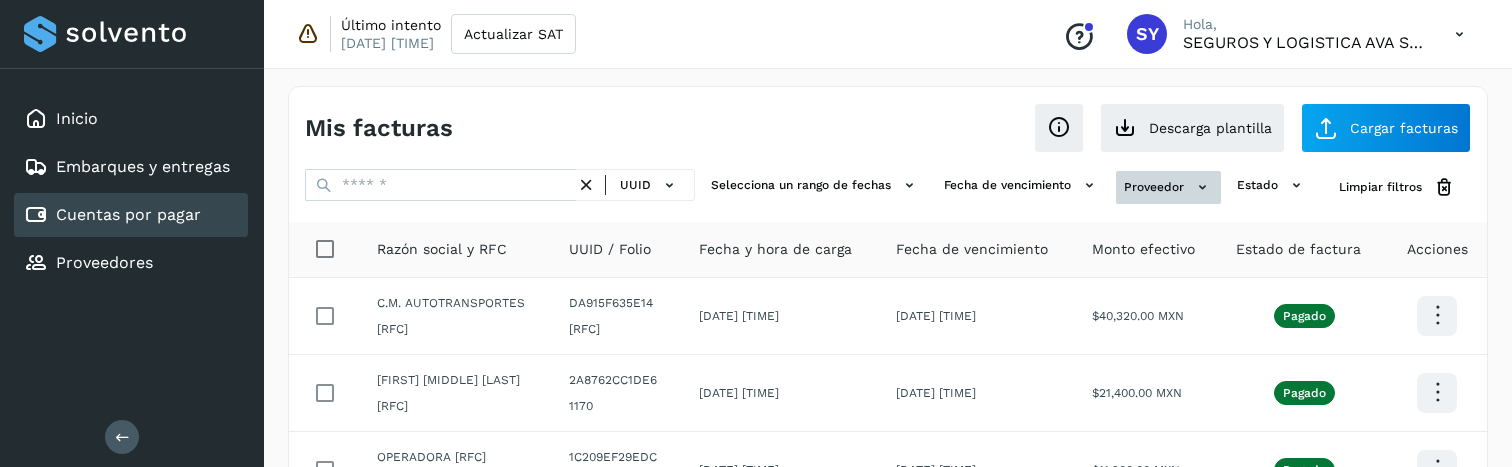 click on "Proveedor" at bounding box center [1168, 187] 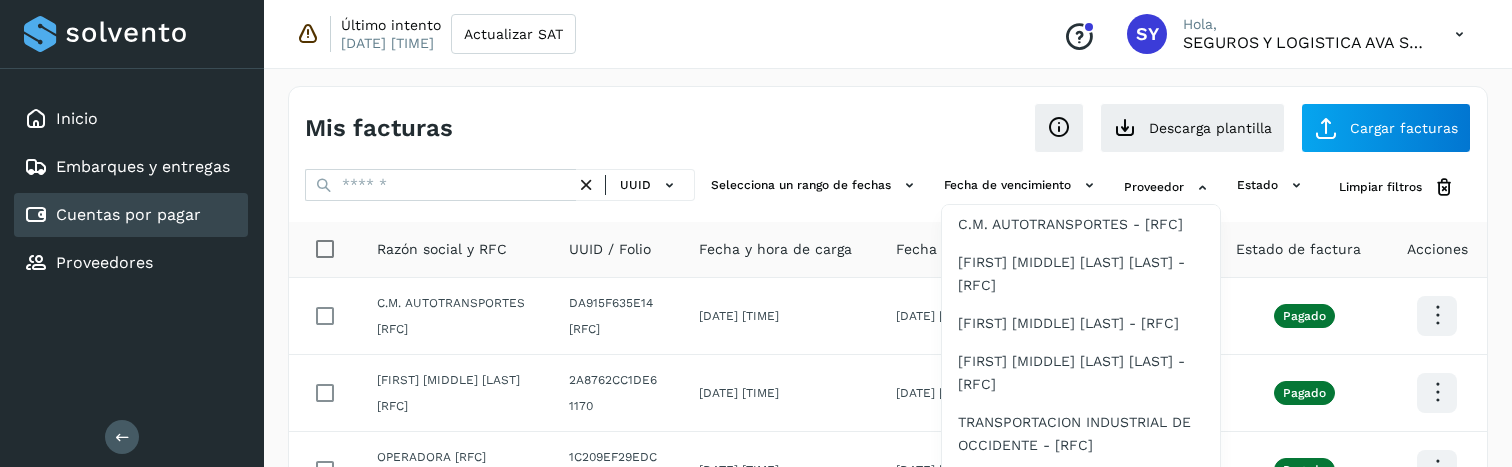 click at bounding box center [756, 233] 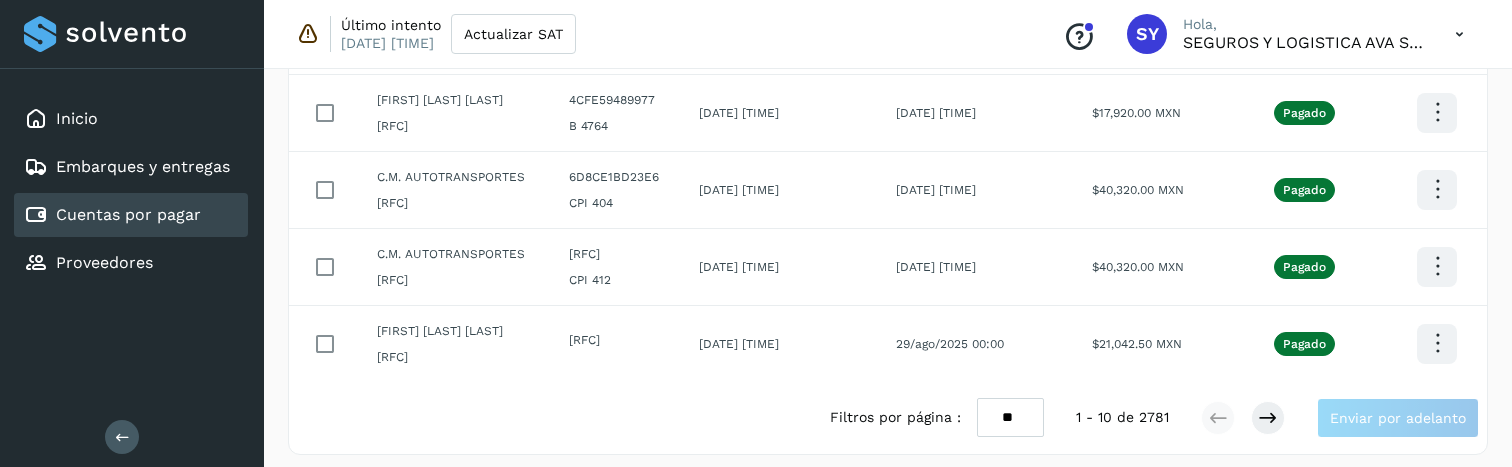 scroll, scrollTop: 677, scrollLeft: 0, axis: vertical 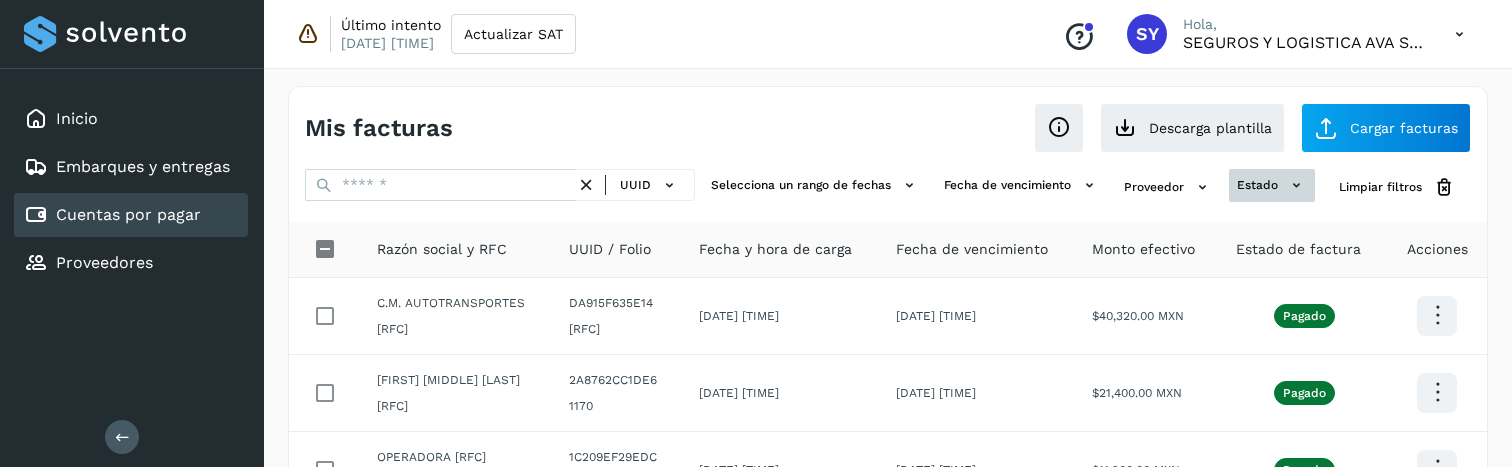 click 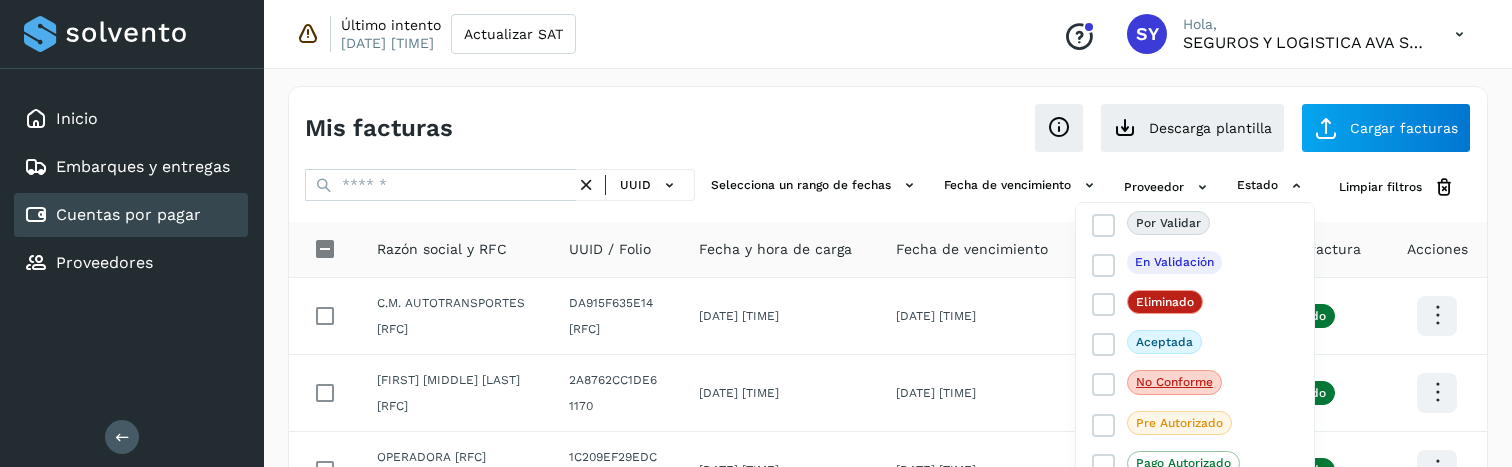 click at bounding box center [756, 233] 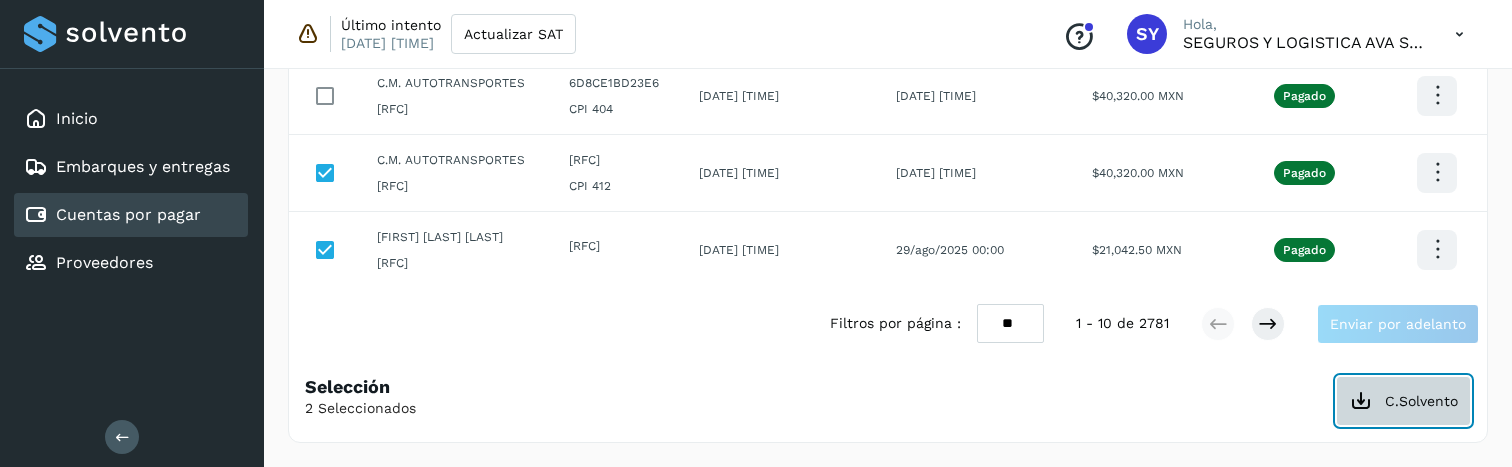click on "C.Solvento" at bounding box center [1403, 401] 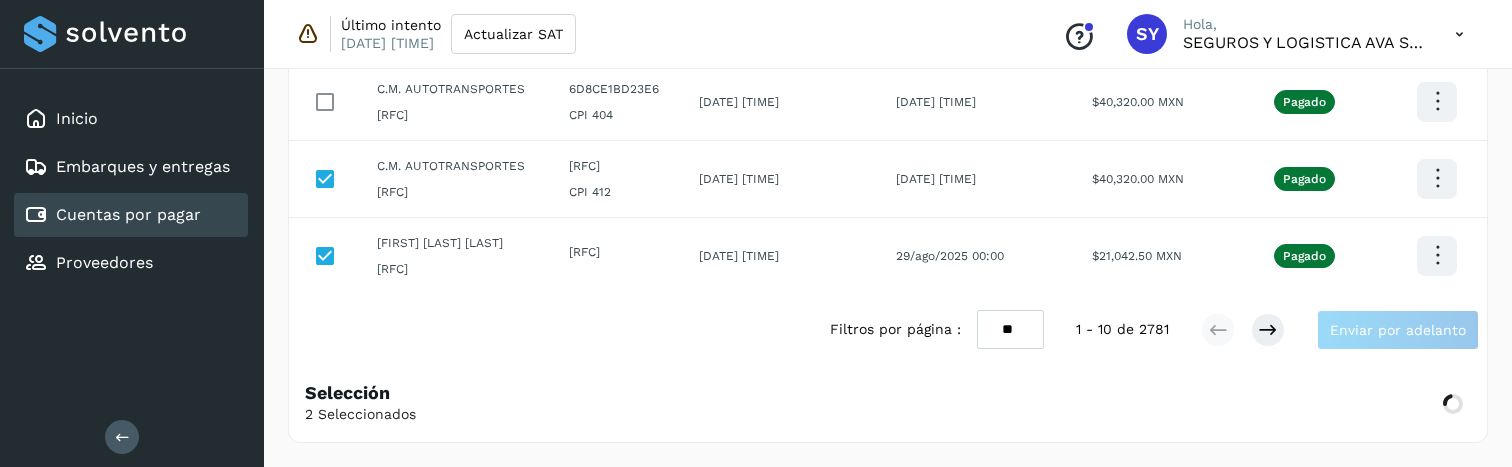 scroll, scrollTop: 759, scrollLeft: 0, axis: vertical 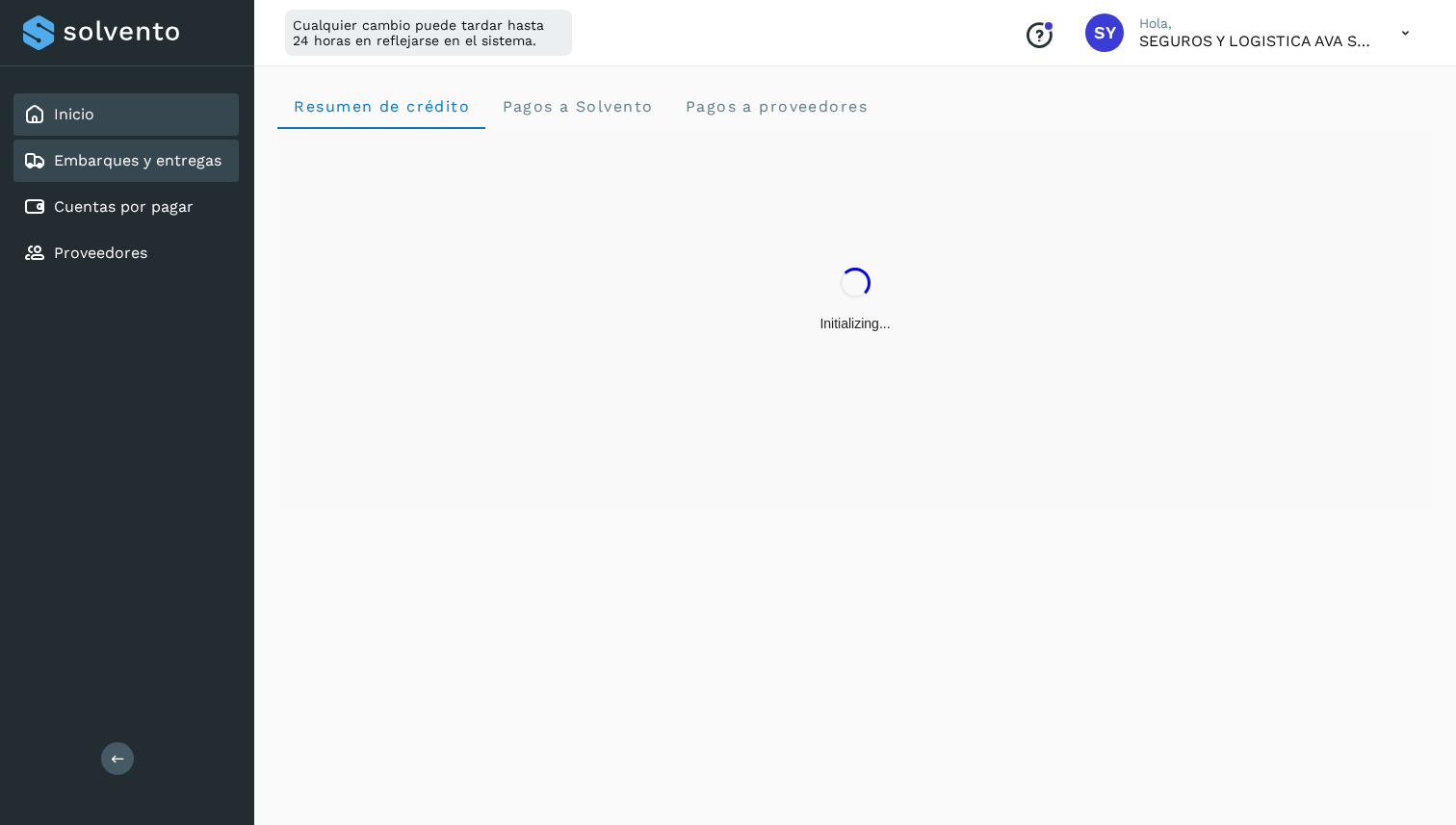click on "Embarques y entregas" 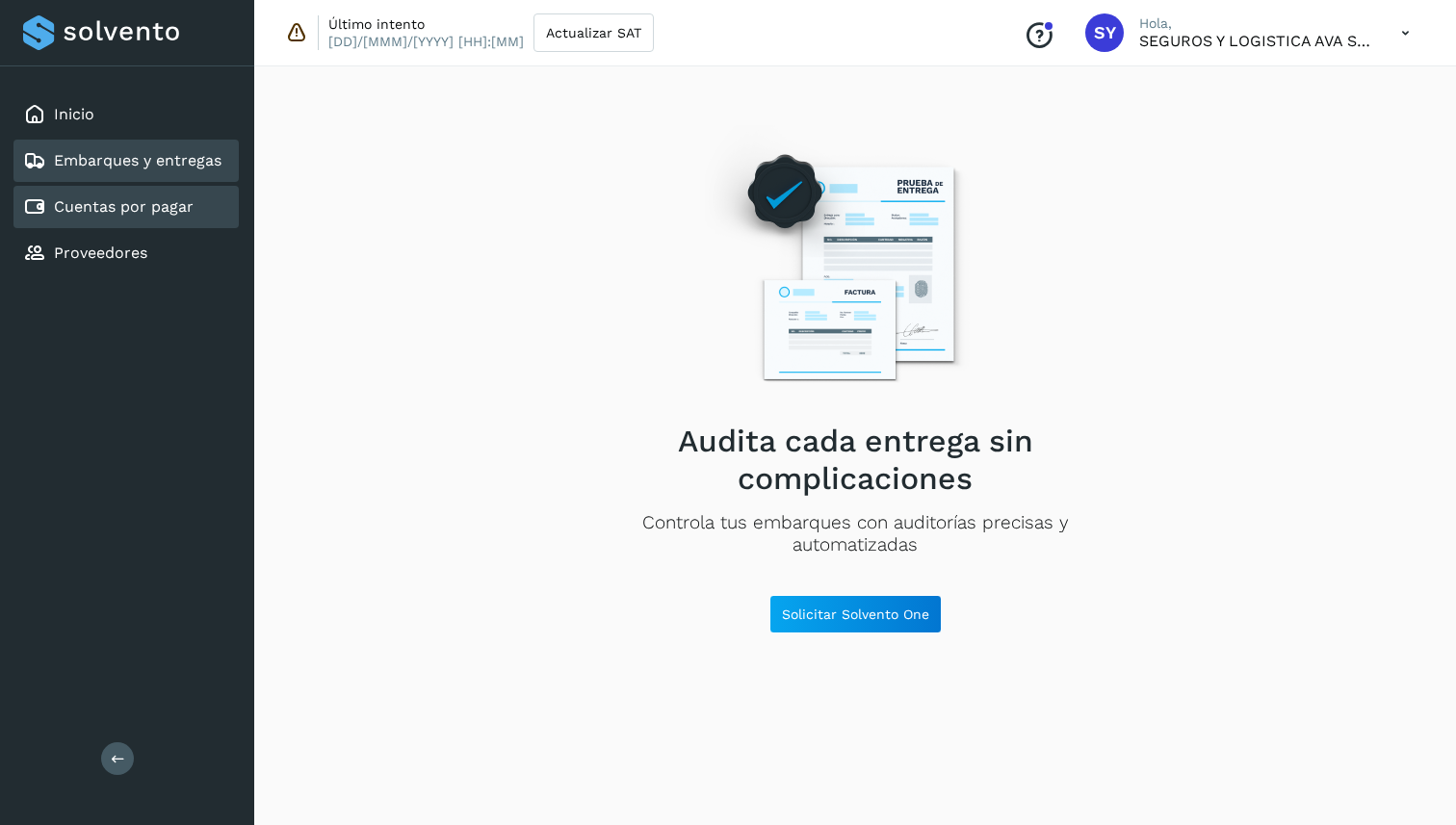 click on "Cuentas por pagar" at bounding box center [123, 206] 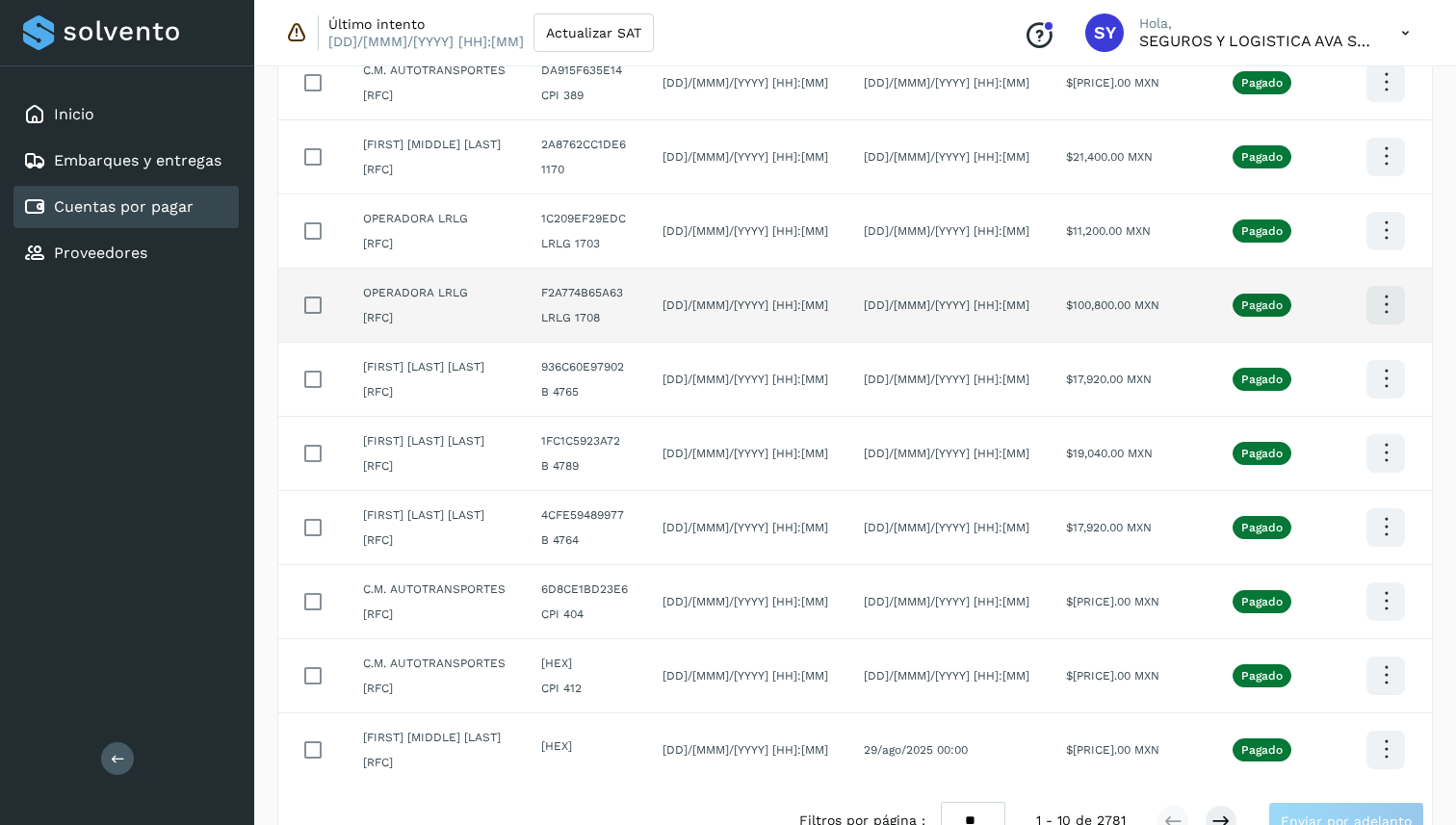 scroll, scrollTop: 0, scrollLeft: 0, axis: both 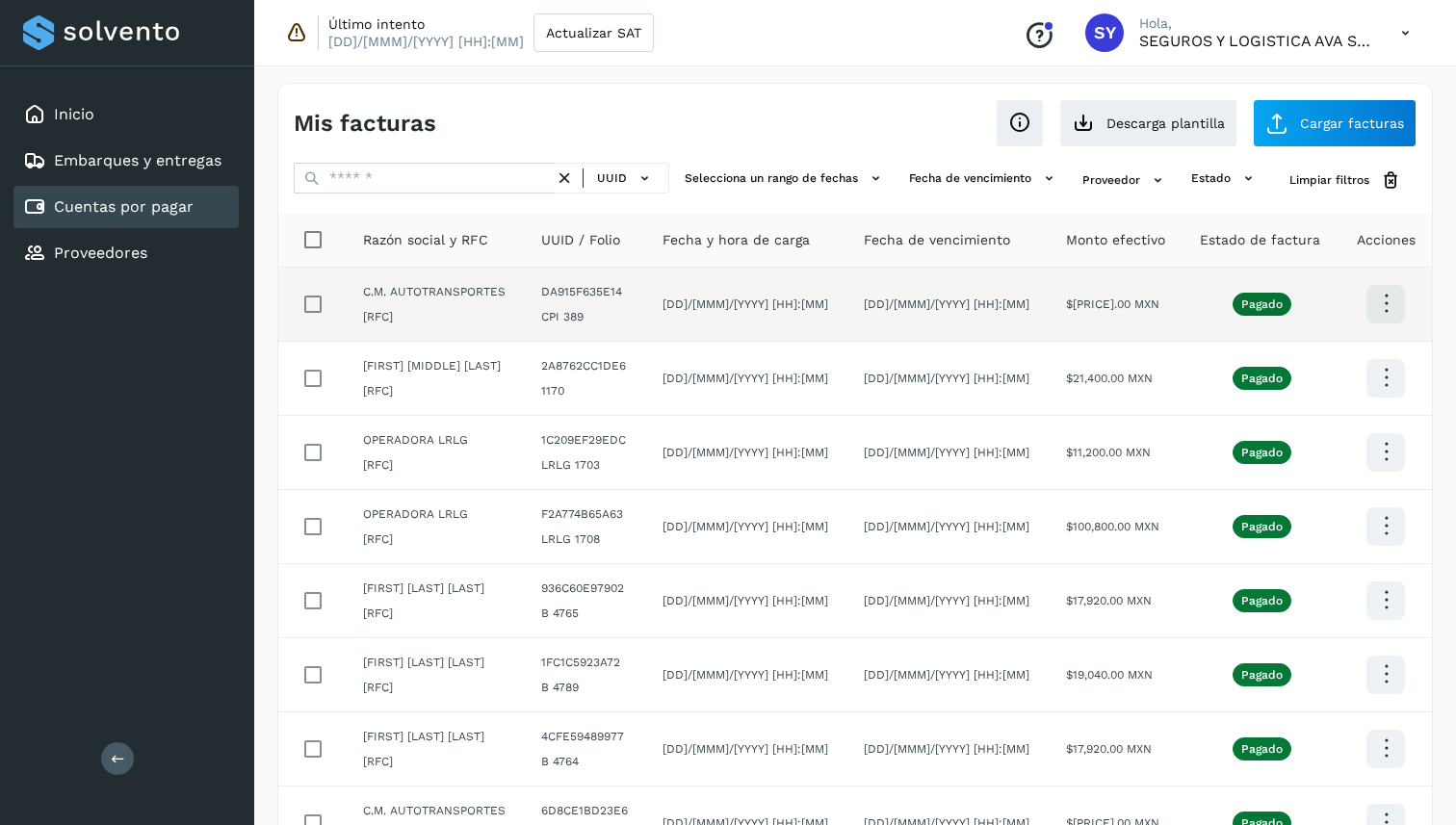 click 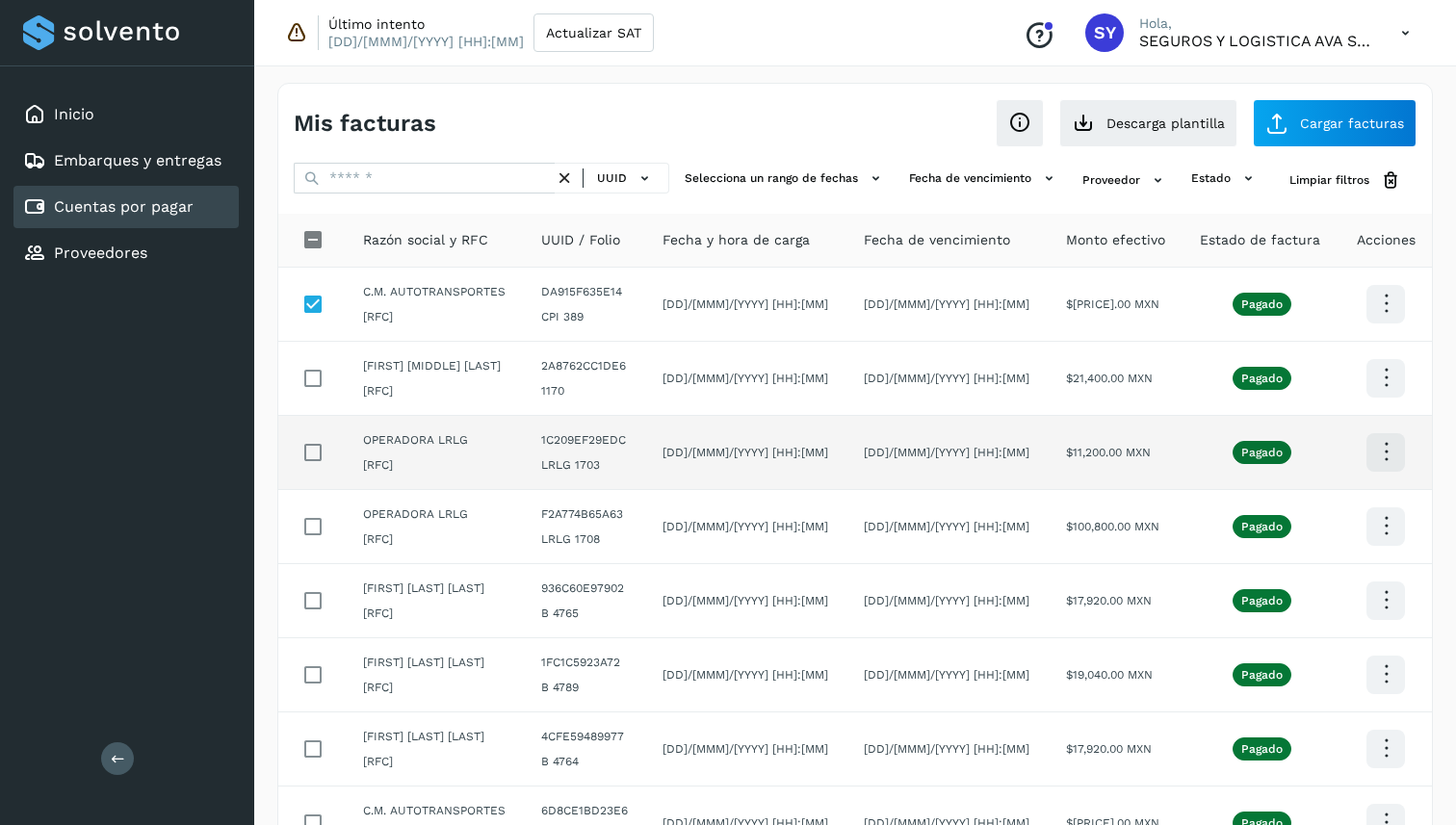 click 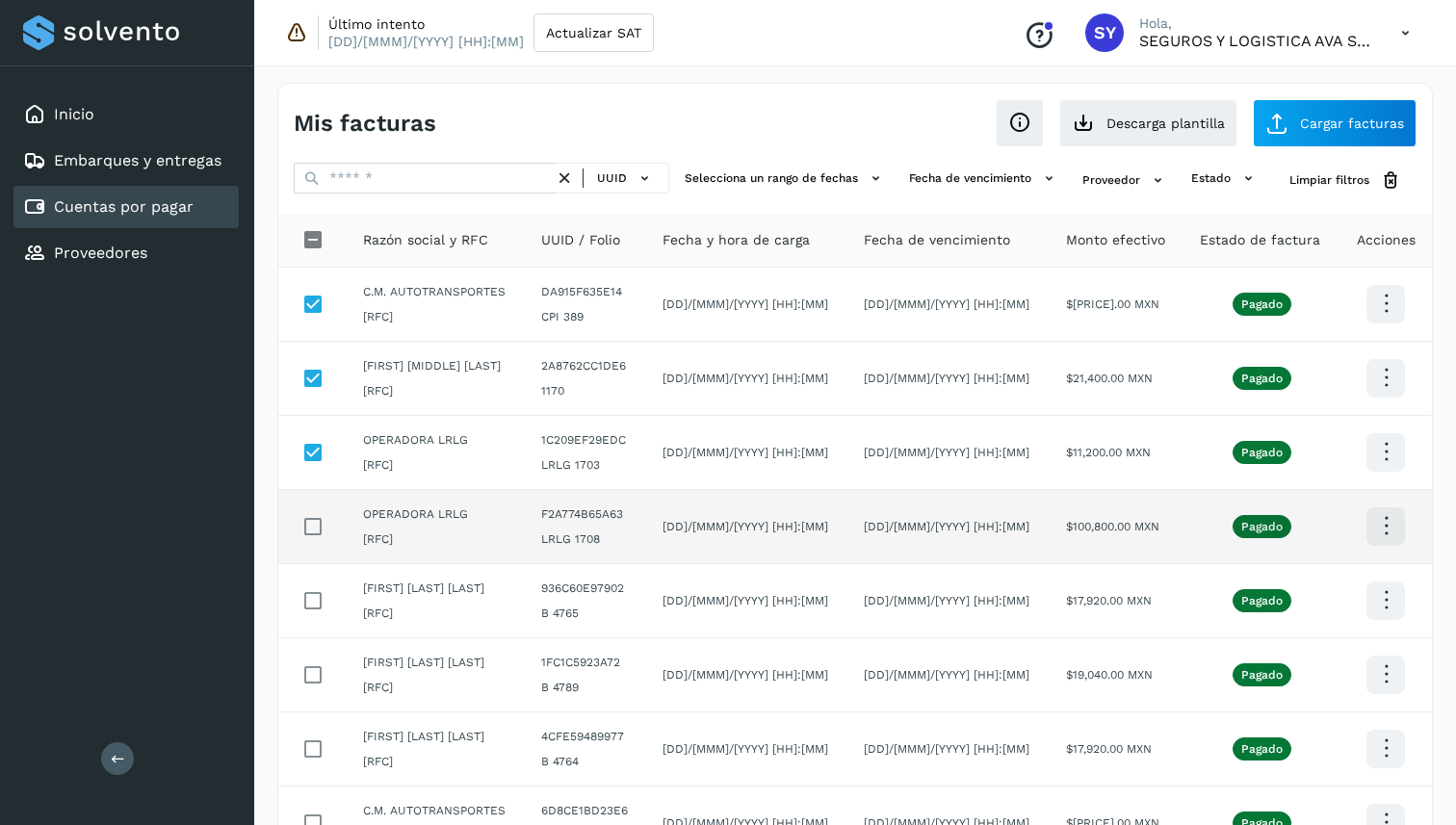 scroll, scrollTop: 355, scrollLeft: 0, axis: vertical 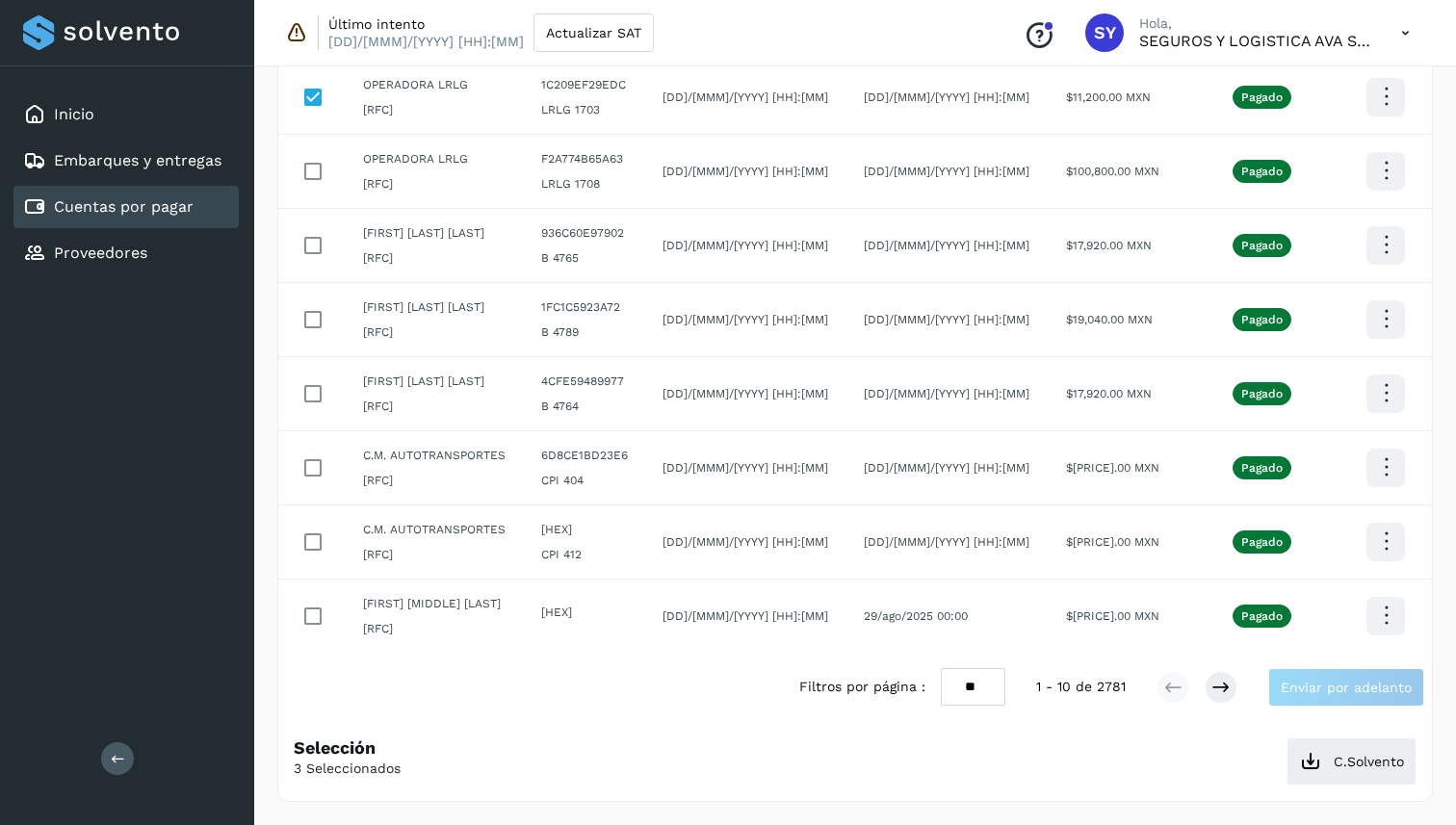 click on "Filtros por página : ** ** ** 1 - 10 de 2781 Enviar por adelanto" at bounding box center [855, 687] 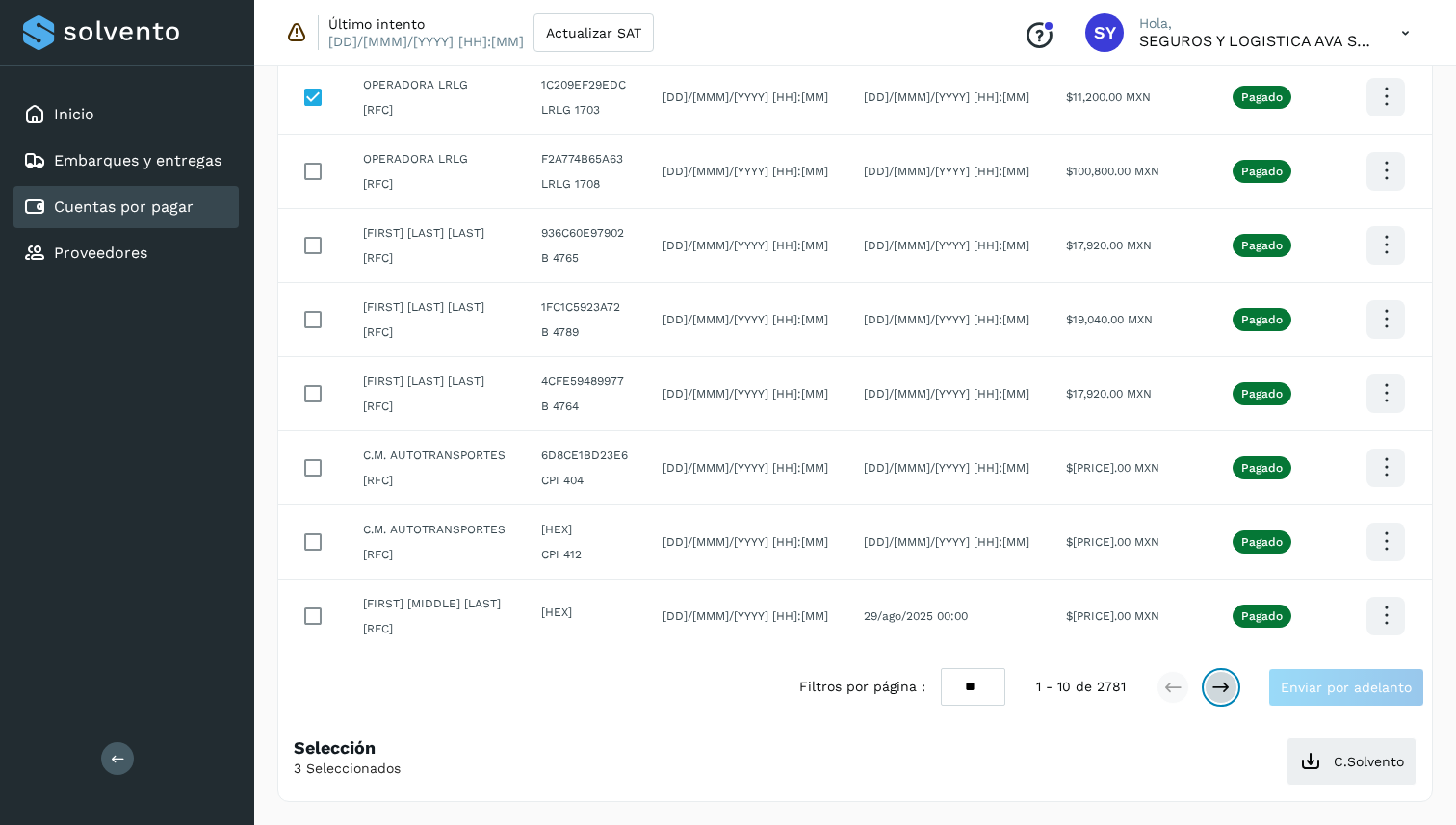 click at bounding box center (1221, 687) 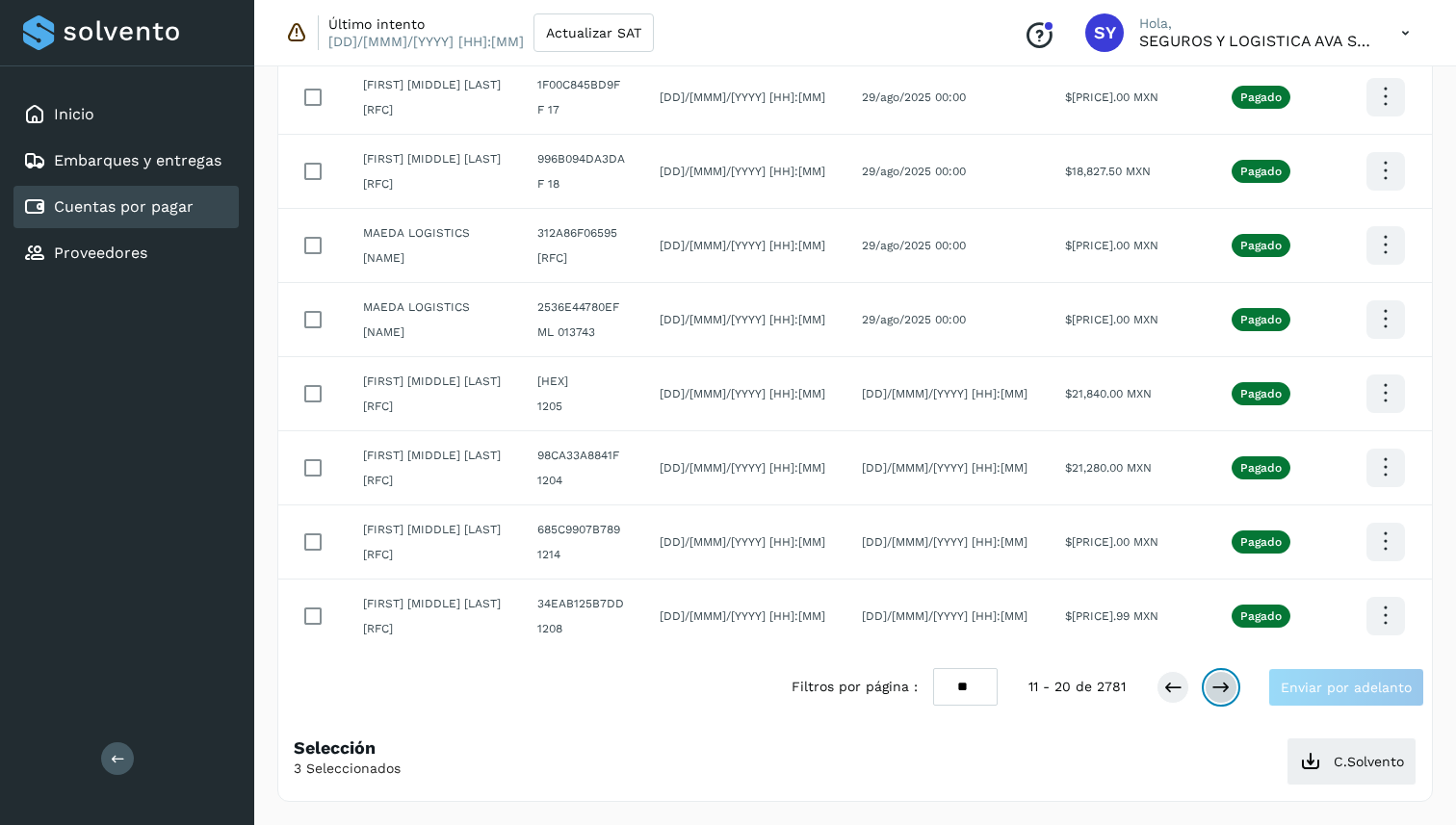 click at bounding box center (1221, 687) 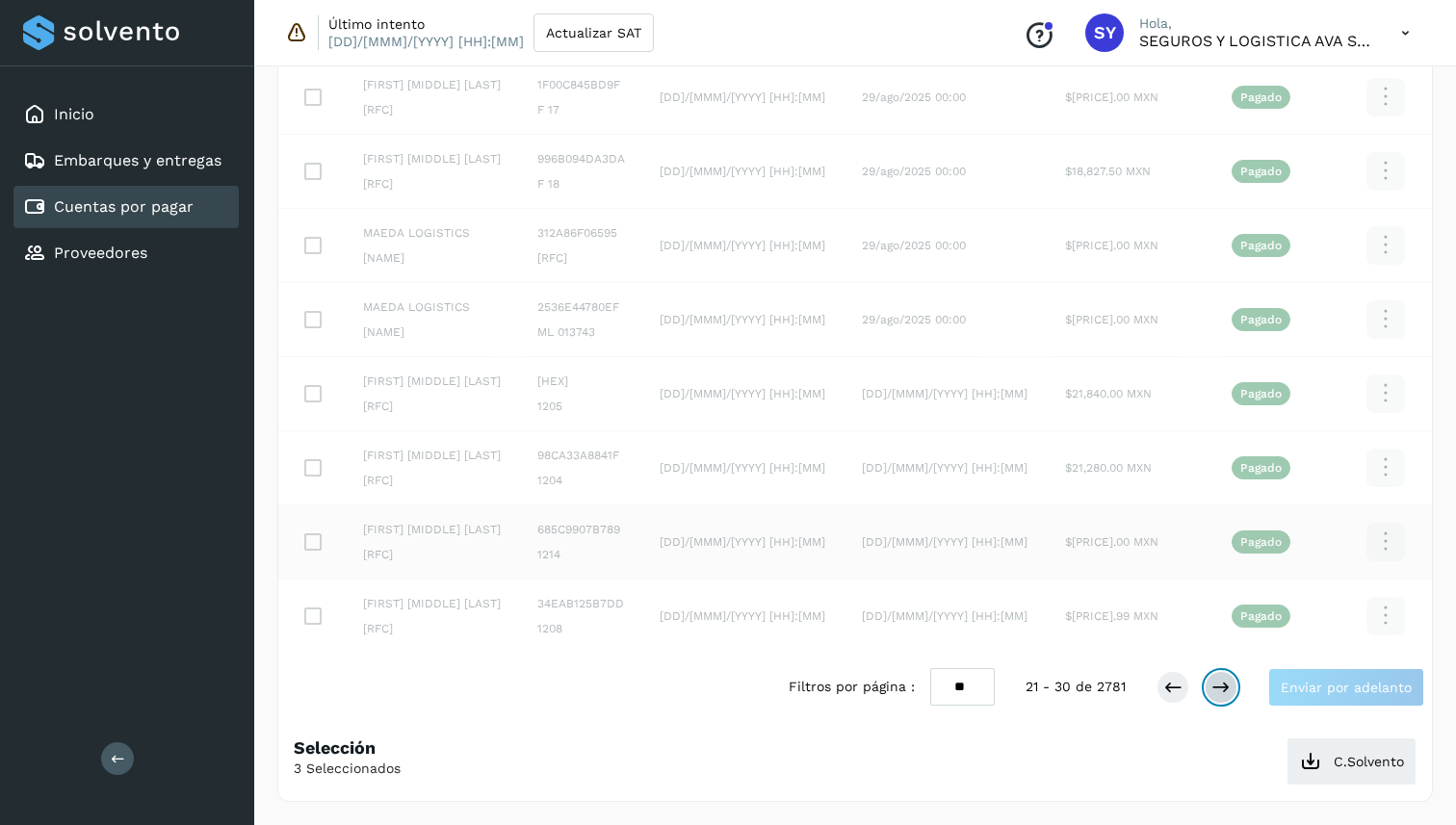 scroll, scrollTop: 355, scrollLeft: 0, axis: vertical 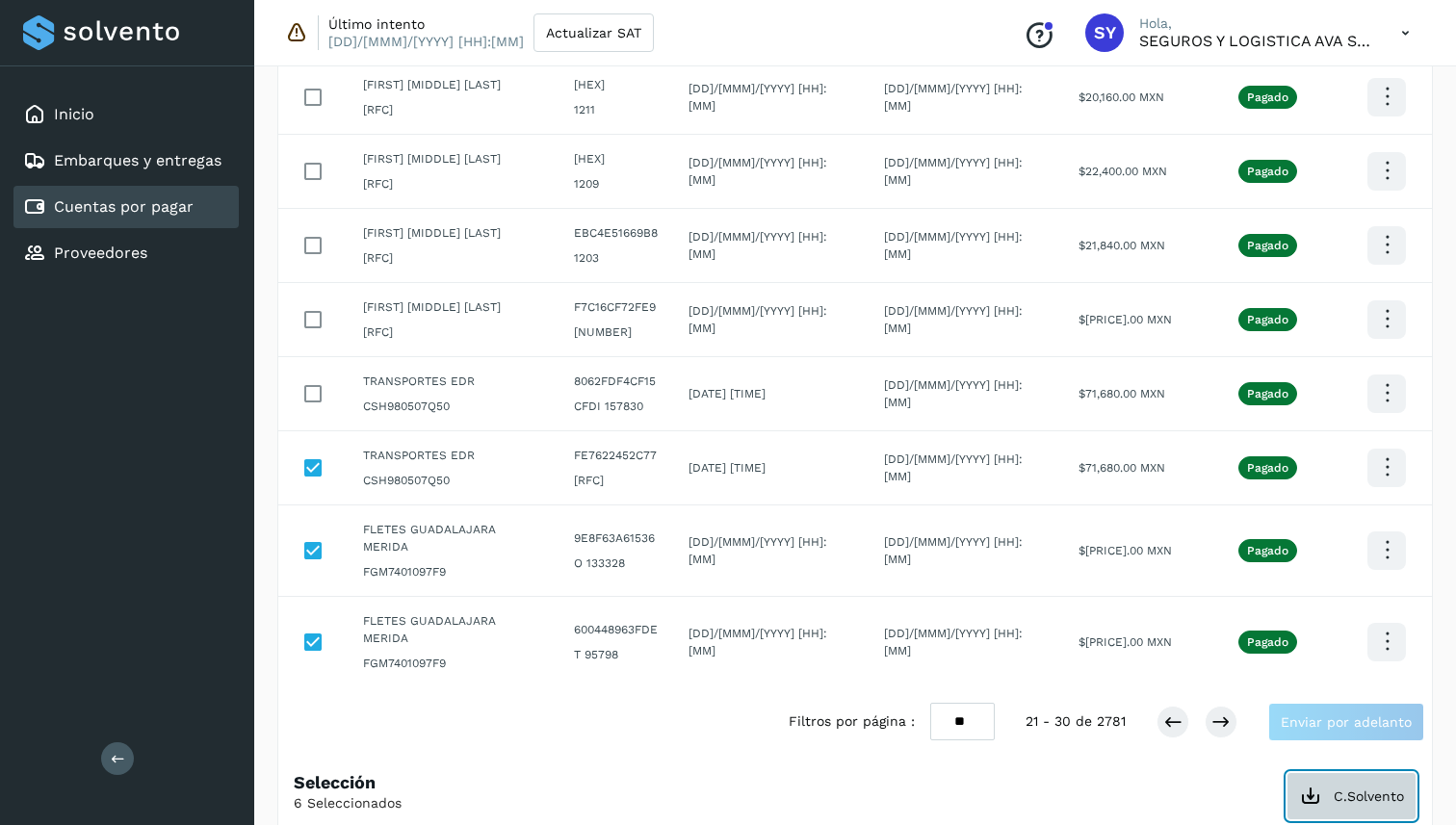 click on "C.Solvento" at bounding box center [1351, 796] 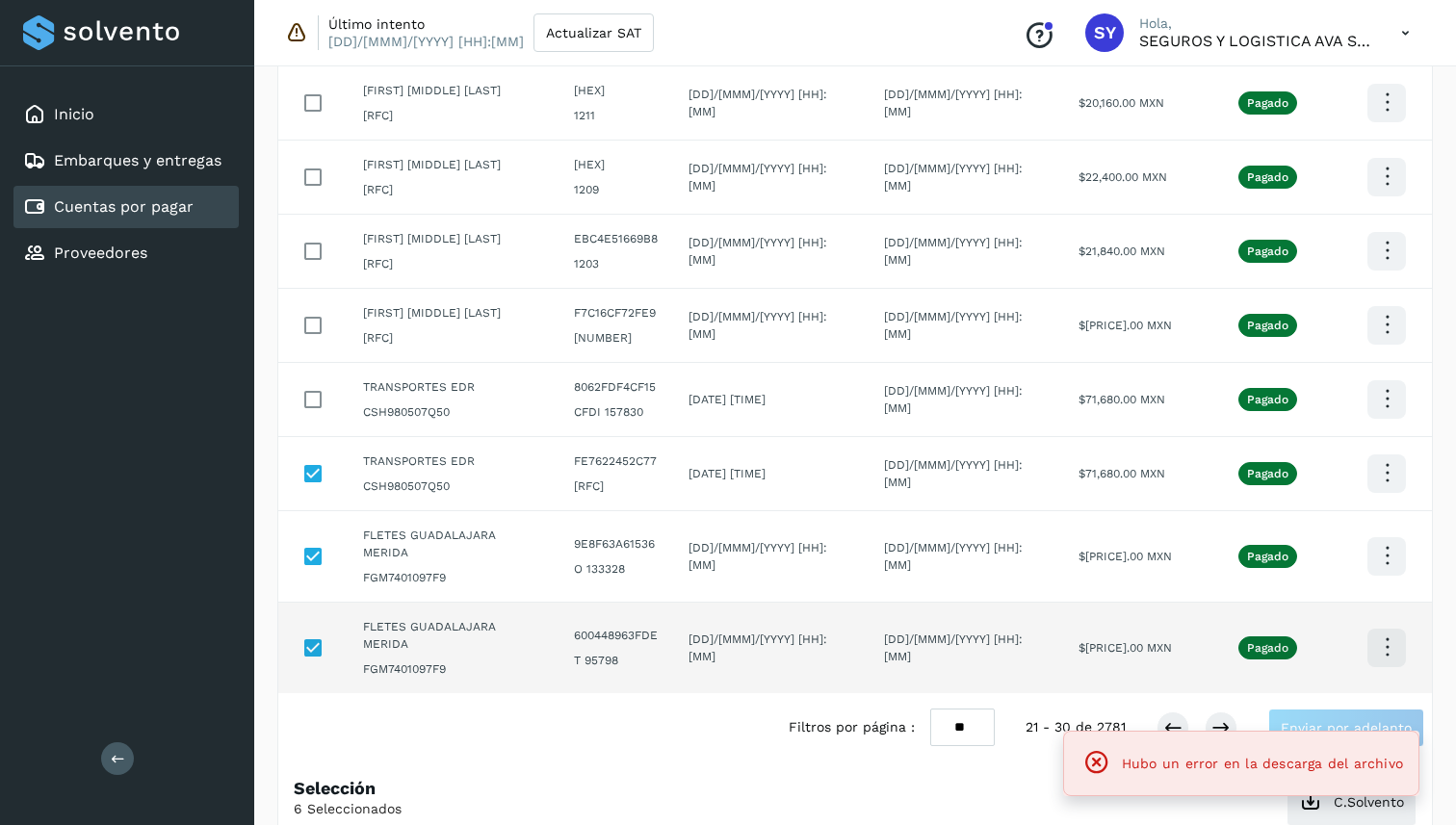 scroll, scrollTop: 355, scrollLeft: 0, axis: vertical 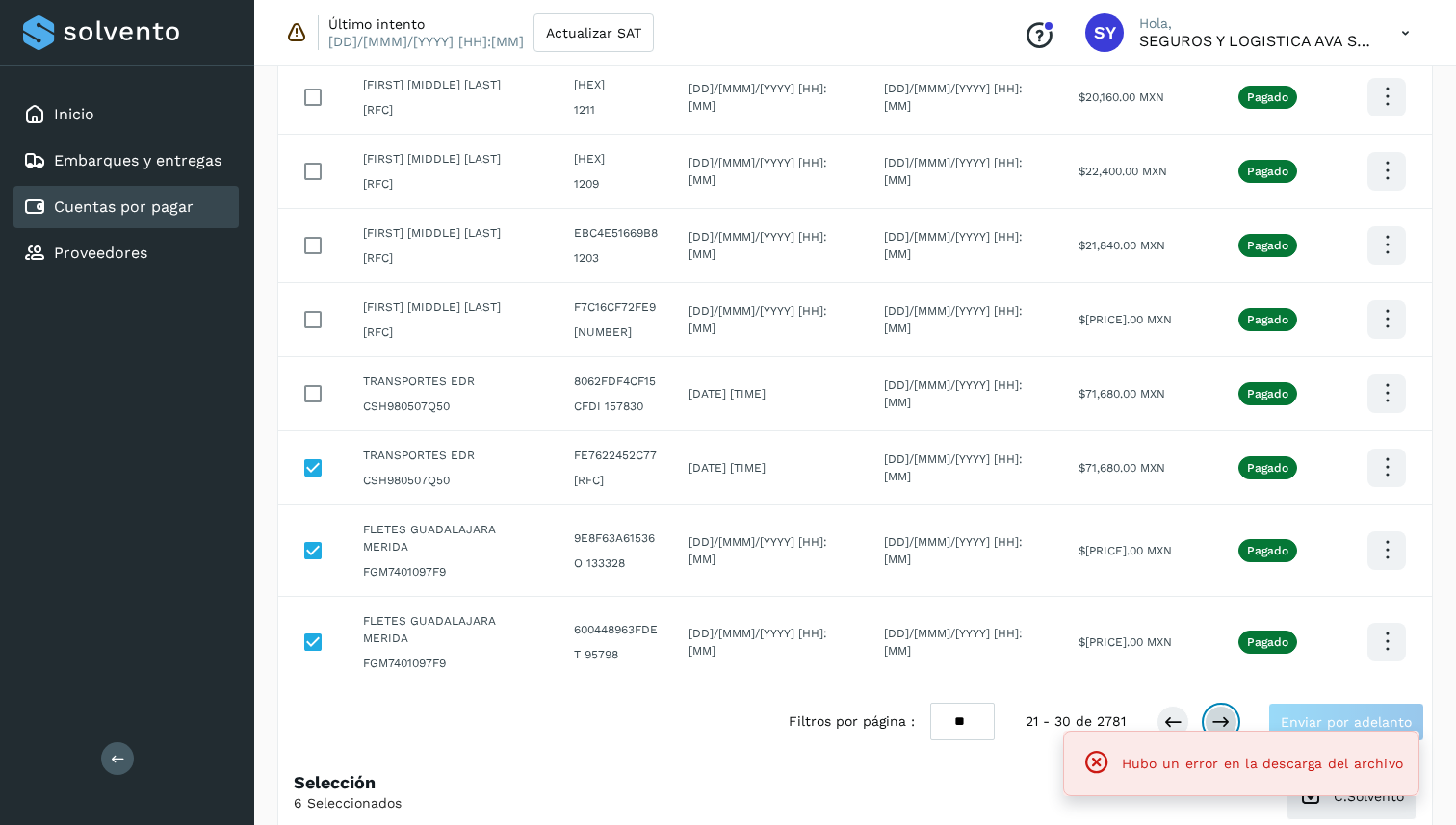 click at bounding box center [1221, 722] 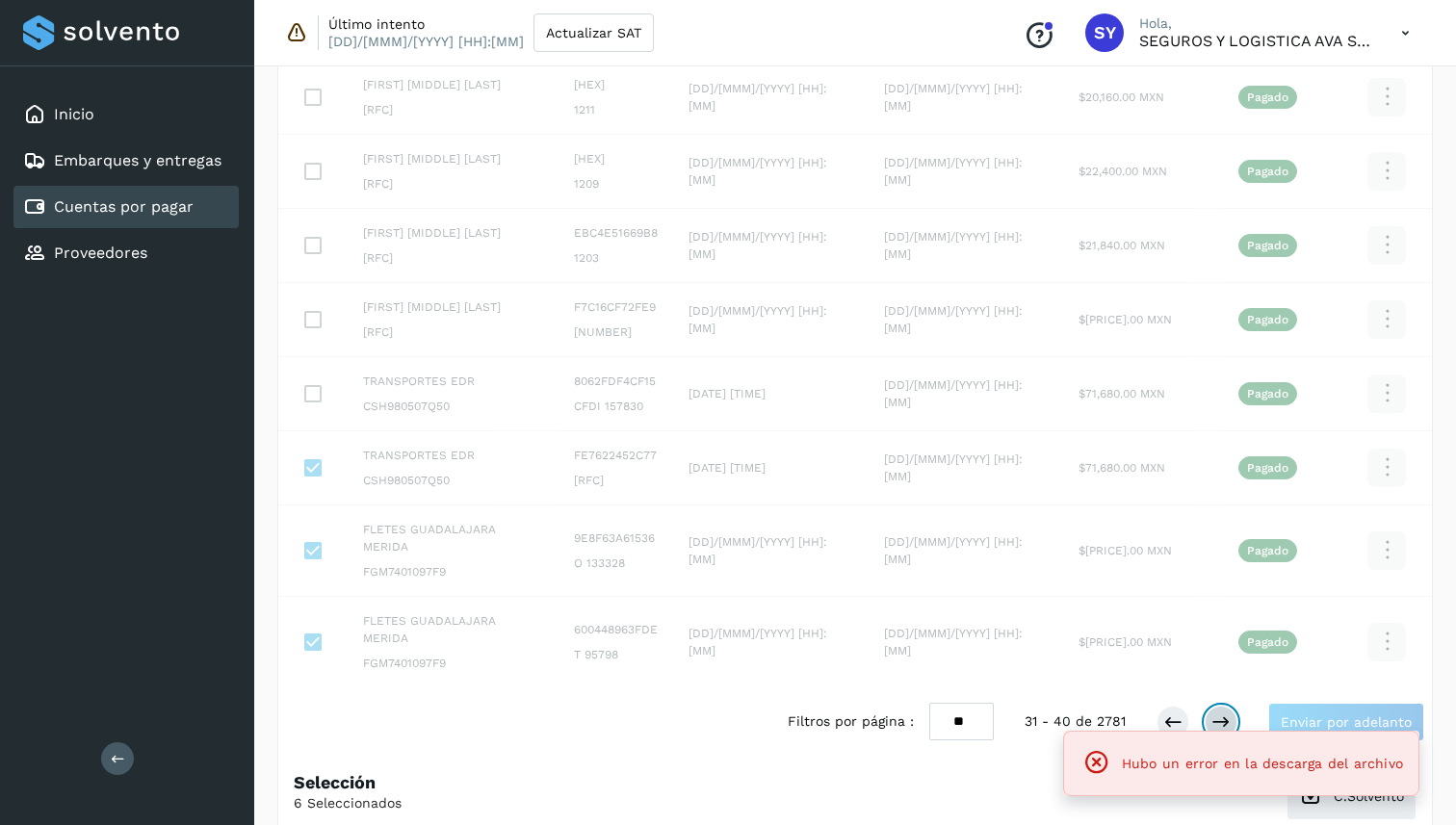 click at bounding box center (1221, 722) 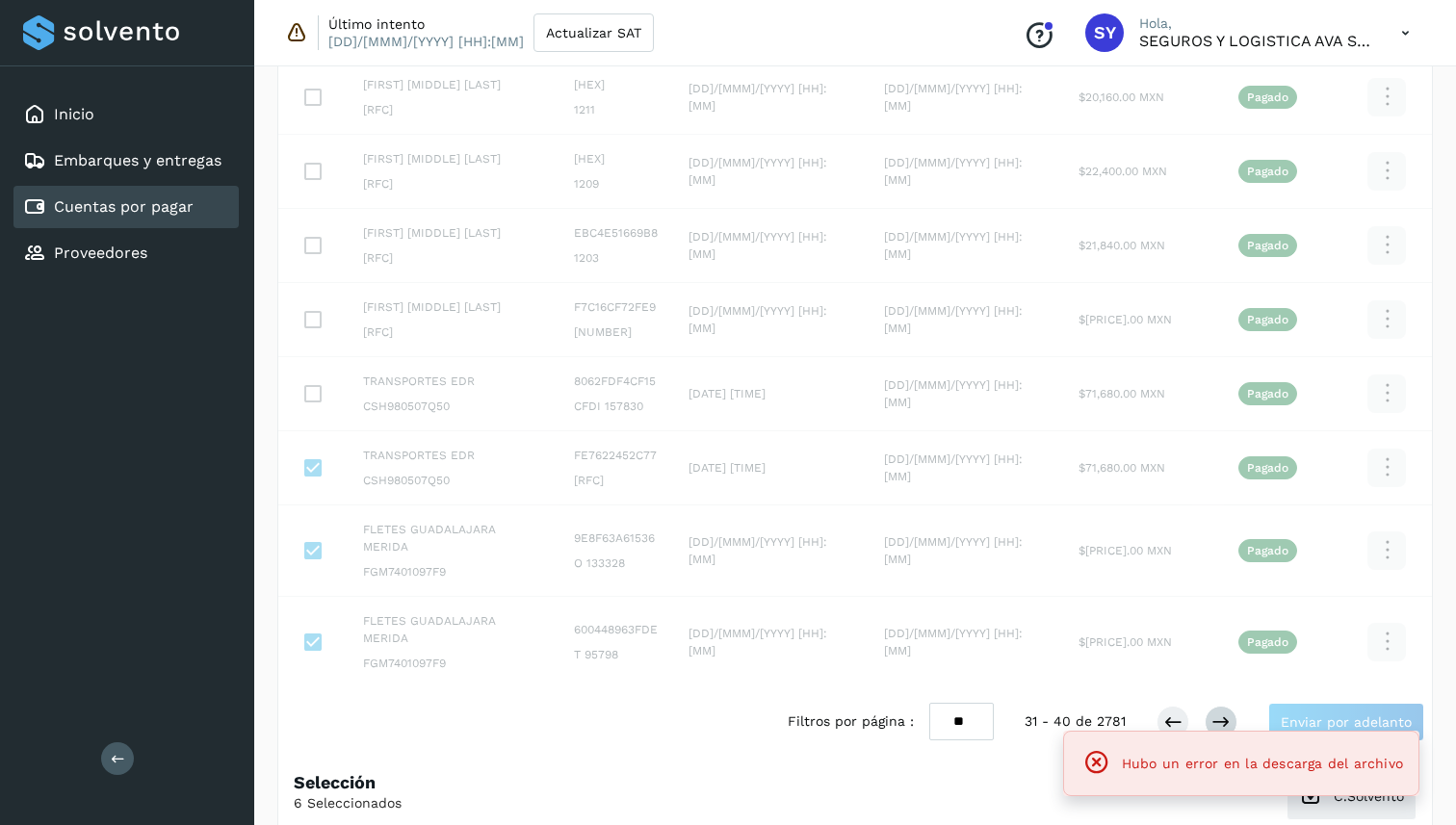click on "Filtros por página : ** ** ** 31 - 40 de 2781 Enviar por adelanto" at bounding box center [855, 722] 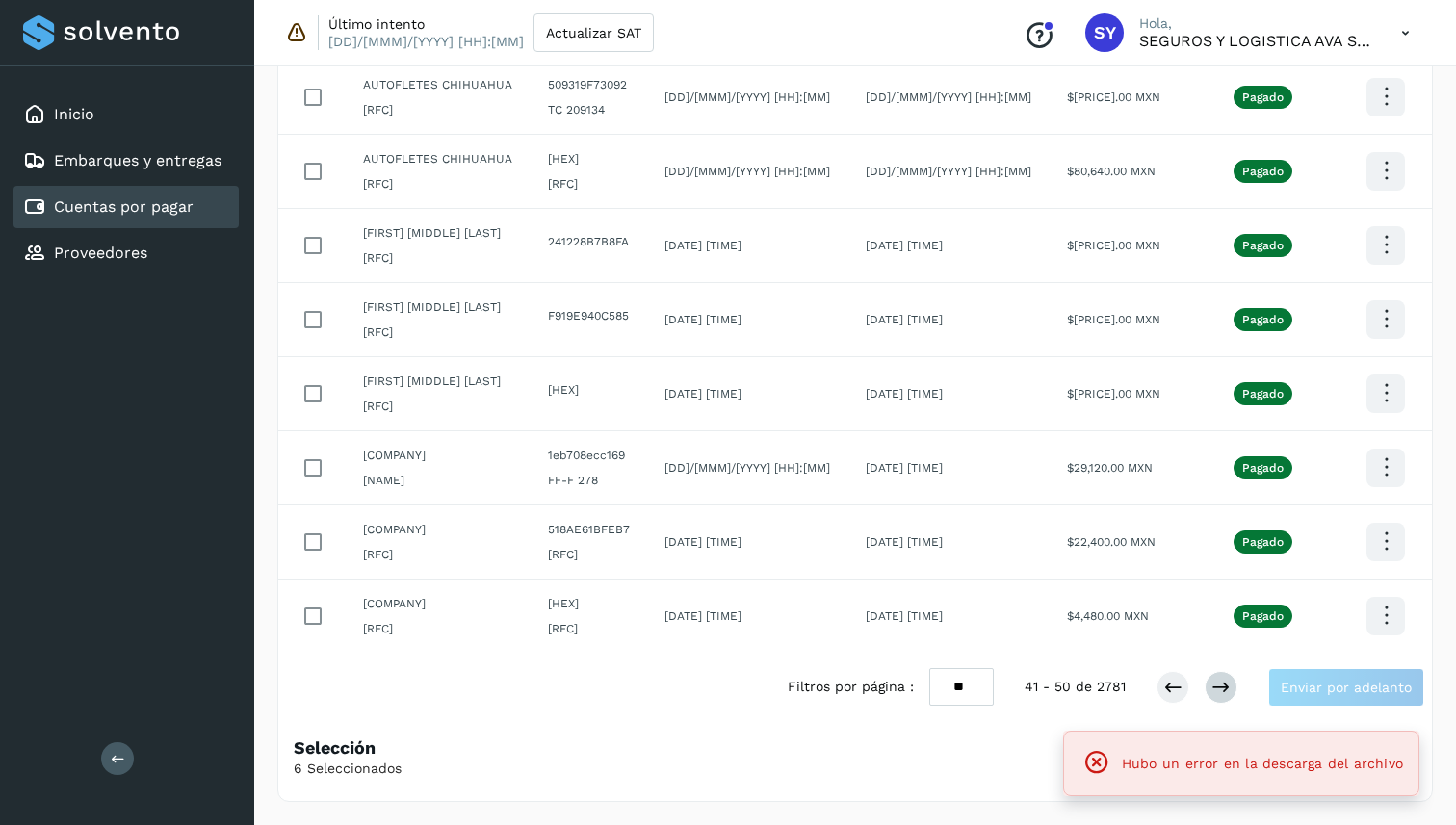 click on "Filtros por página : ** ** ** [NUMBER] - [NUMBER] de [NUMBER] Enviar por adelanto" at bounding box center [855, 687] 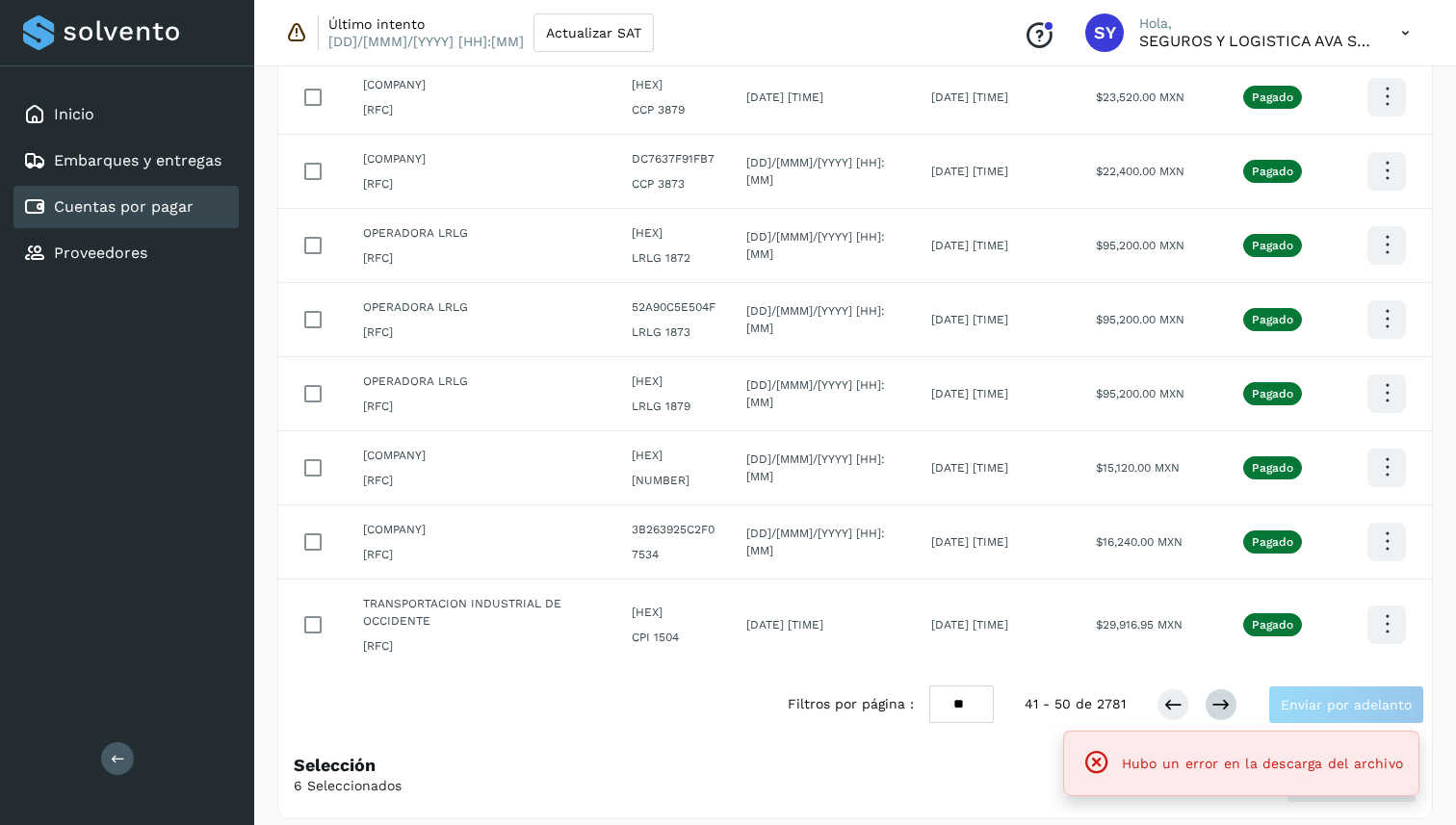click on "Razón social y RFC UUID / Folio Fecha y hora de carga Fecha de vencimiento Monto efectivo Estado de factura Acciones FC LOGISTICS SVAR S DE RL DE CV FLS151215I53 38A3B5C45491 CCP 3887 [DATE] [TIME] [DATE] [TIME] $24,640.00 MXN Pagado FC LOGISTICS SVAR S DE RL DE CV FLS151215I53 921BEDA71E15 CCP 3906 [DATE] [TIME] [DATE] [TIME] $25,760.00 MXN Pagado FC LOGISTICS SVAR S DE RL DE CV FLS151215I53 CA07D96C6B9A CCP 3879 [DATE] [TIME] [DATE] [TIME] $23,520.00 MXN Pagado FC LOGISTICS SVAR S DE RL DE CV FLS151215I53 DC7637F91FB7 CCP 3873 [DATE] [TIME] [DATE] [TIME] $22,400.00 MXN Pagado OPERADORA LRLG OLR220407L27 84A69639D31A LRLG 1872 [DATE] [TIME] [DATE] [TIME] $95,200.00 MXN Pagado OPERADORA LRLG OLR220407L27 52A90C5E504F LRLG 1873 [DATE] [TIME] [DATE] [TIME] $95,200.00 MXN Pagado OPERADORA LRLG OLR220407L27 7105226C07E0 LRLG 1879 [DATE] [TIME] [DATE] [TIME] $95,200.00 MXN Pagado SERVICIOS CONSTRUCTIVOS E INGENIERIA LRS SCI1507146D1 3F9037684A38 7599 Pagado" at bounding box center [855, 338] 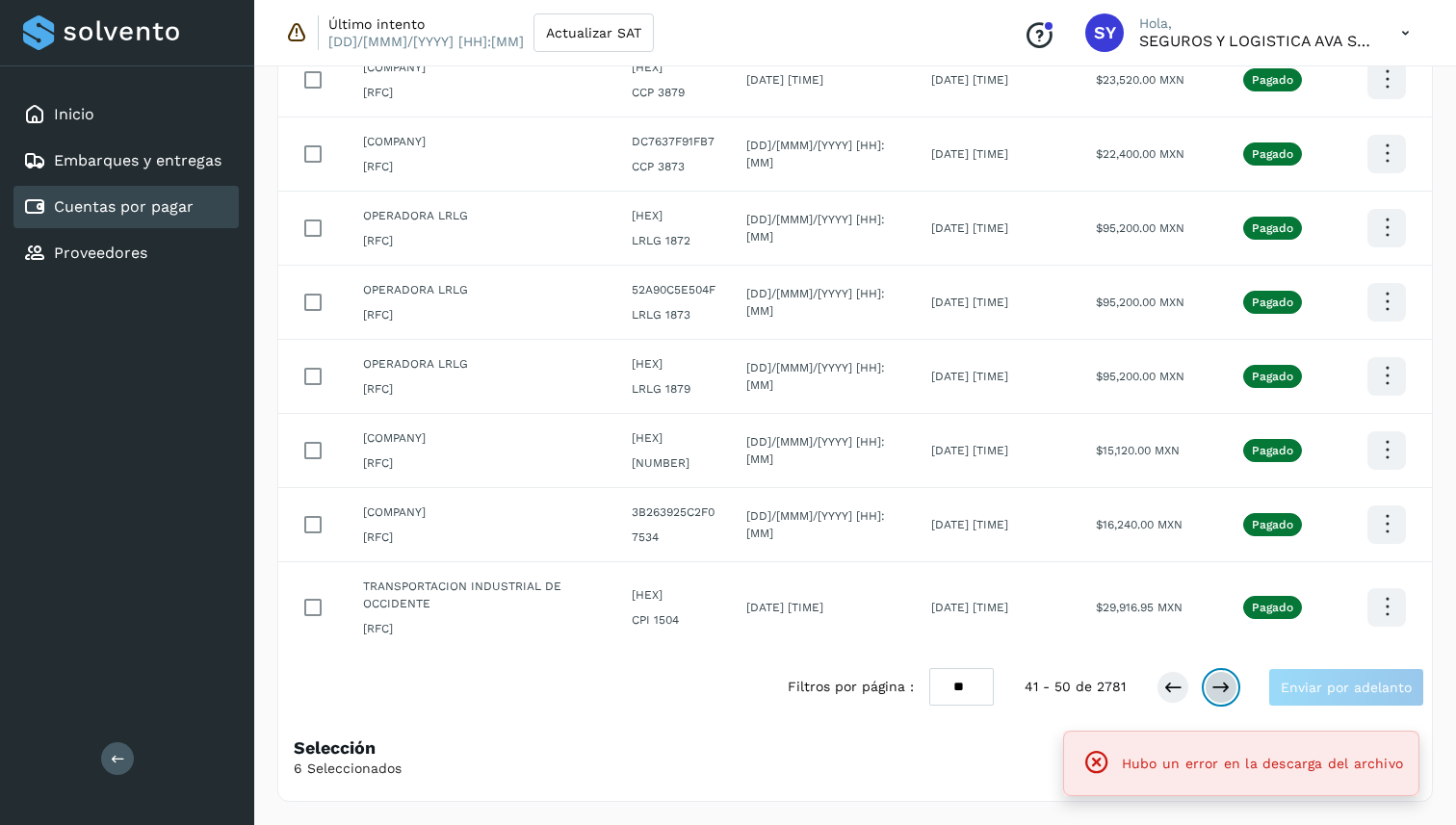 click at bounding box center (1221, 687) 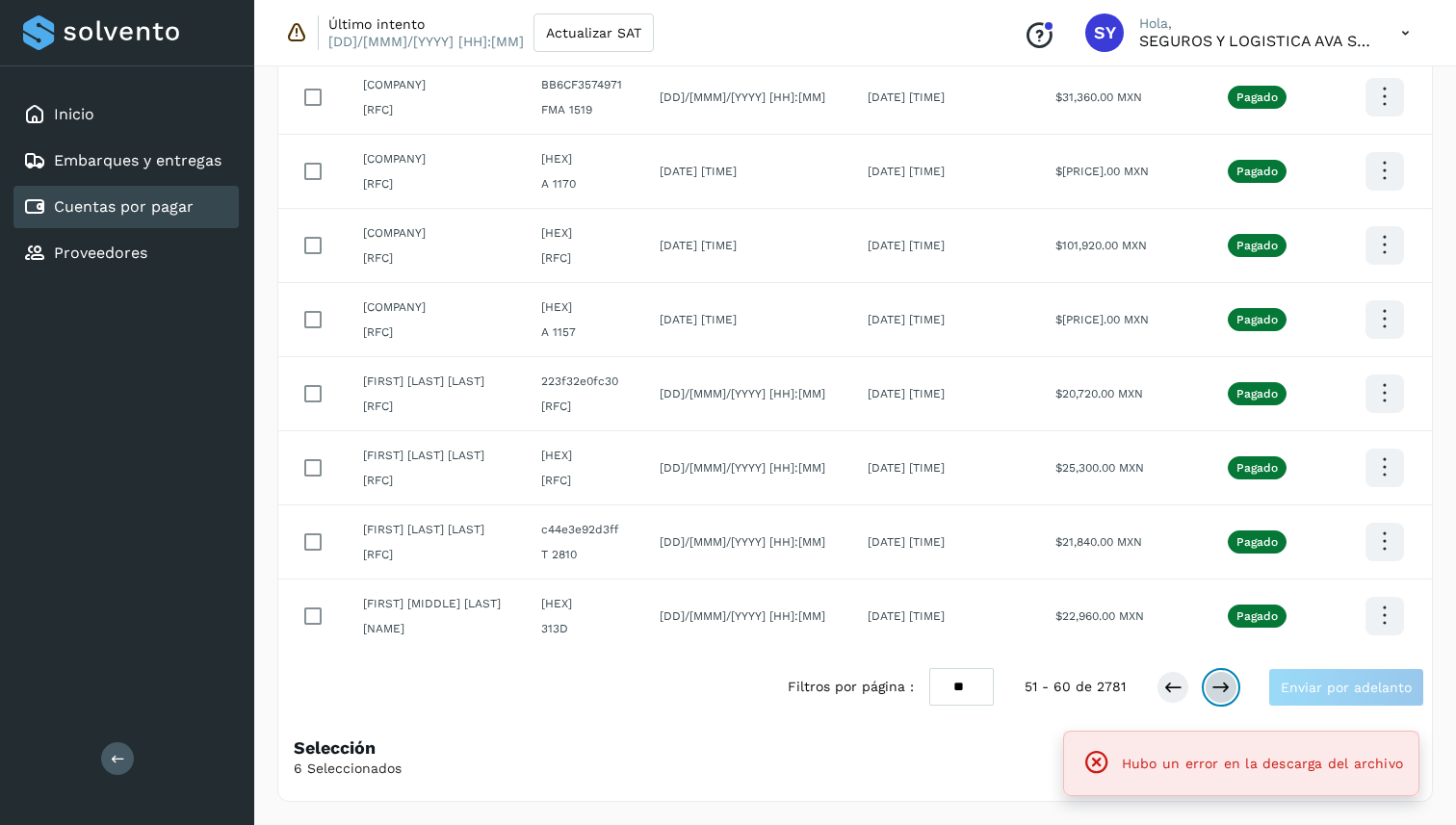 click at bounding box center [1221, 687] 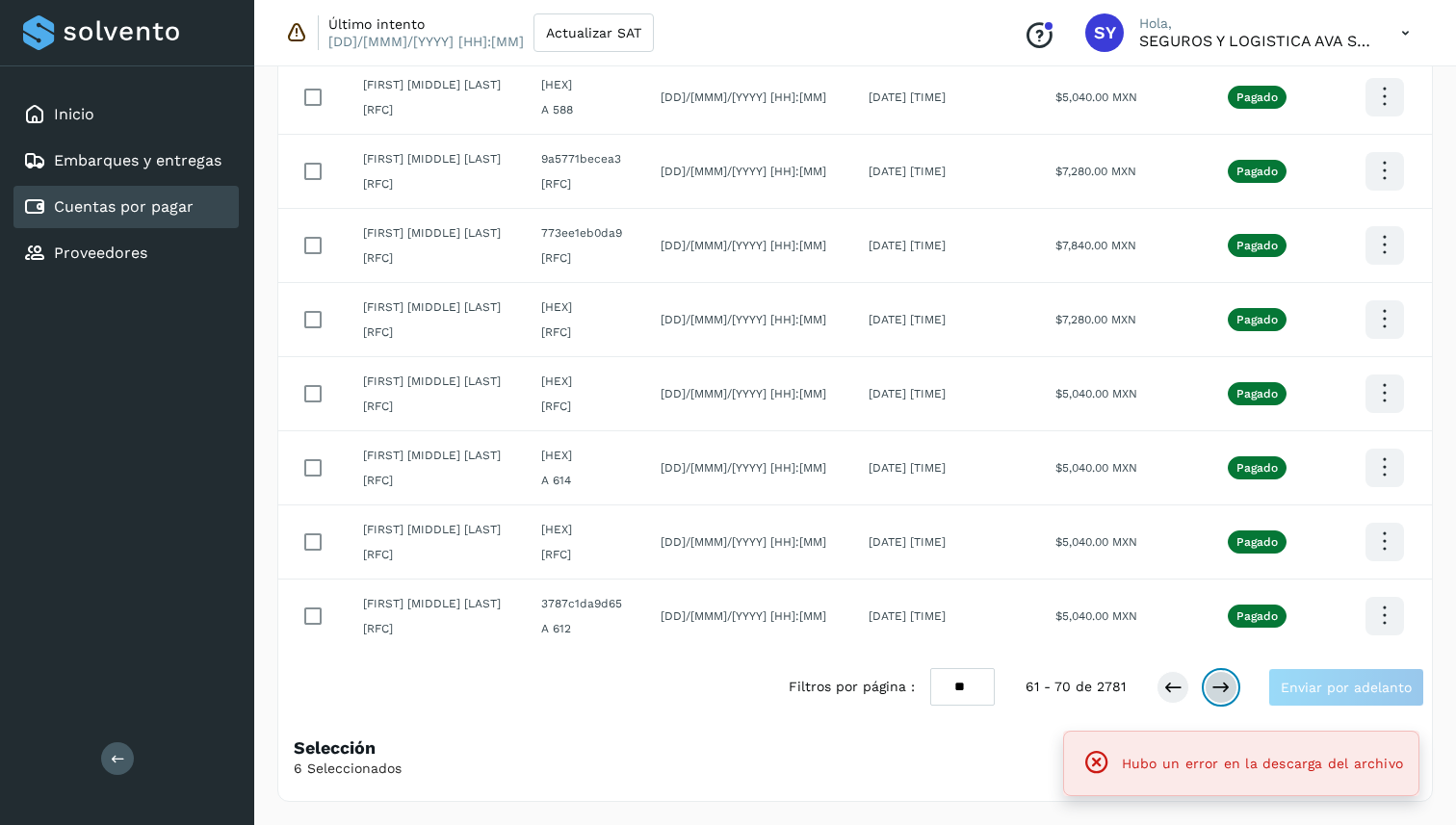 click at bounding box center [1221, 687] 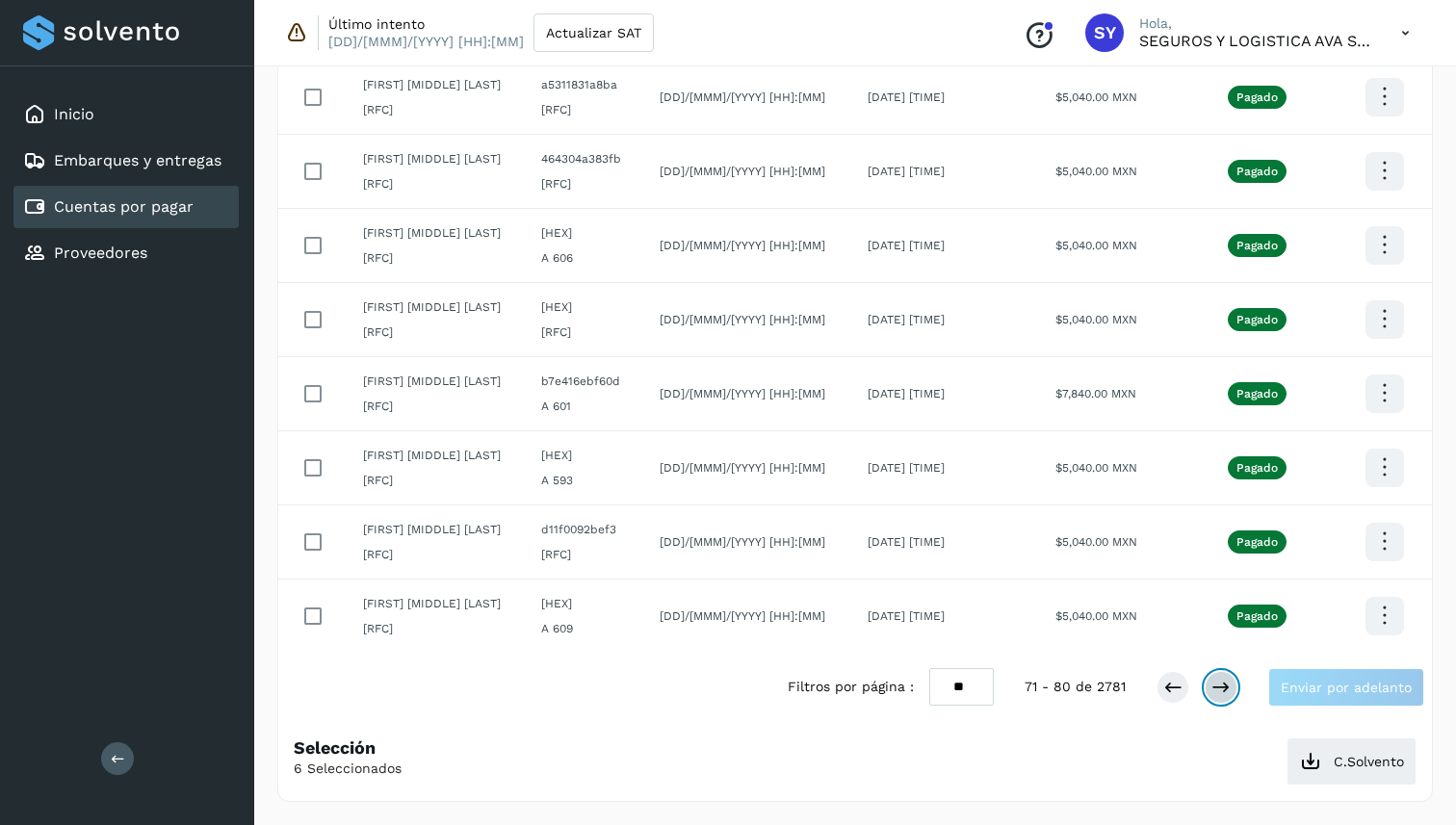 click at bounding box center [1221, 687] 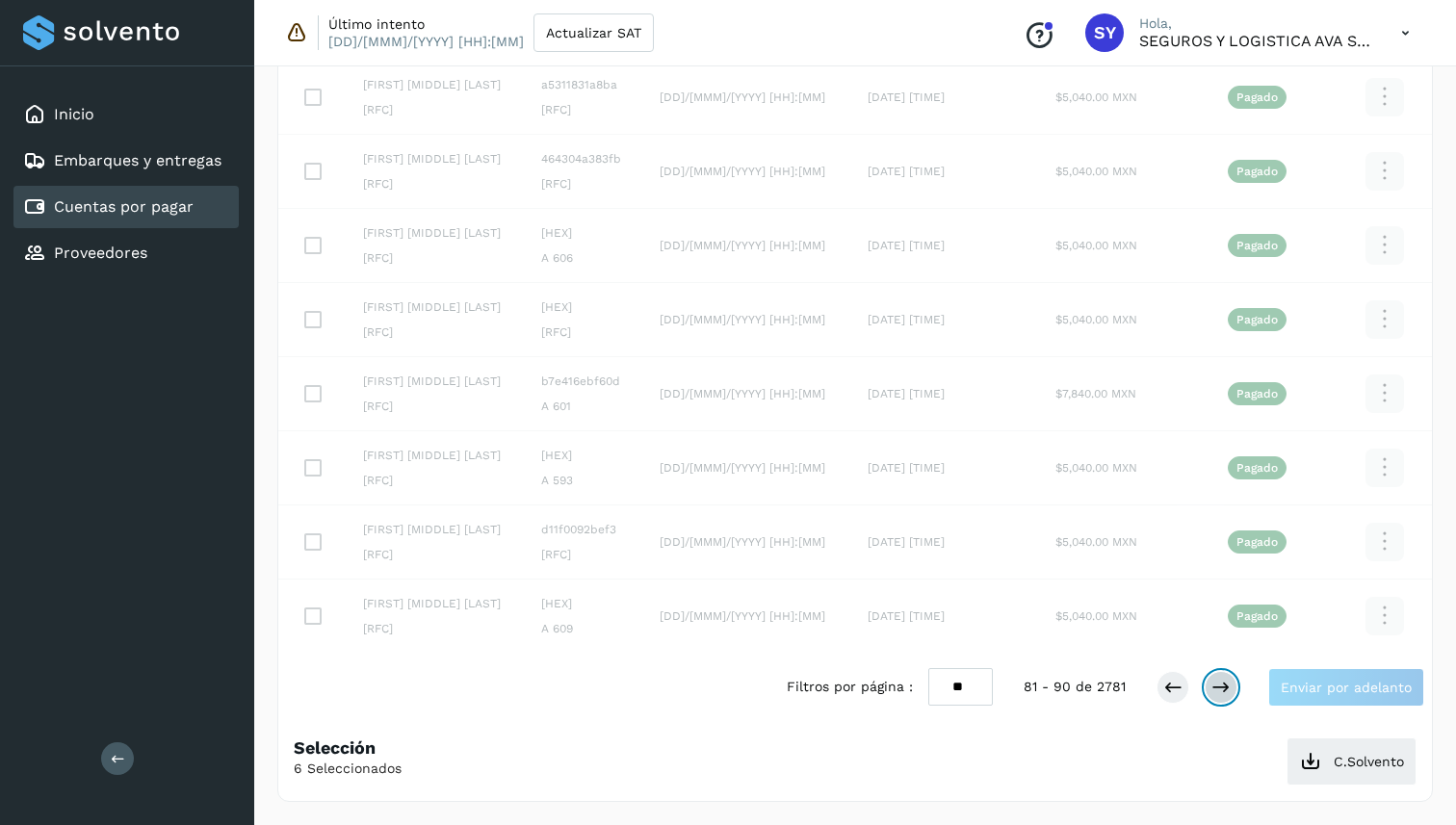 click at bounding box center [1221, 687] 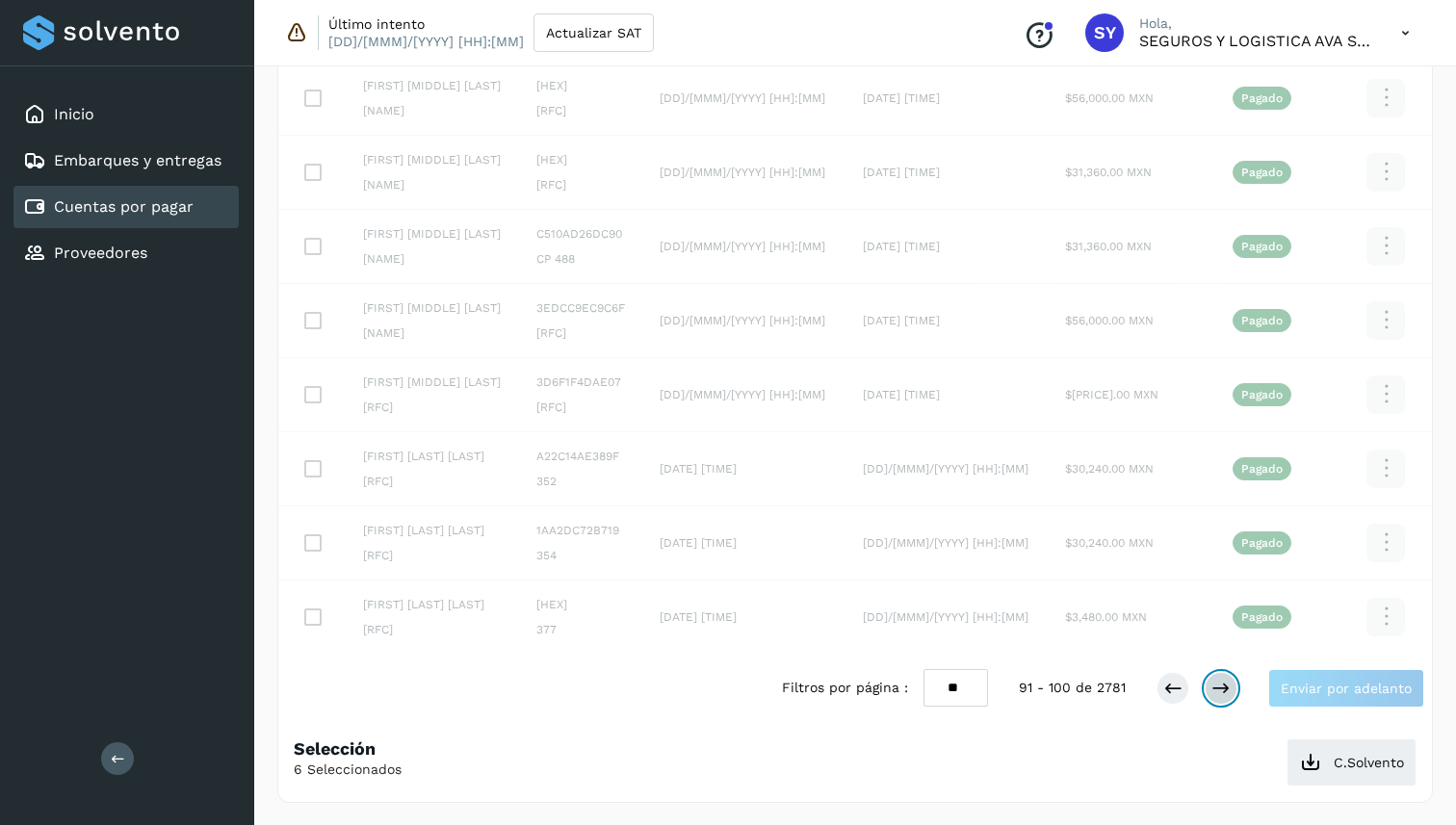 click at bounding box center (1221, 688) 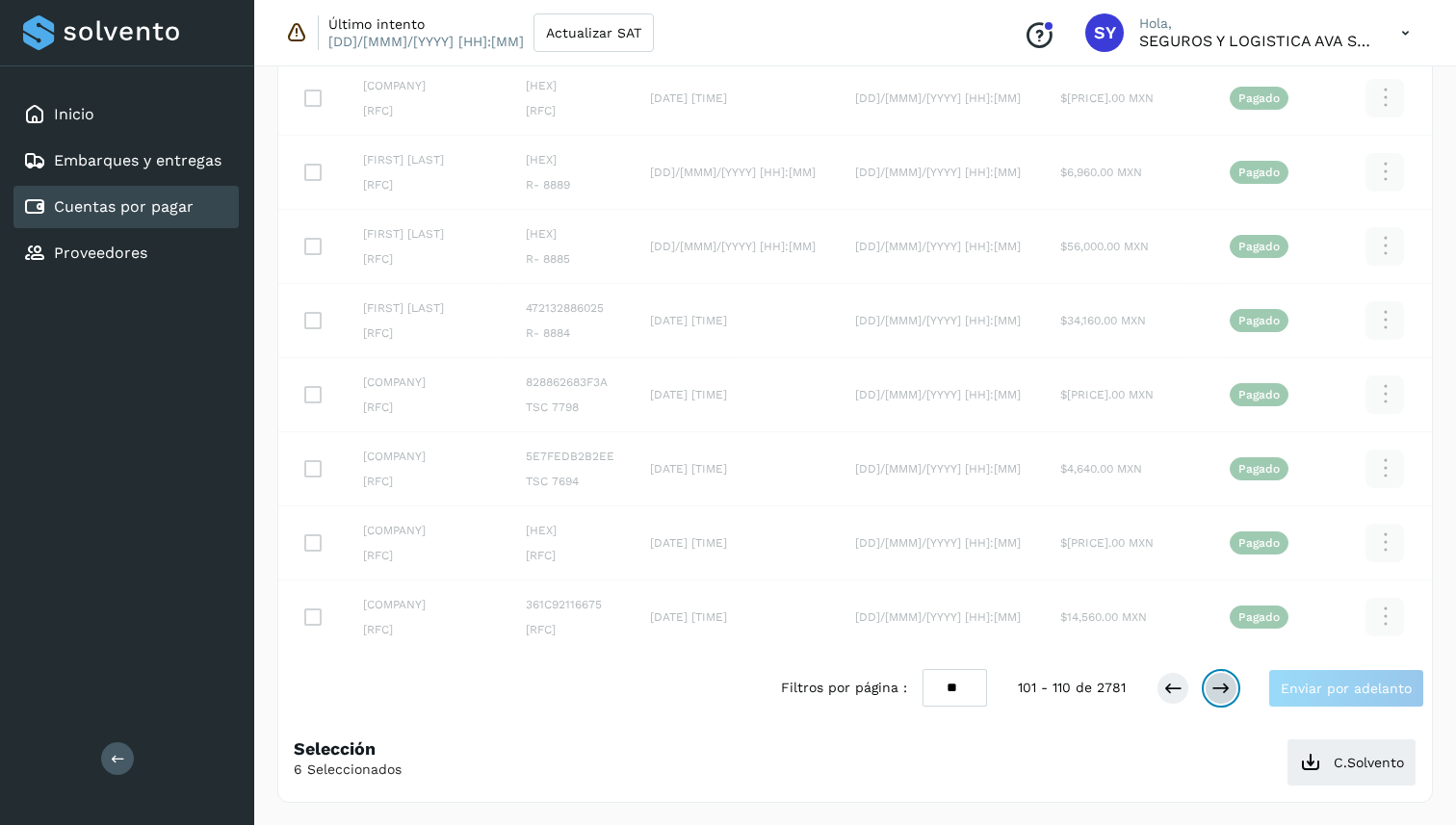 click at bounding box center [1221, 688] 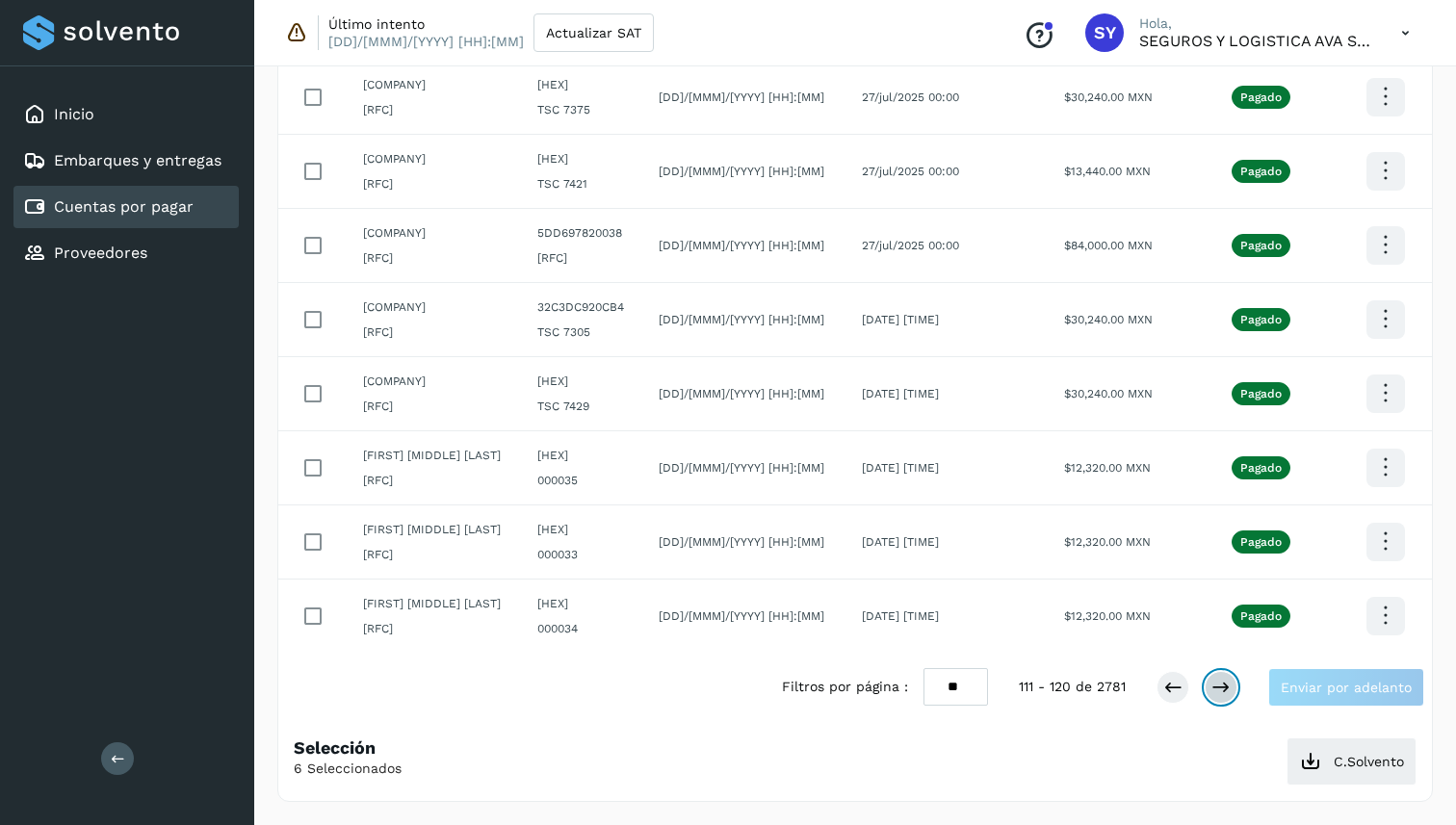 click at bounding box center (1221, 687) 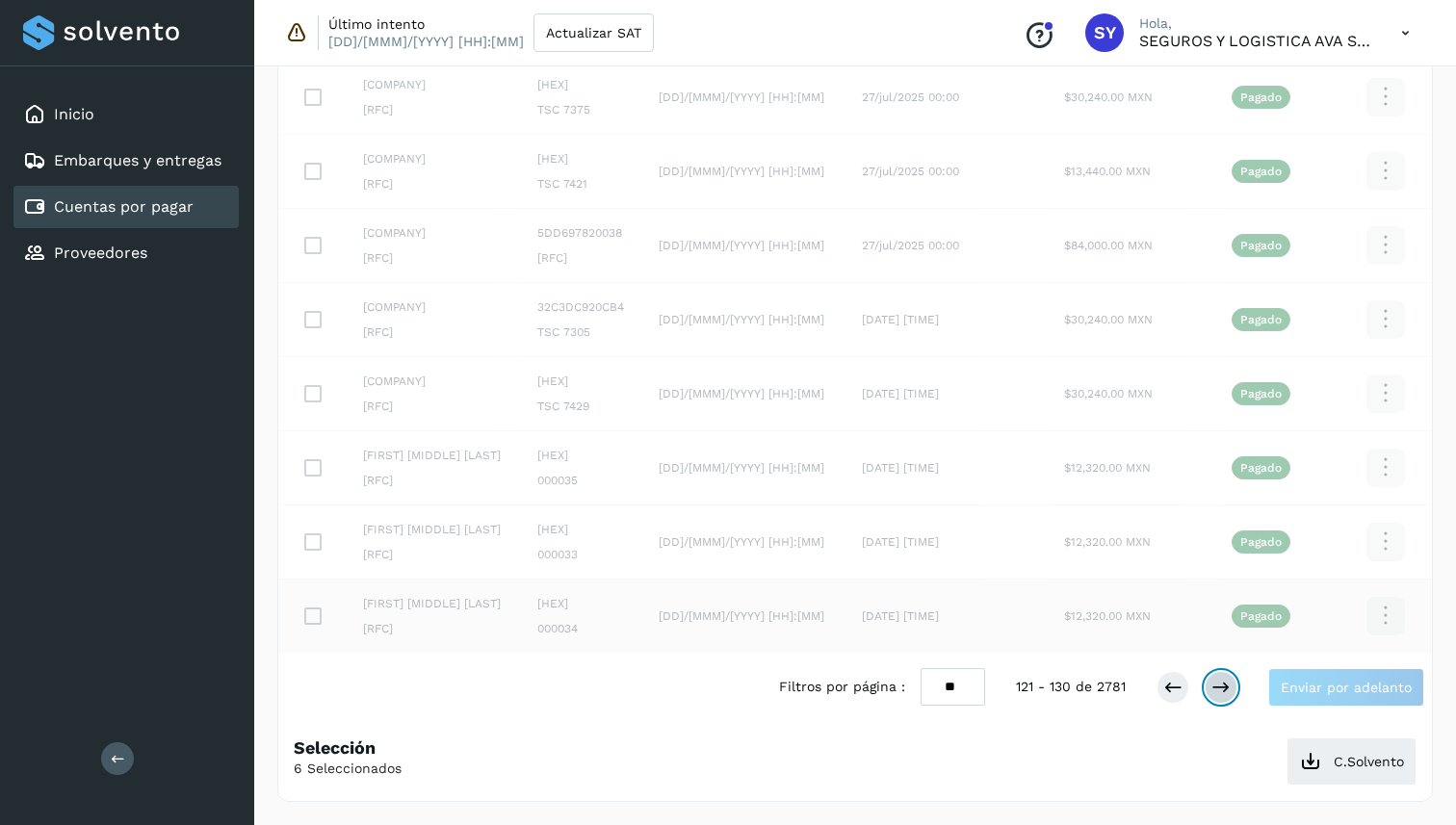 scroll, scrollTop: 355, scrollLeft: 0, axis: vertical 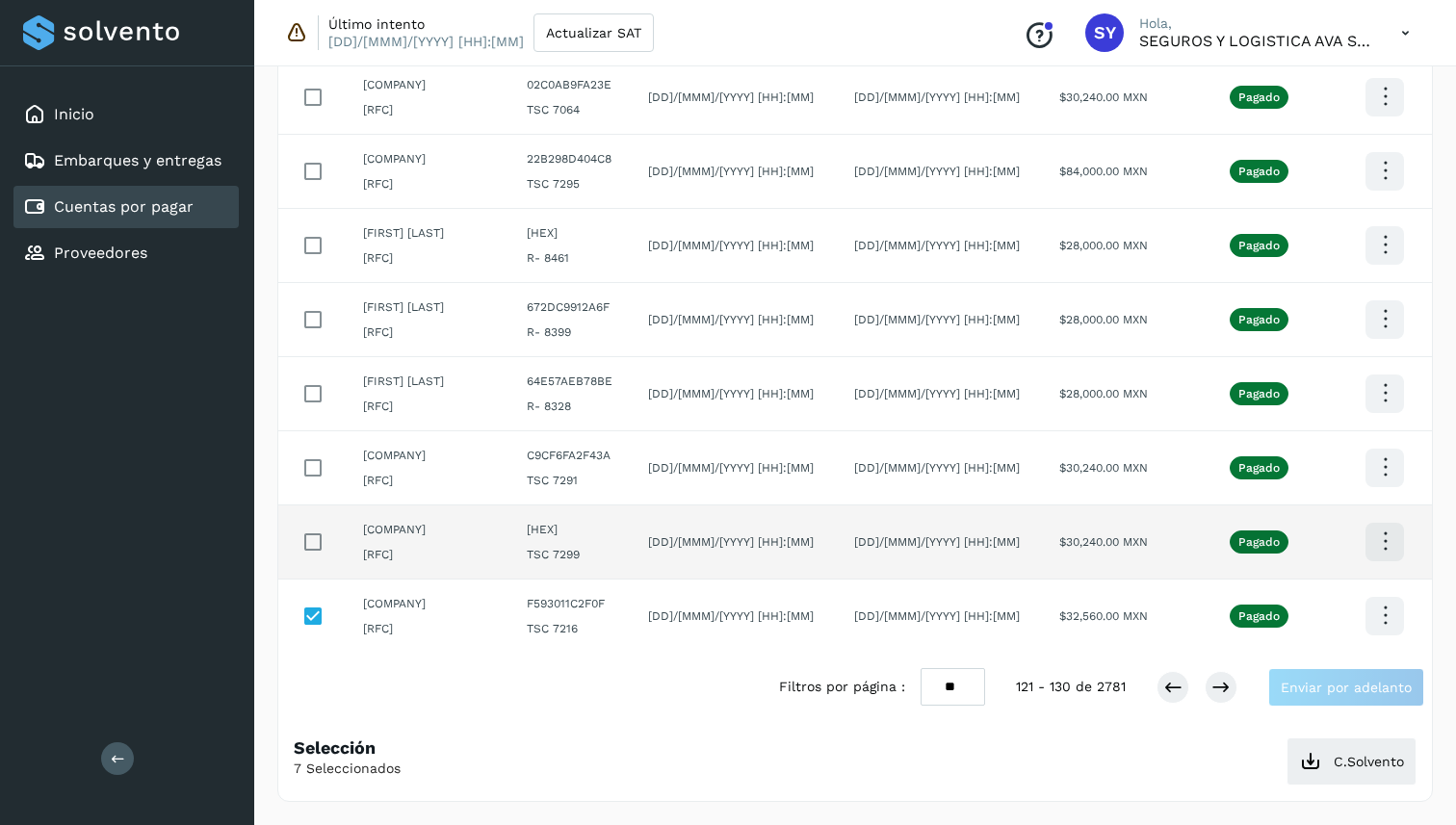 click 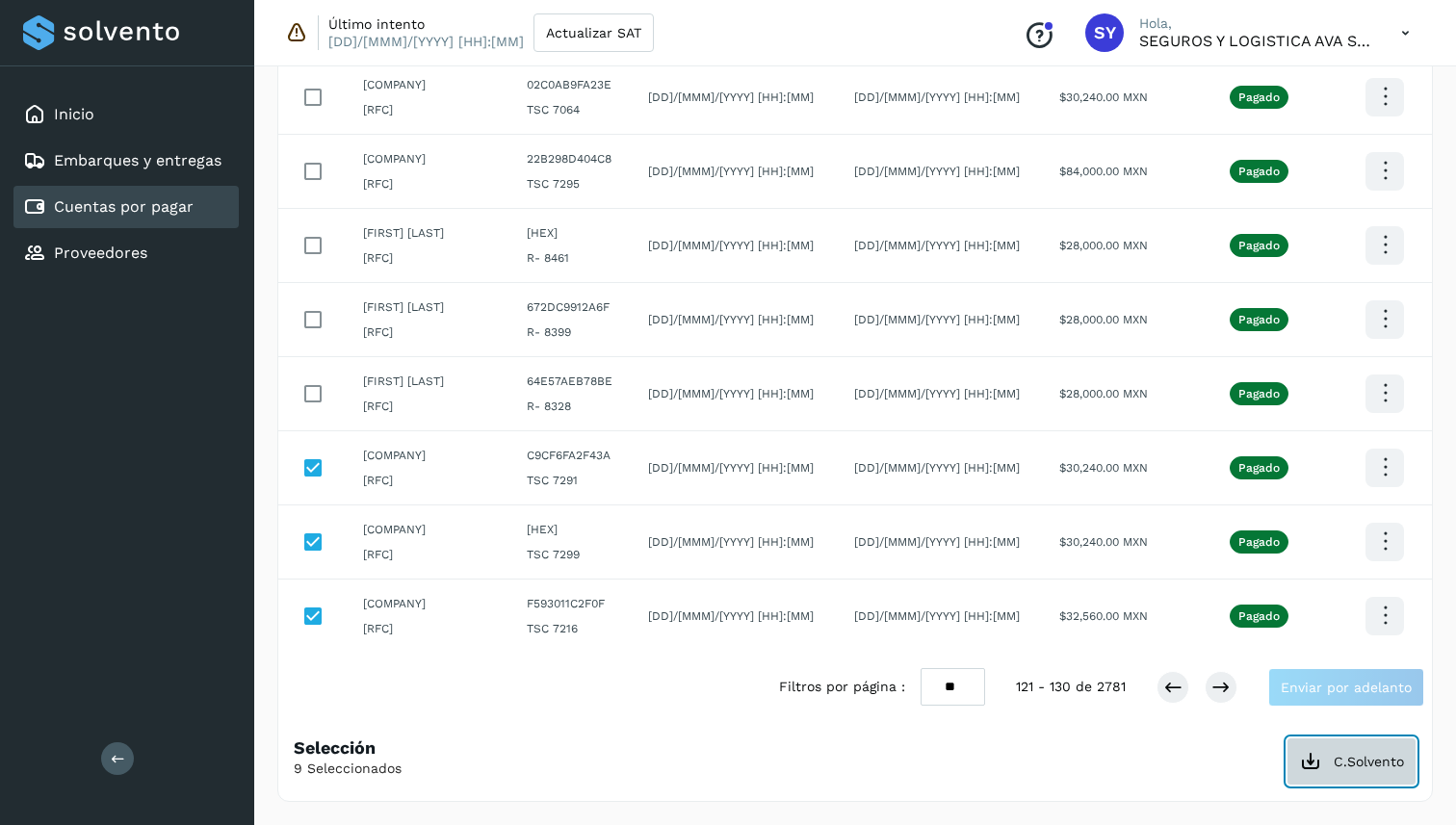 click on "C.Solvento" 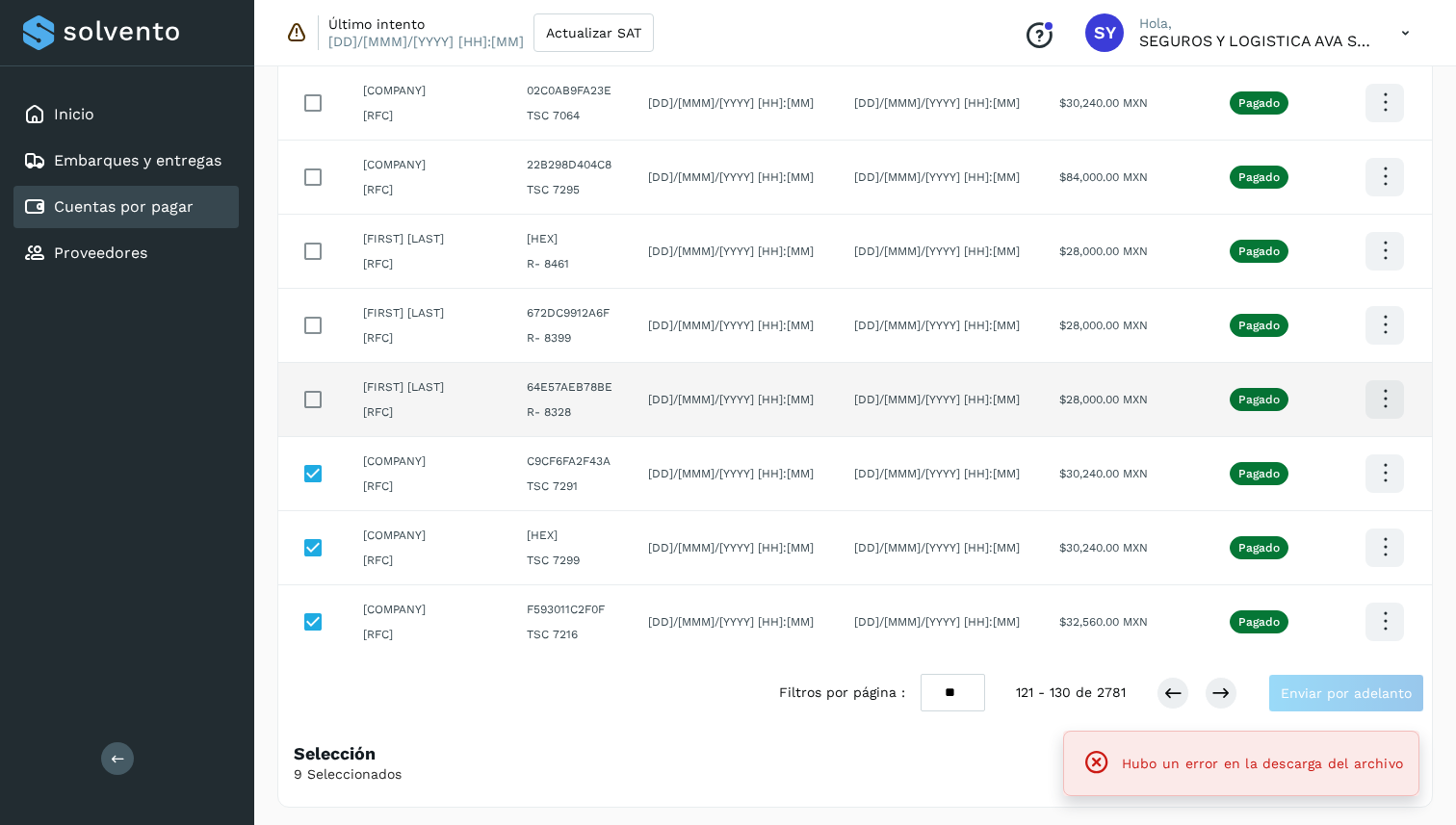 scroll, scrollTop: 355, scrollLeft: 0, axis: vertical 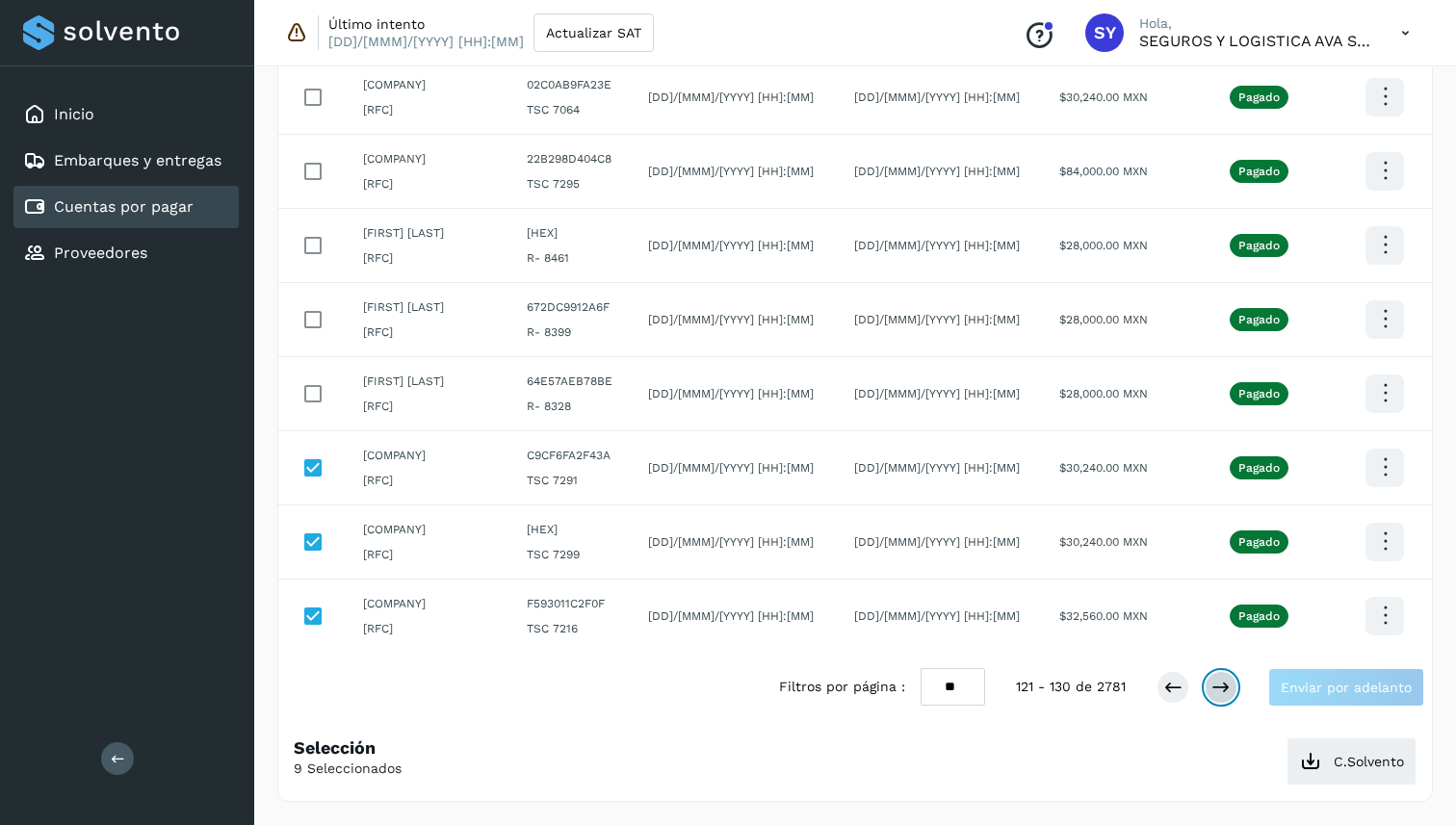 click at bounding box center (1221, 687) 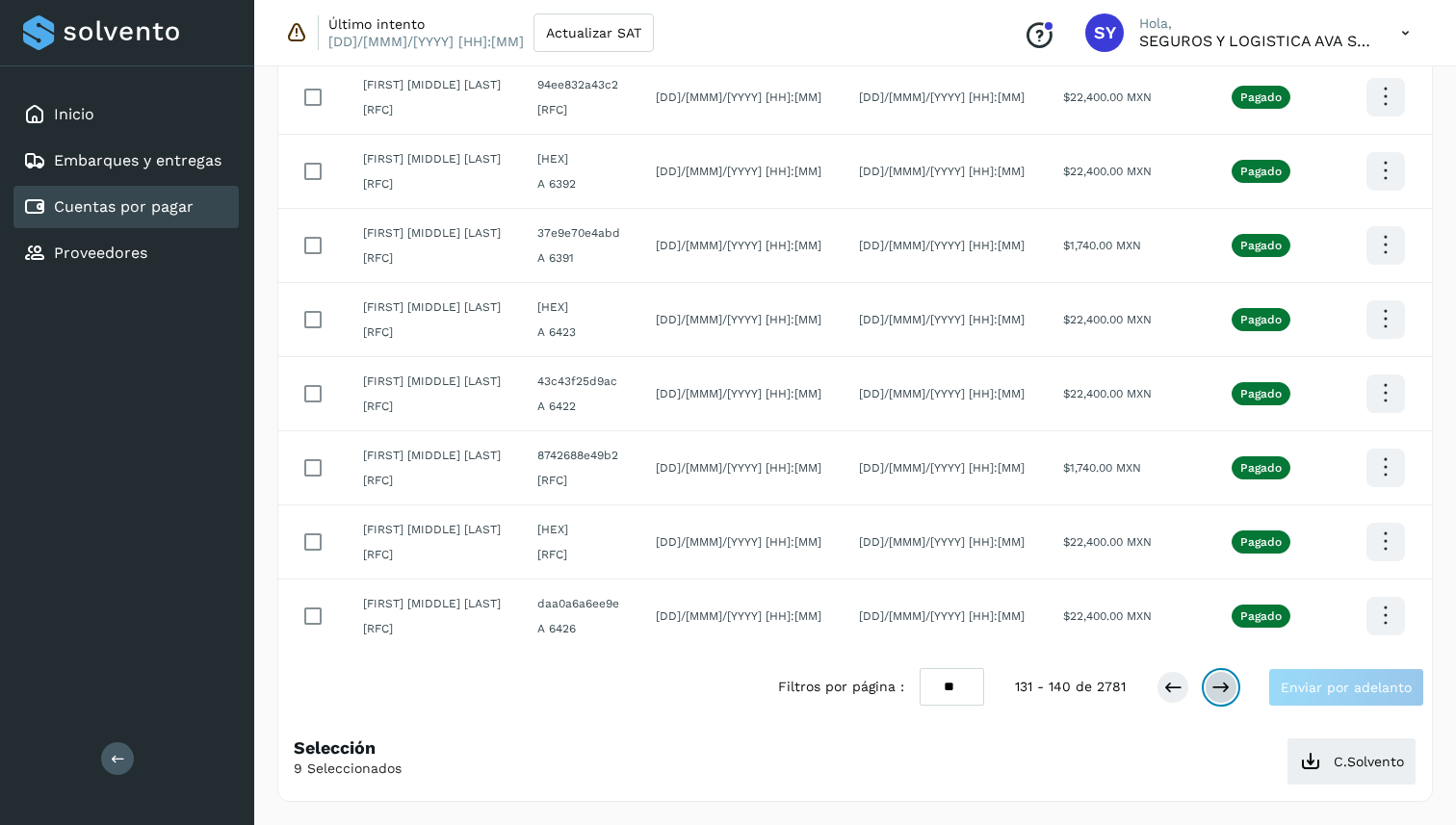 click at bounding box center (1221, 687) 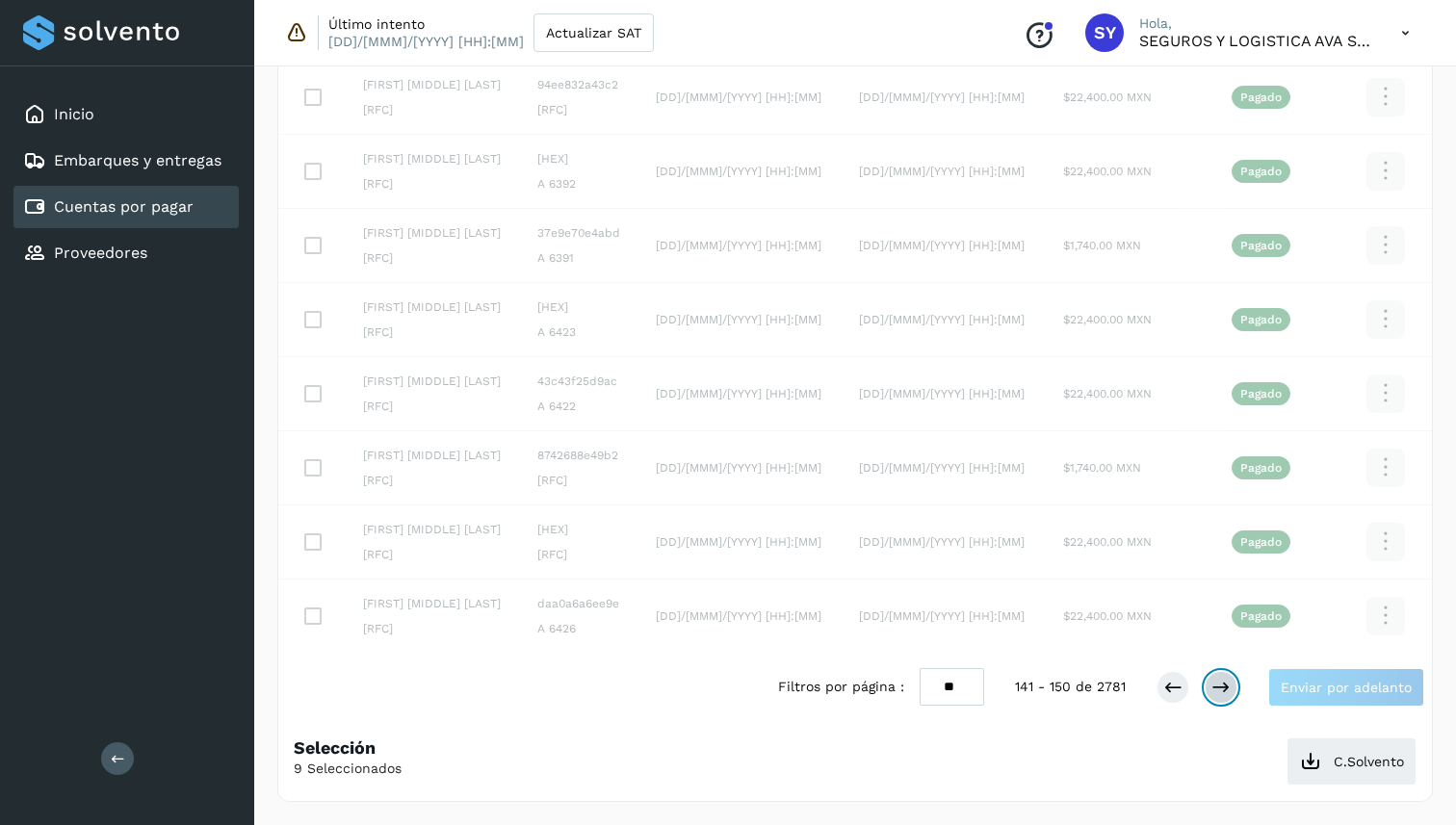 click at bounding box center (1221, 687) 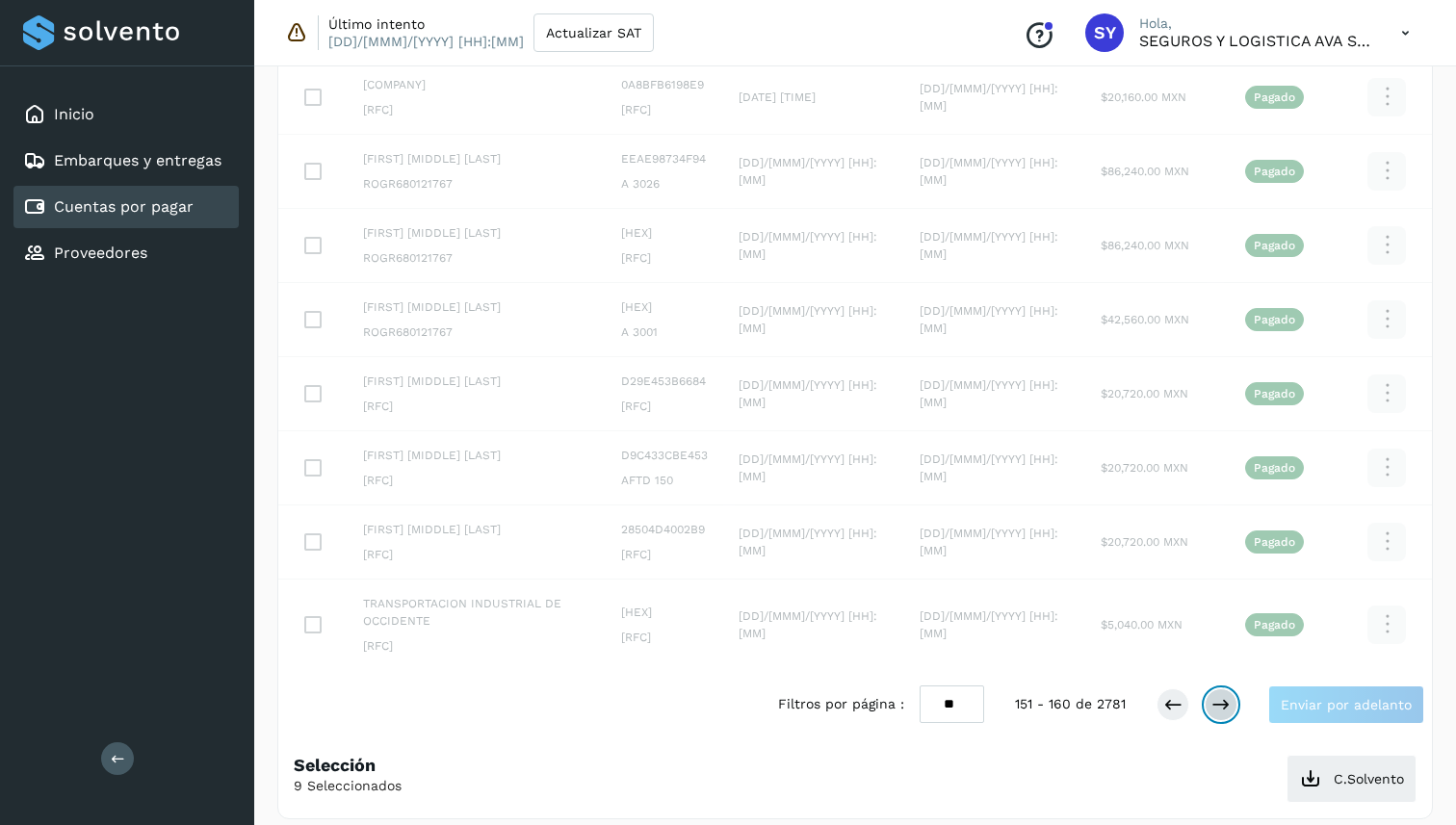 scroll, scrollTop: 355, scrollLeft: 0, axis: vertical 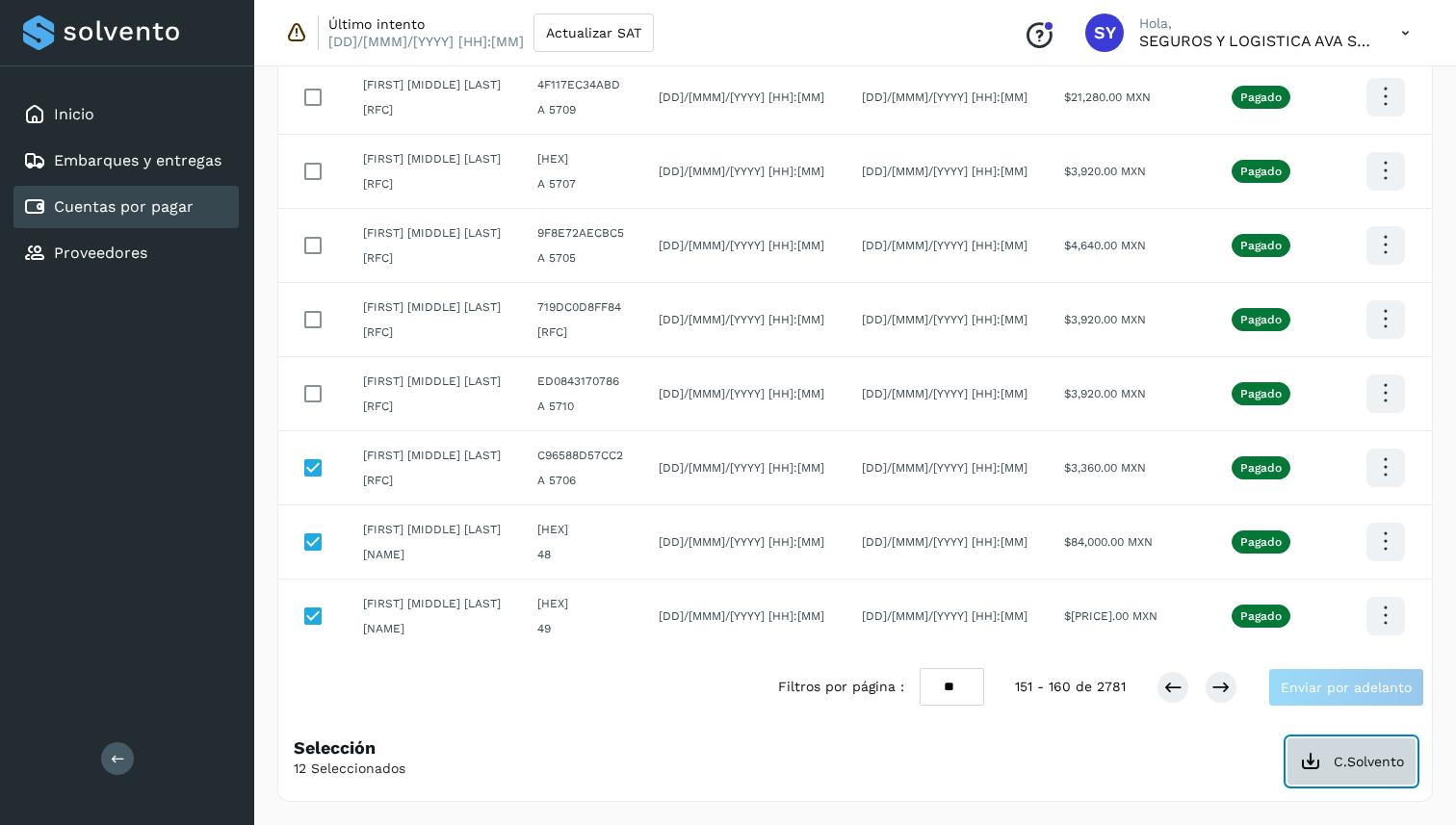 click on "C.Solvento" at bounding box center (1351, 761) 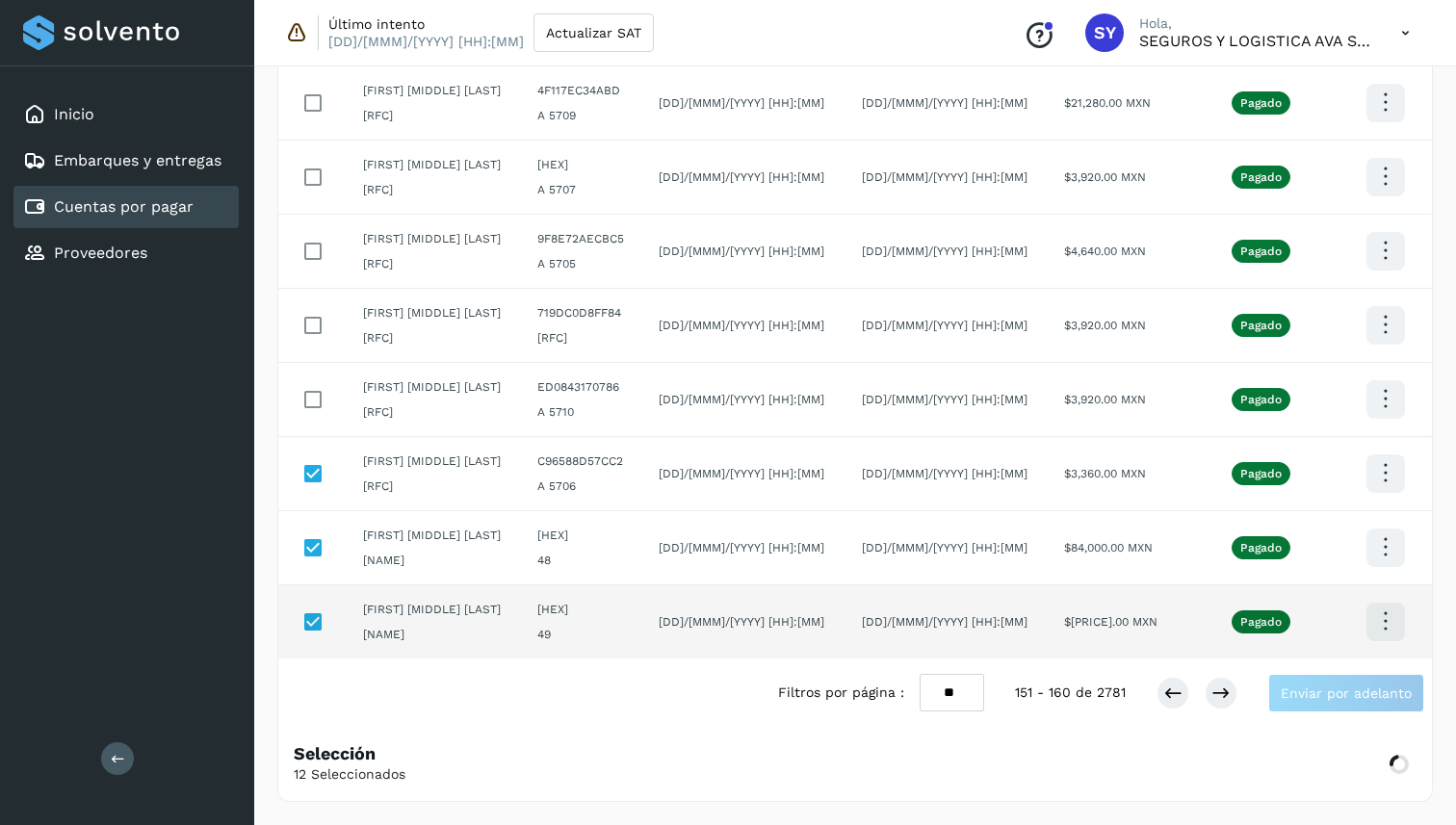 scroll, scrollTop: 355, scrollLeft: 0, axis: vertical 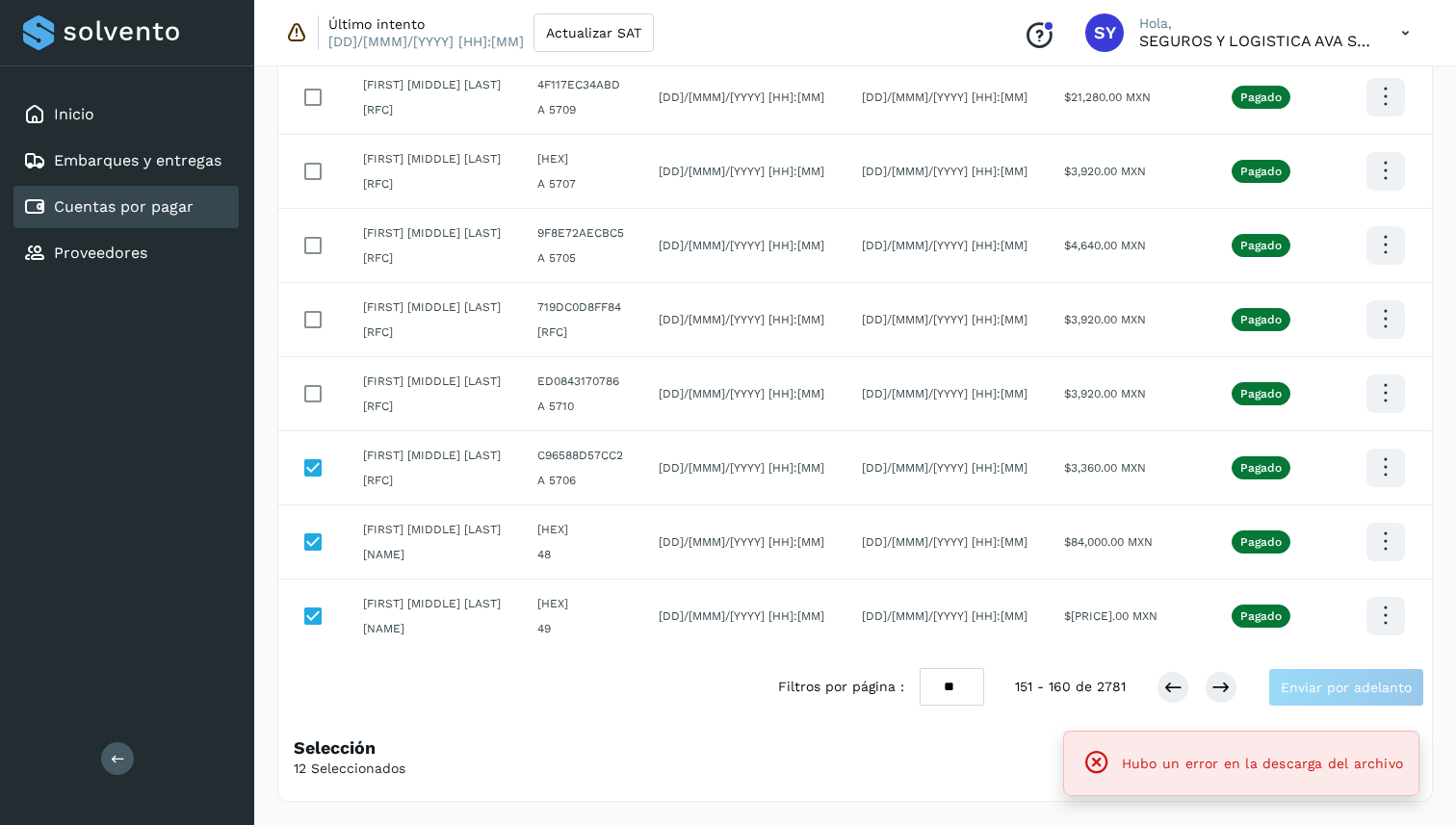click at bounding box center (1097, 762) 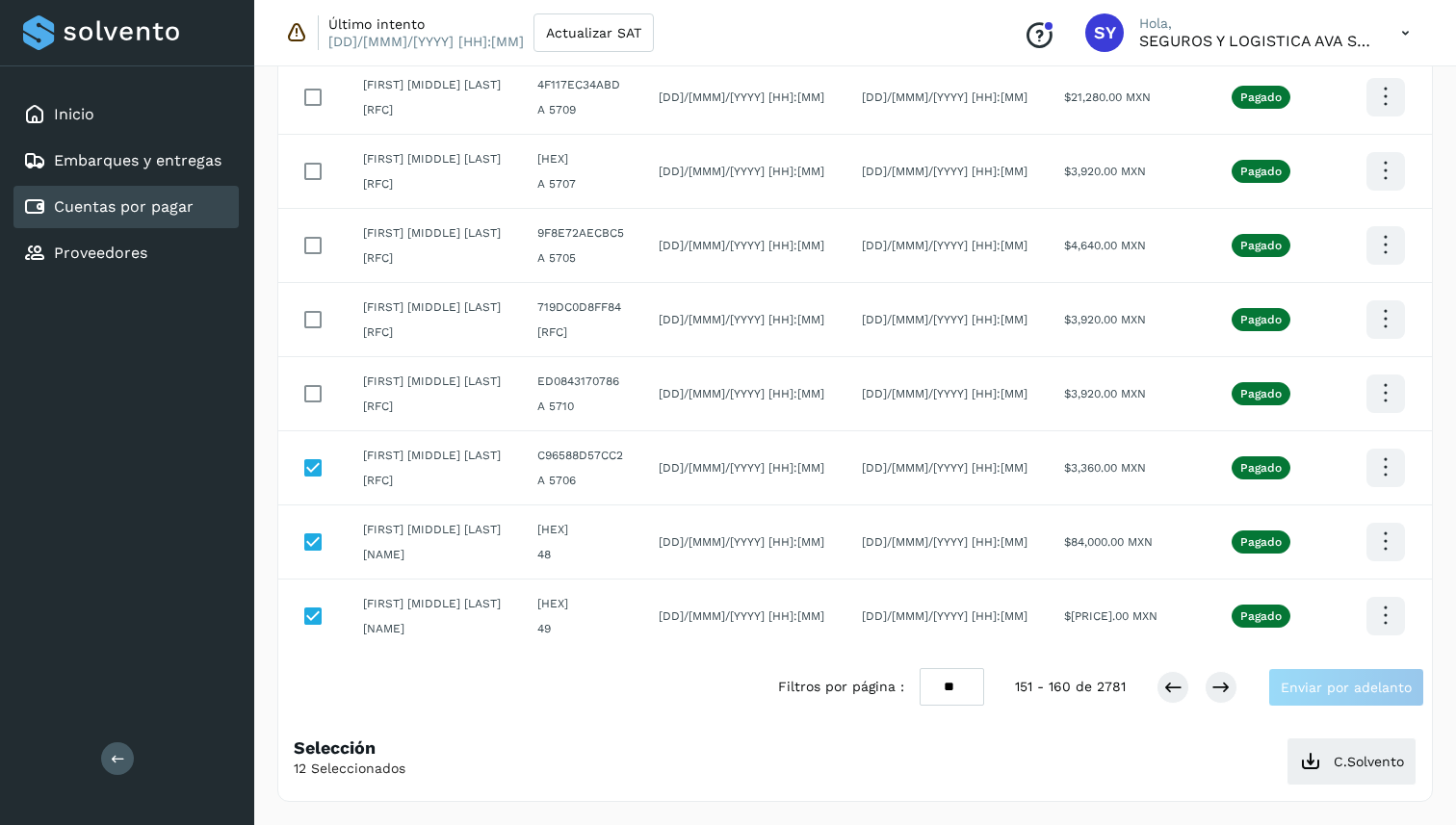 click on "Selección 12 Seleccionados C.Solvento" at bounding box center [855, 761] 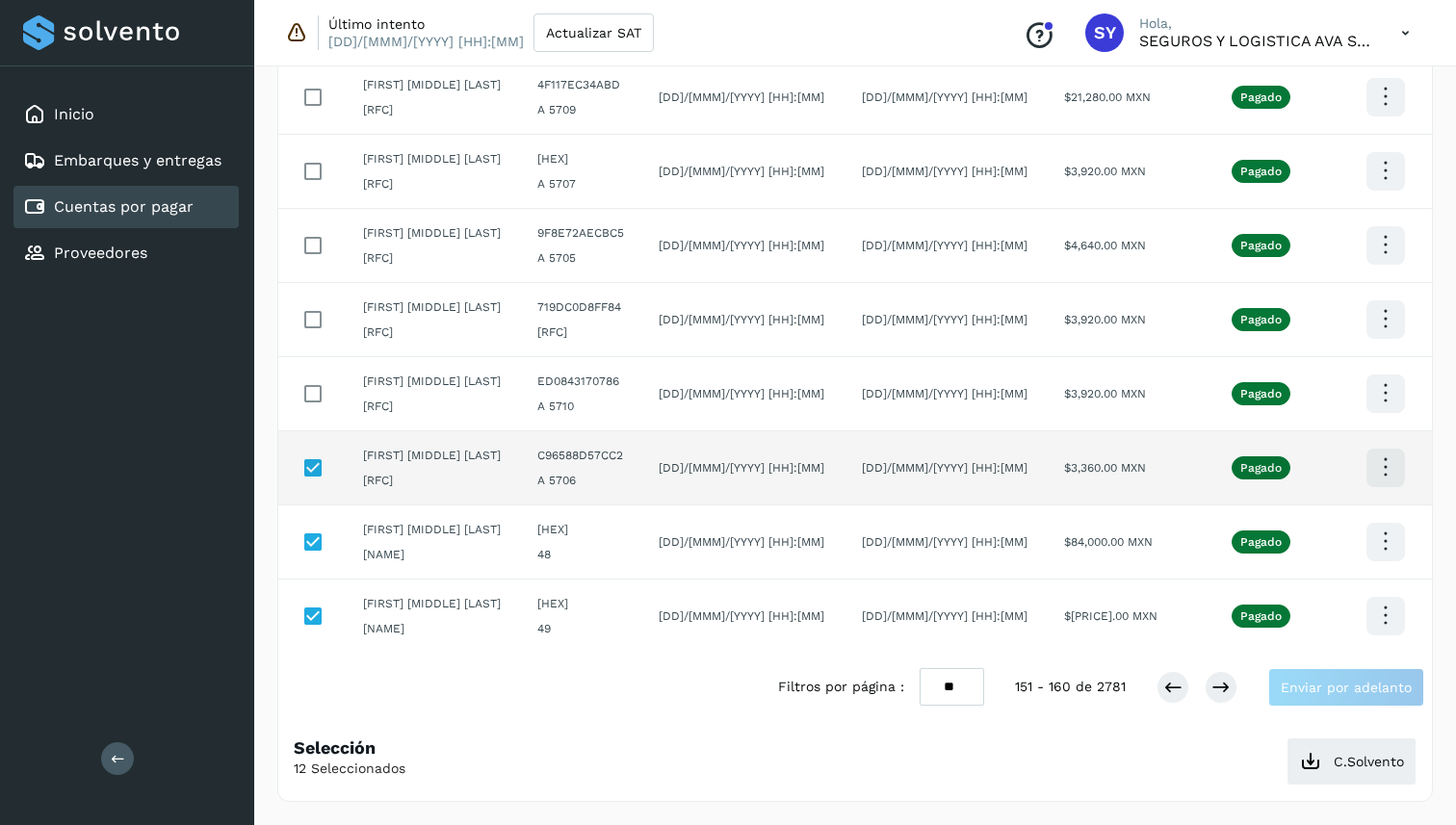 click at bounding box center [1385, -52] 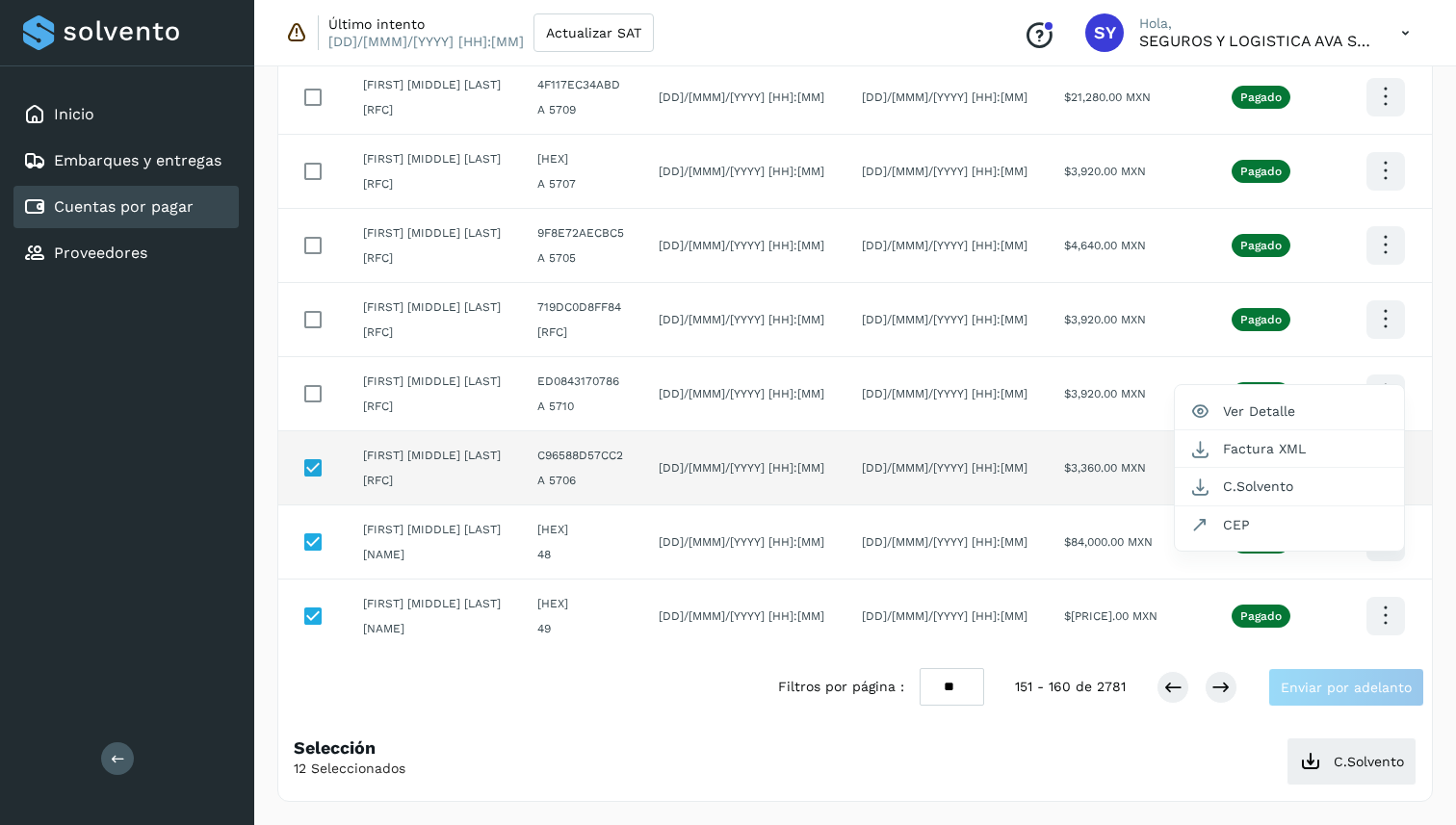 click at bounding box center [728, 412] 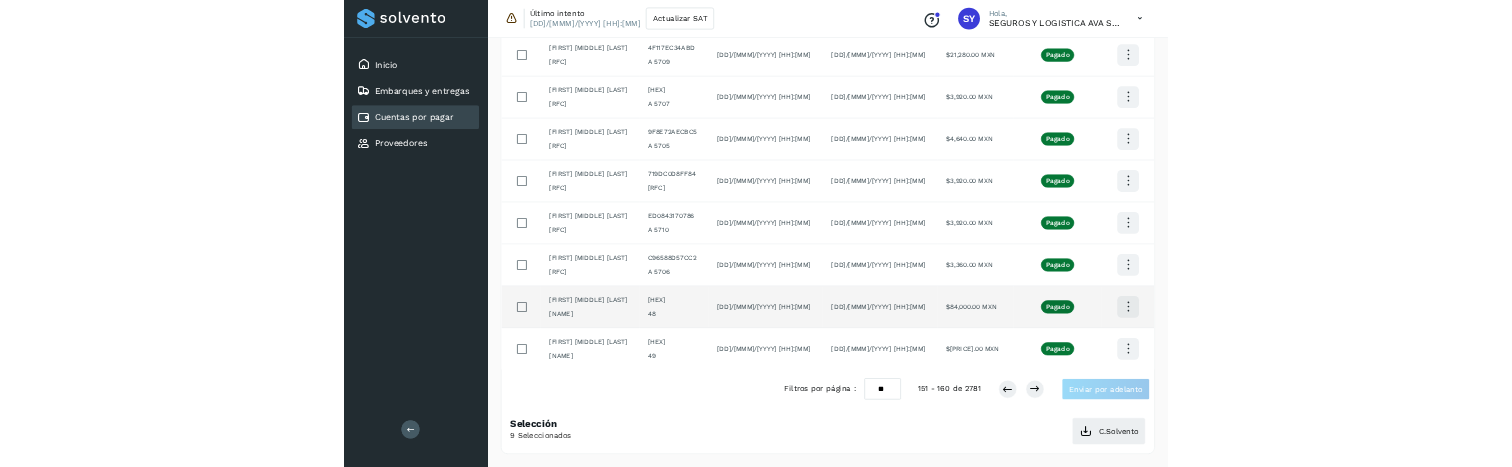 scroll, scrollTop: 0, scrollLeft: 0, axis: both 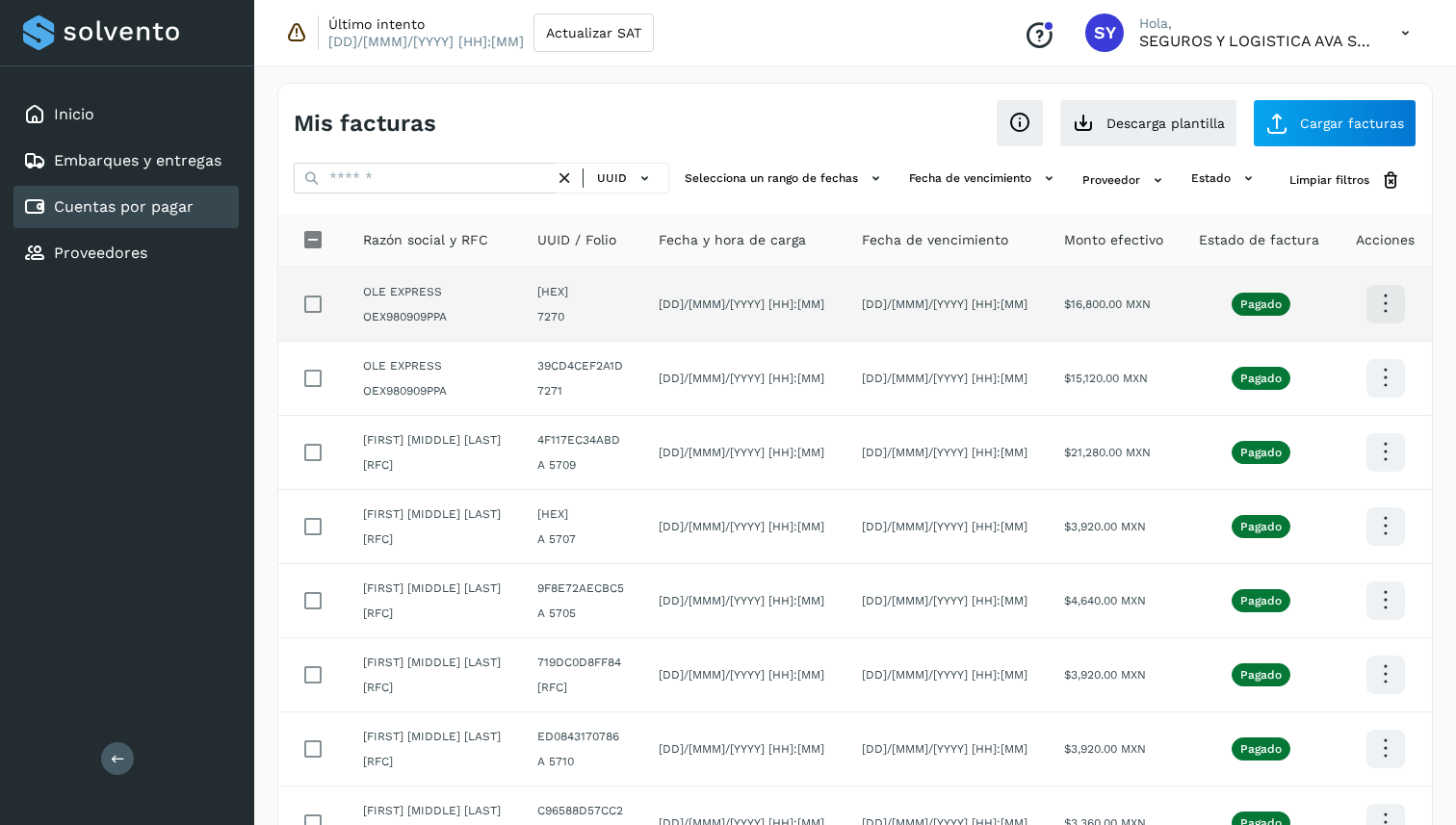click at bounding box center (1385, 303) 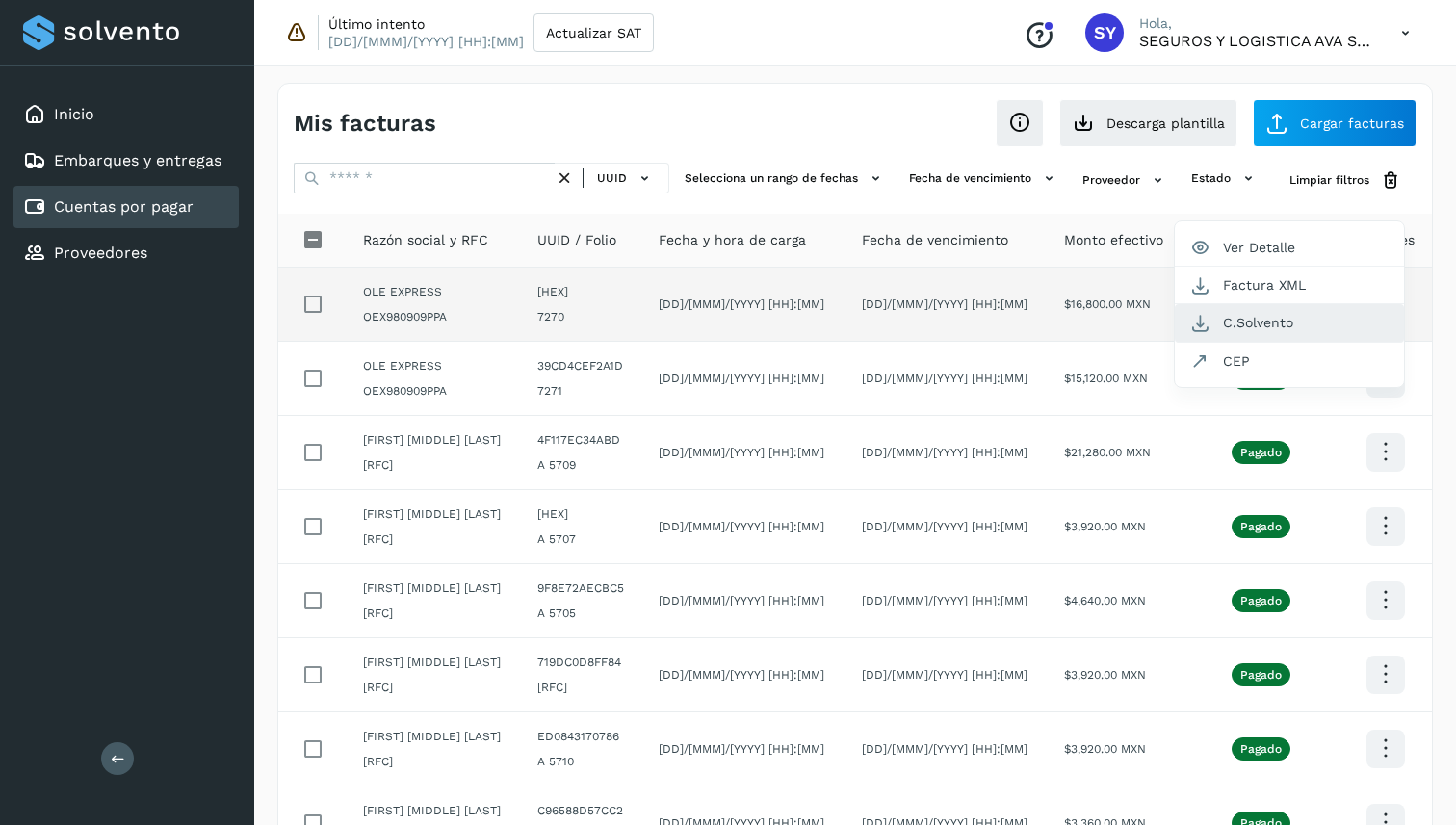 click on "C.Solvento" 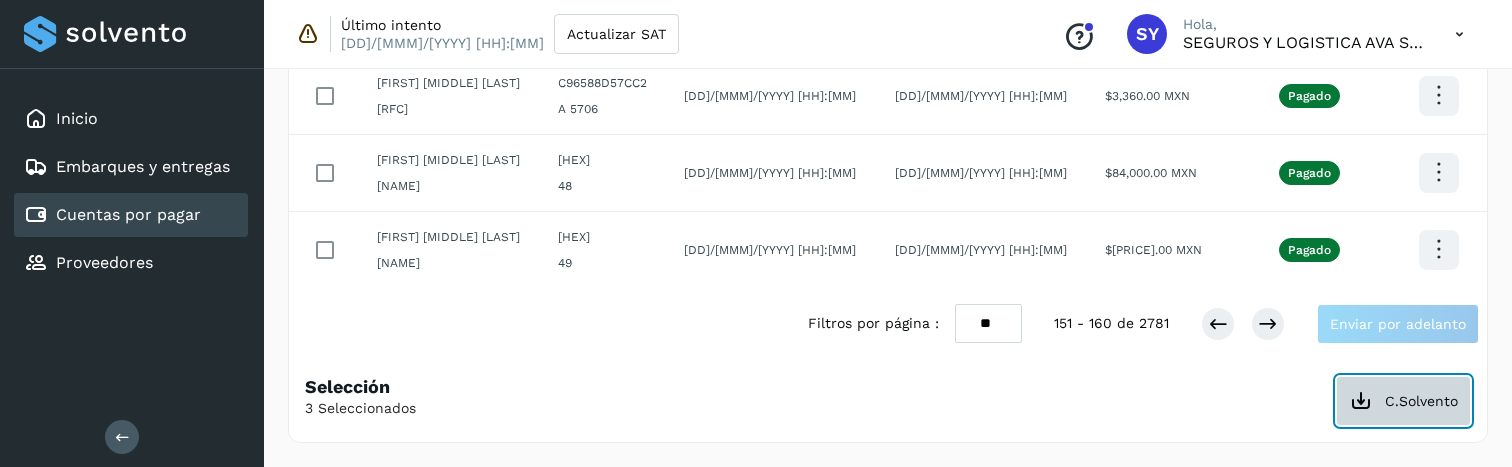 click on "C.Solvento" 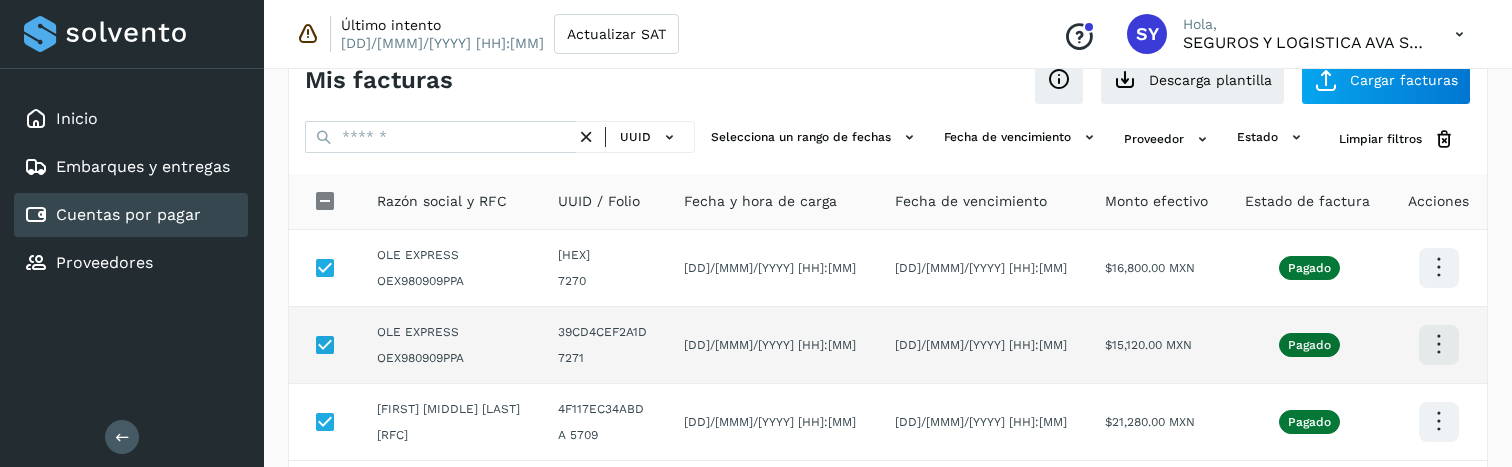 scroll, scrollTop: 0, scrollLeft: 0, axis: both 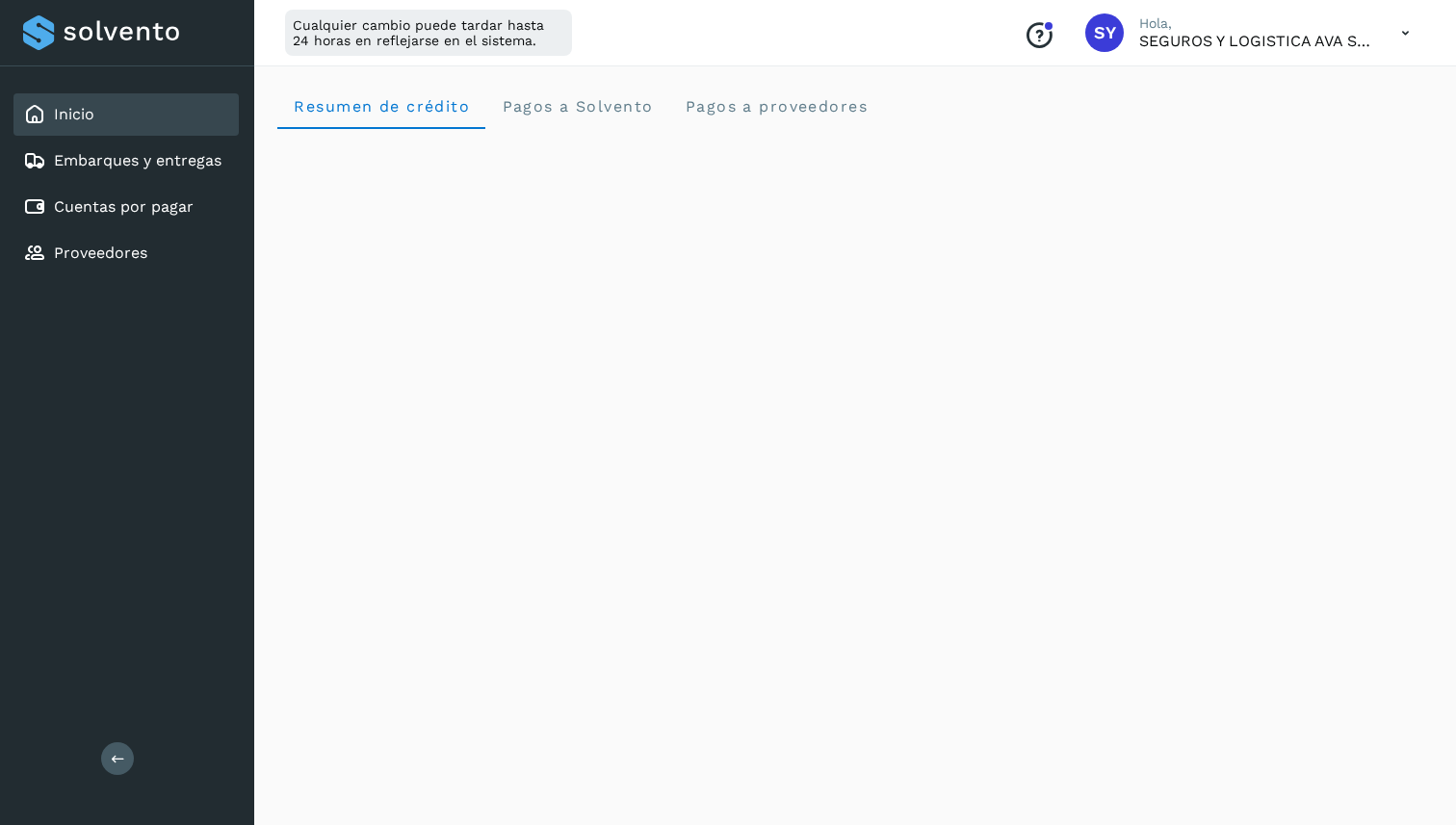 click at bounding box center [1405, 33] 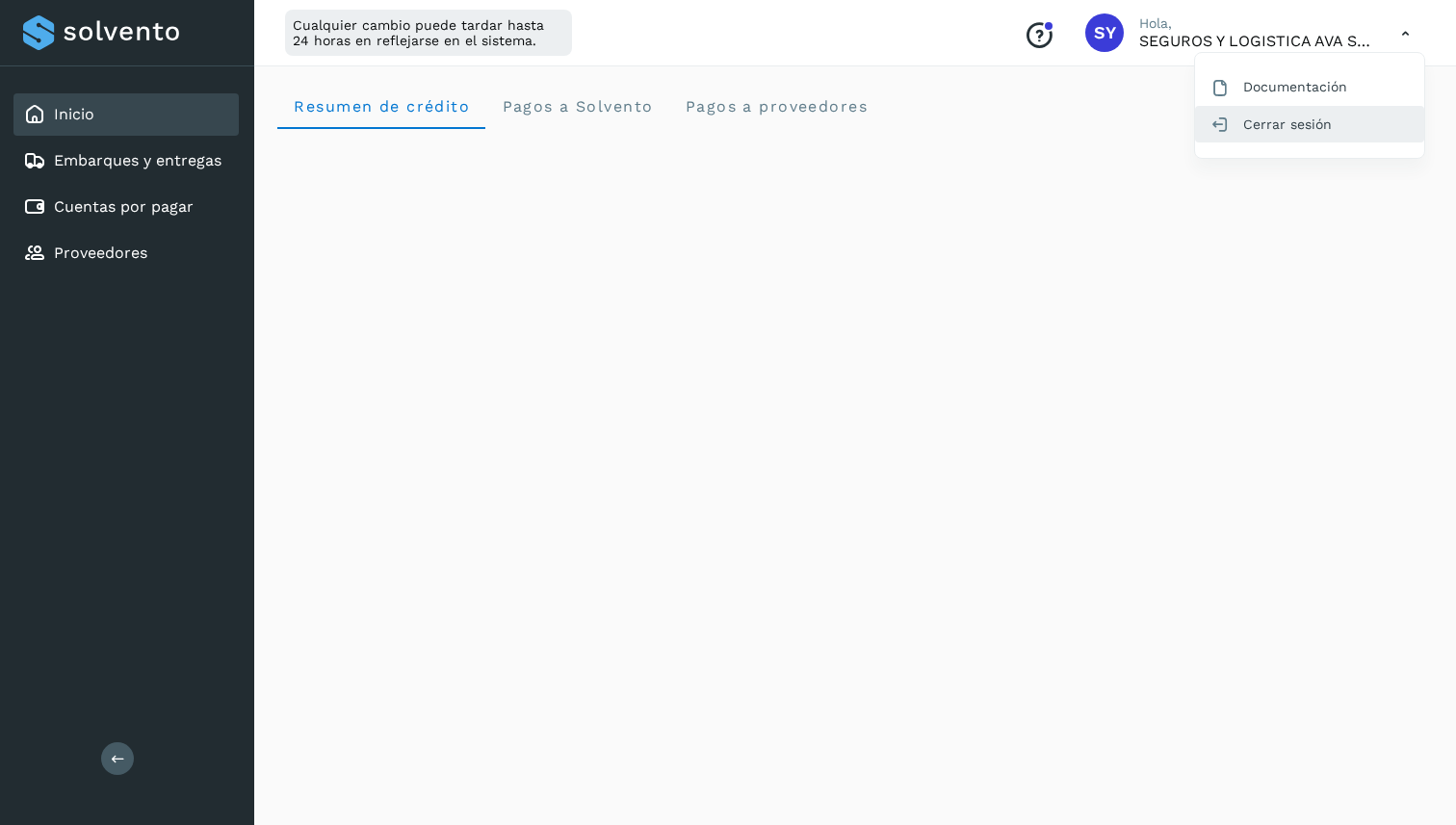 click on "Cerrar sesión" 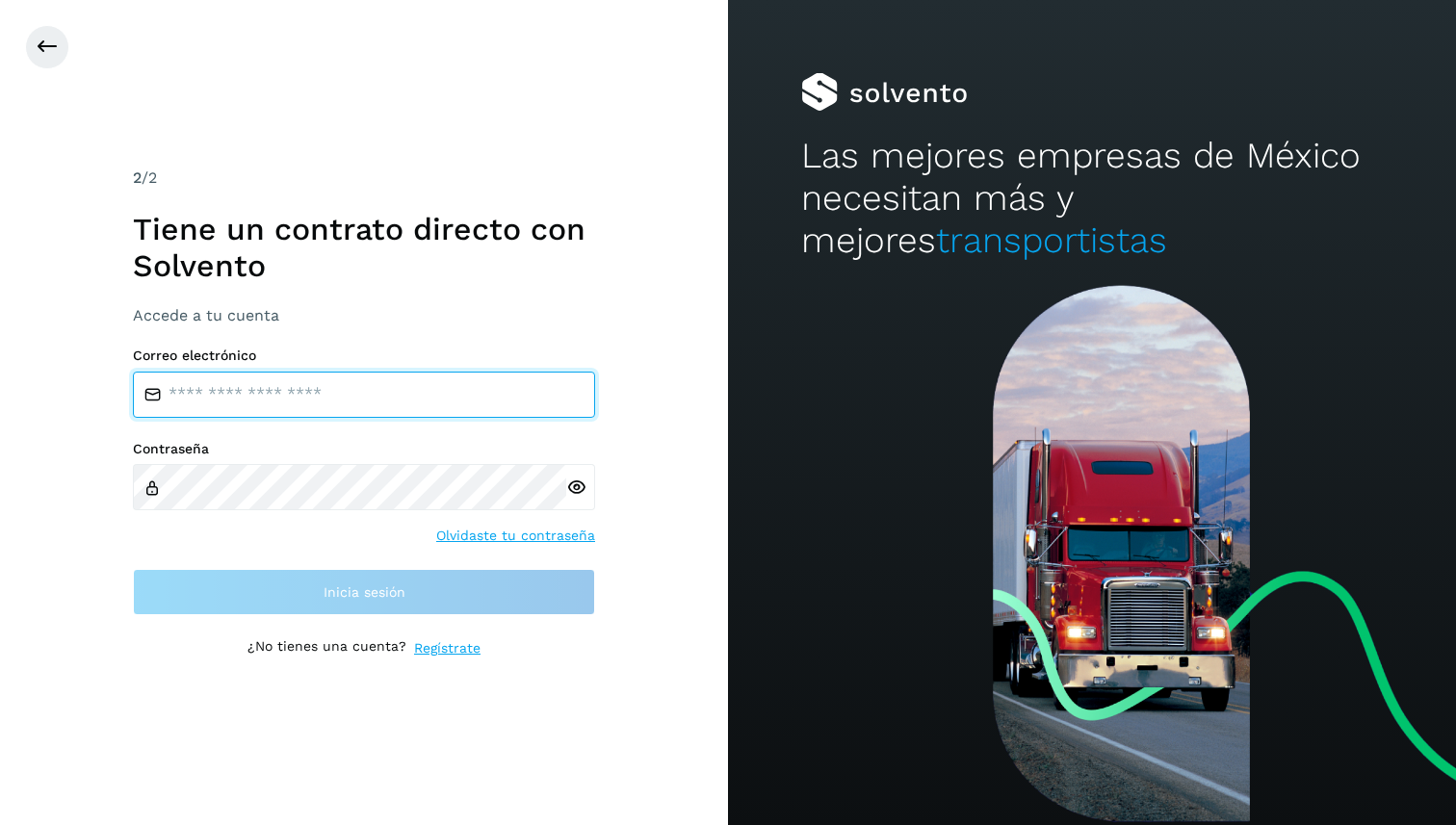 click at bounding box center (364, 395) 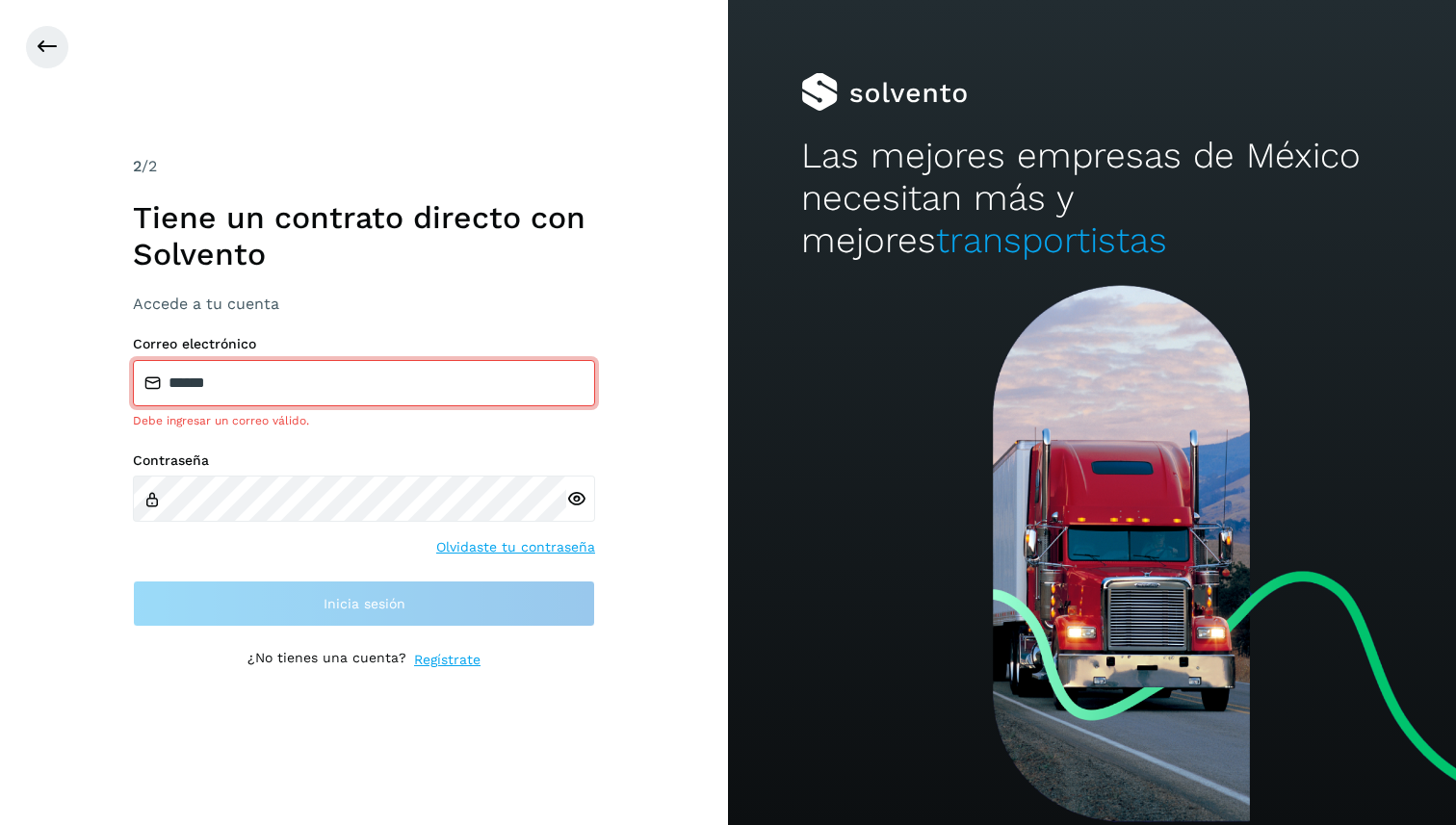 type on "**********" 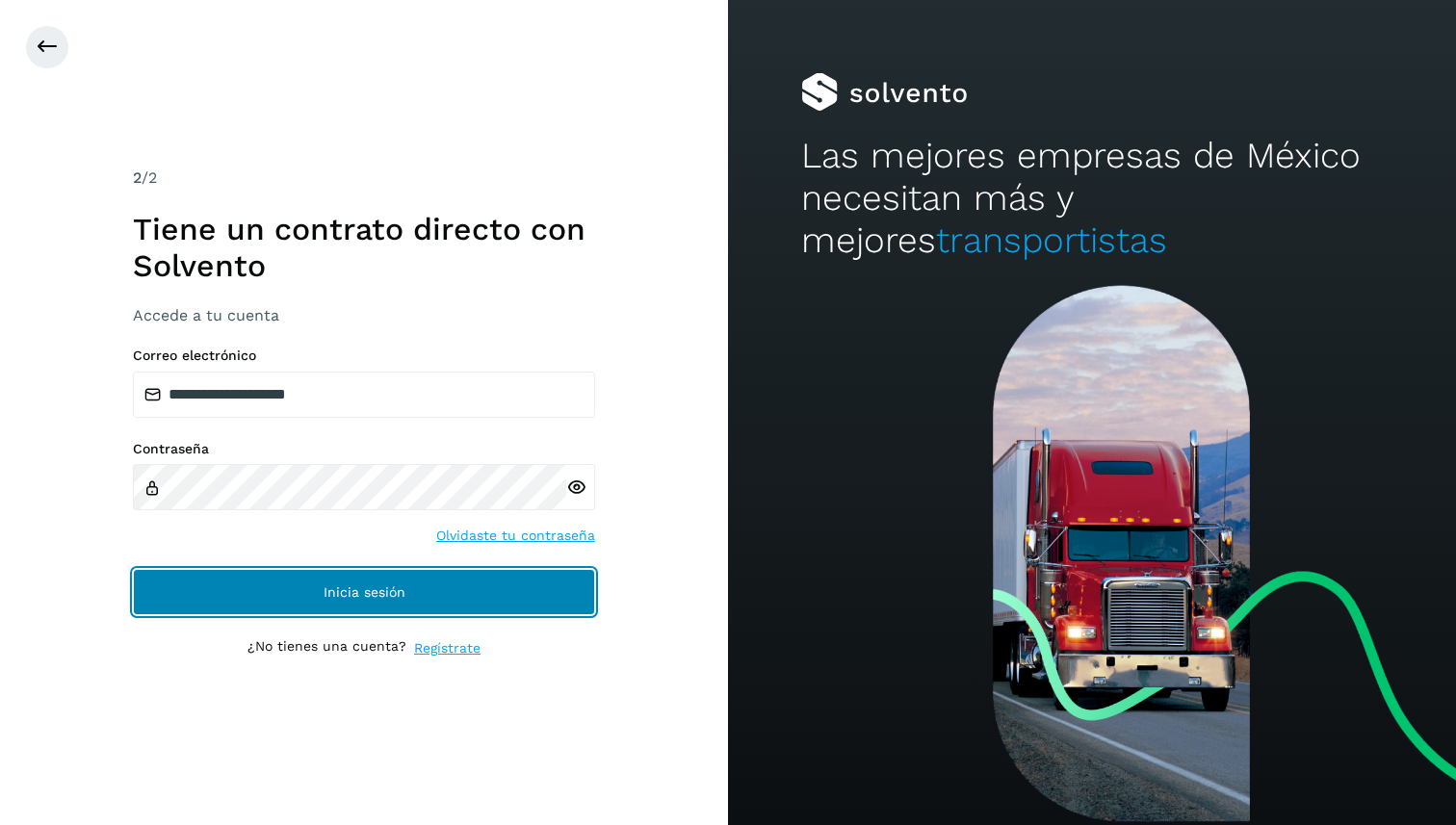 click on "Inicia sesión" at bounding box center (364, 592) 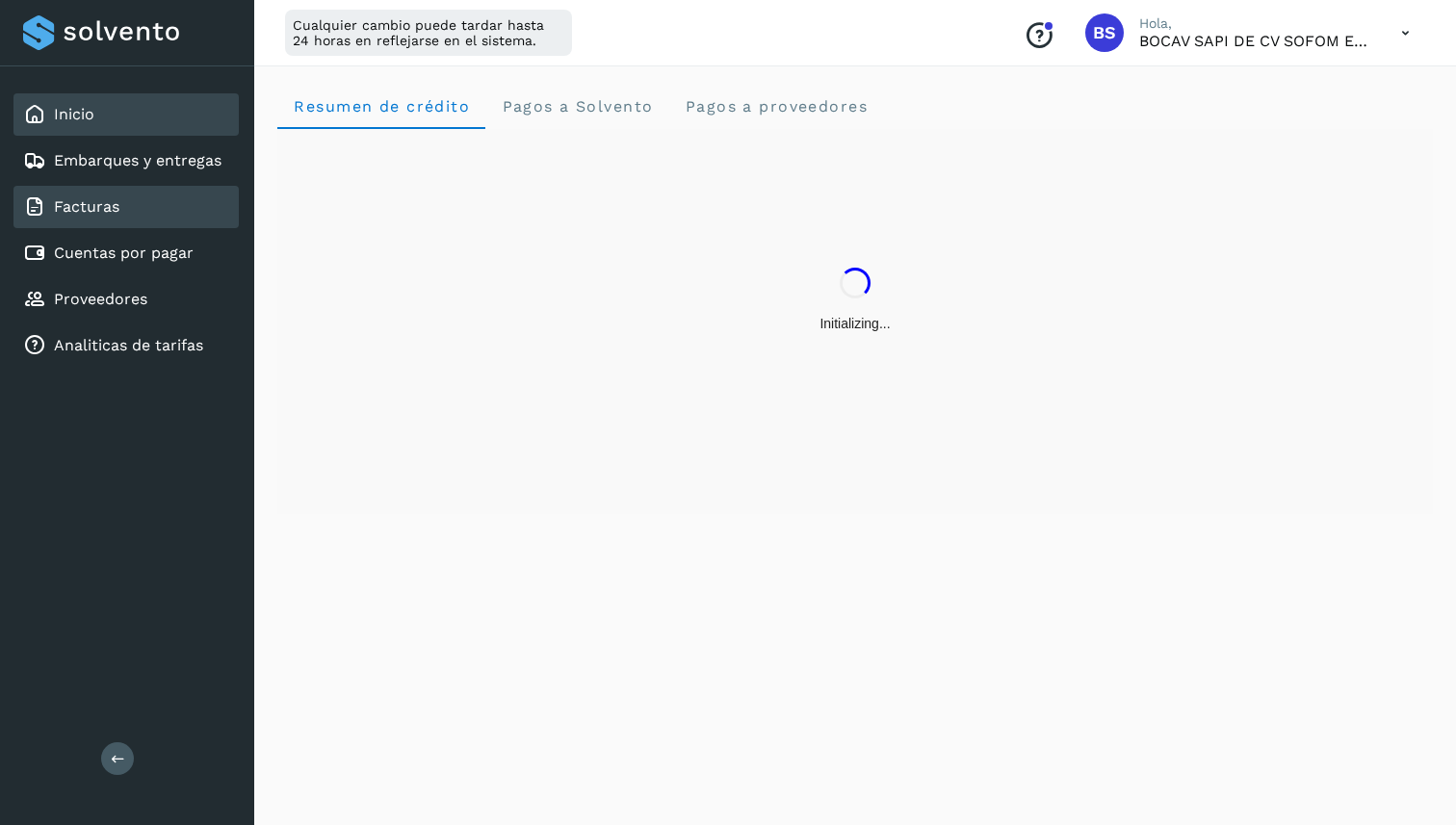 click on "Facturas" 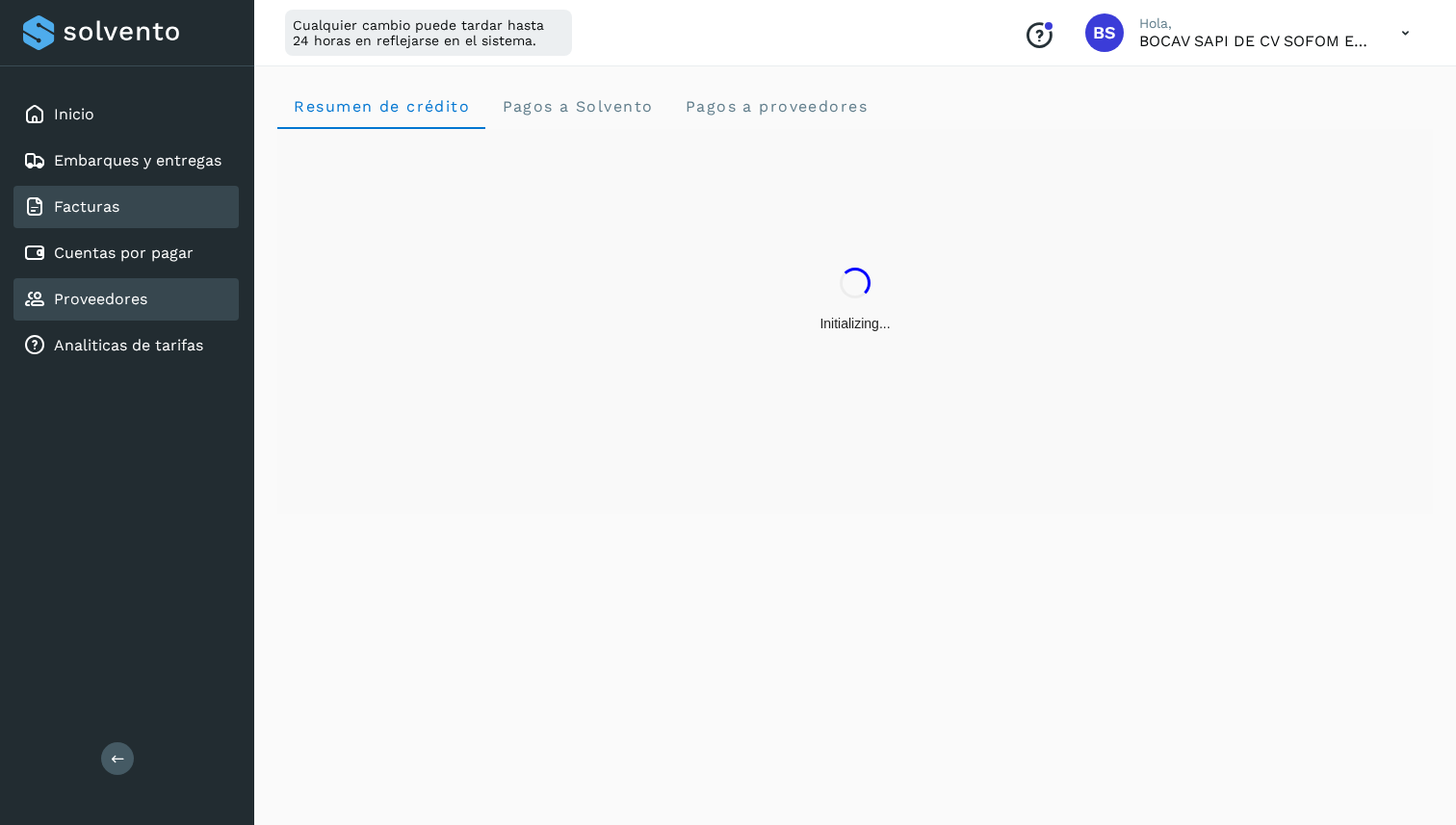 click on "Proveedores" 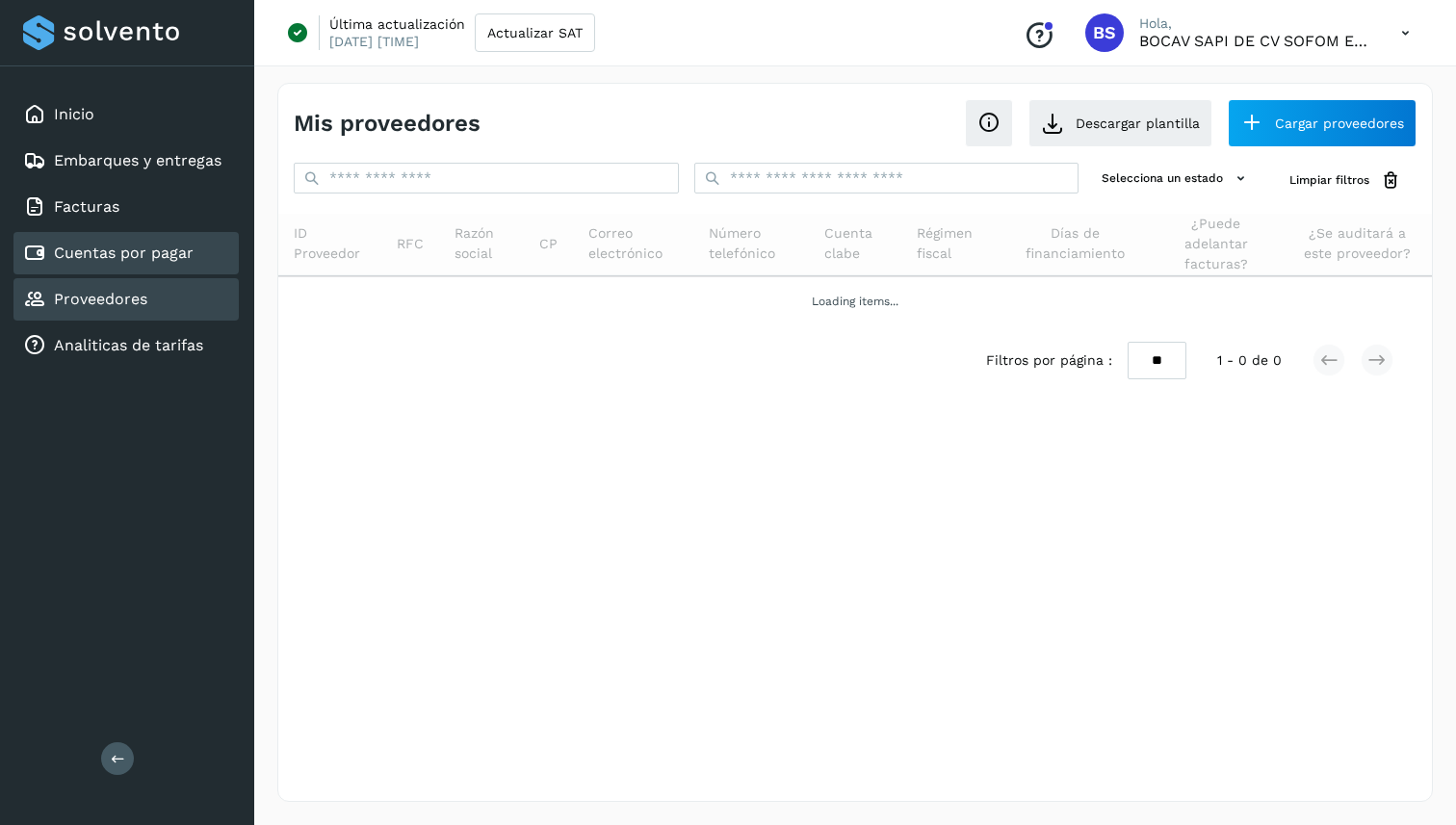 click on "Cuentas por pagar" 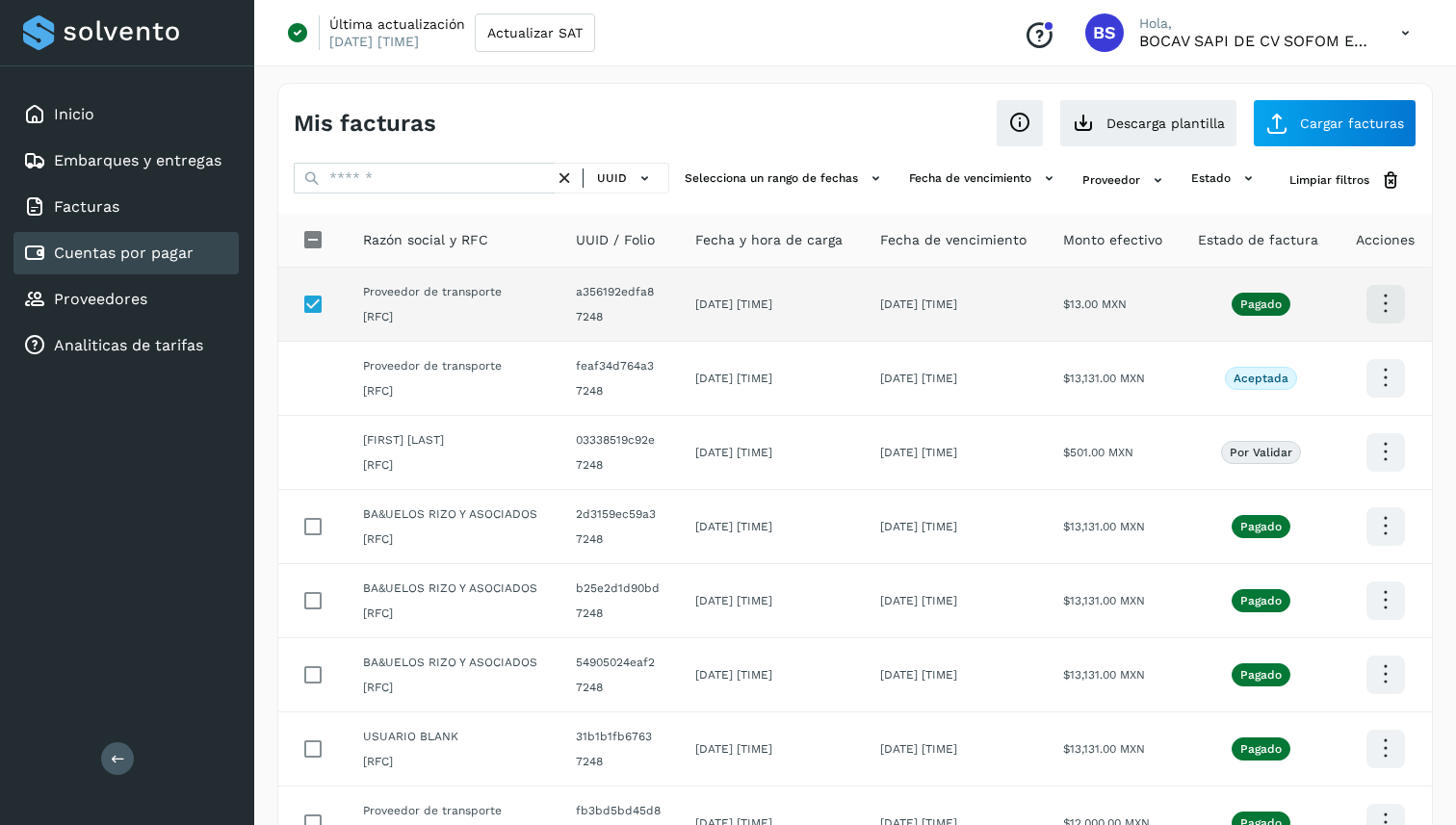 click at bounding box center (1385, 303) 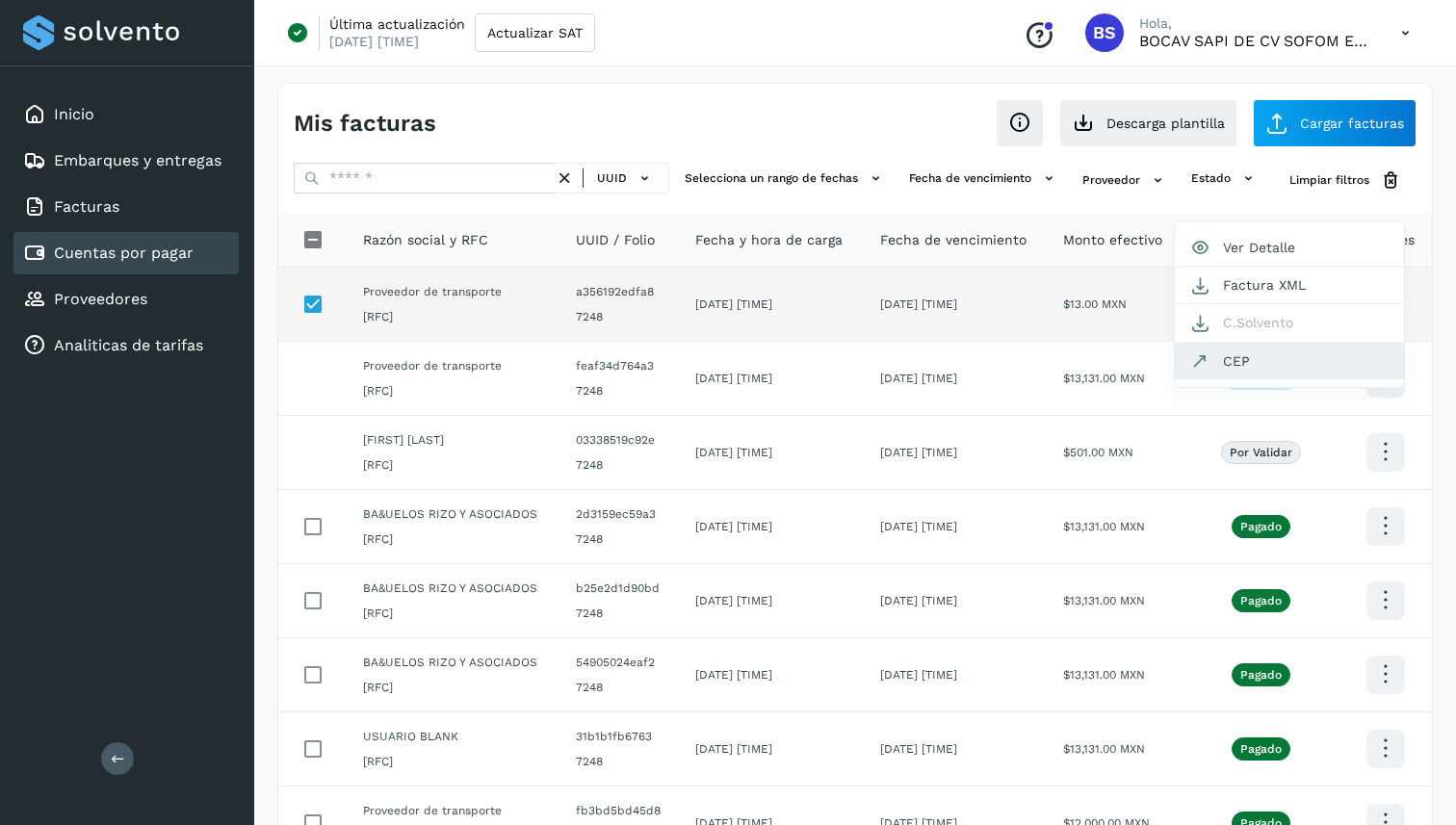 scroll, scrollTop: 355, scrollLeft: 0, axis: vertical 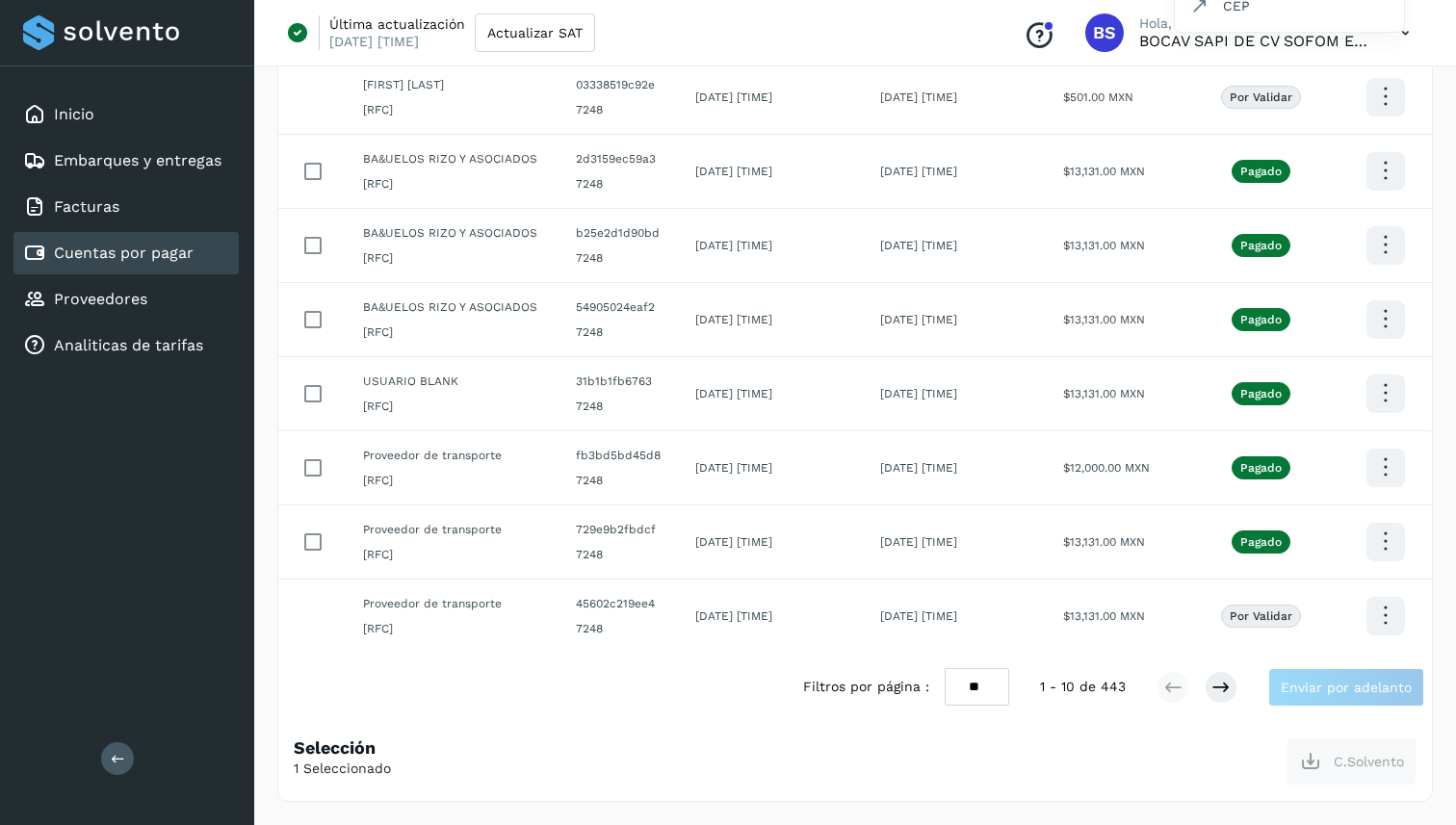 click at bounding box center (728, 412) 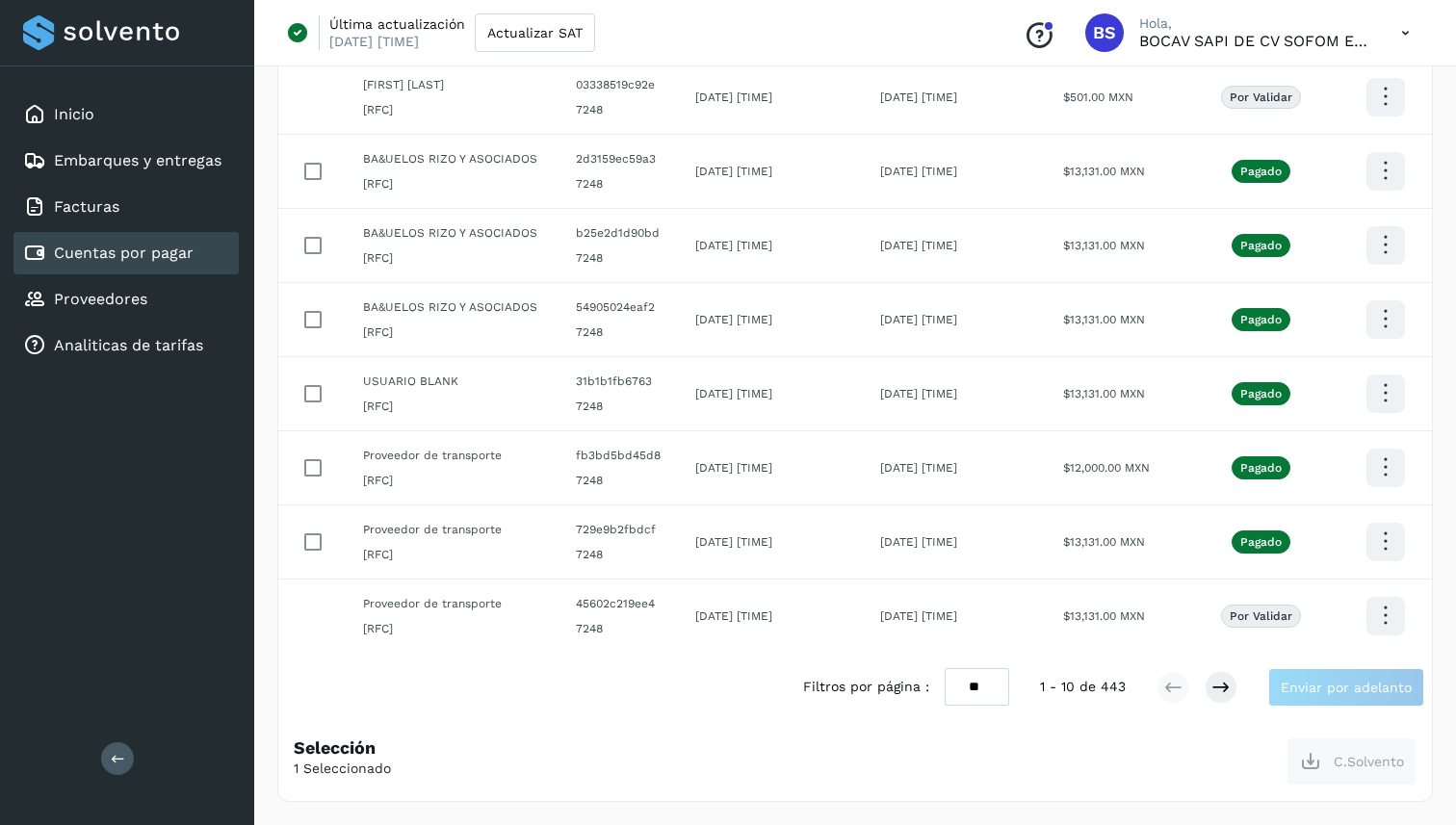click at bounding box center (1385, -52) 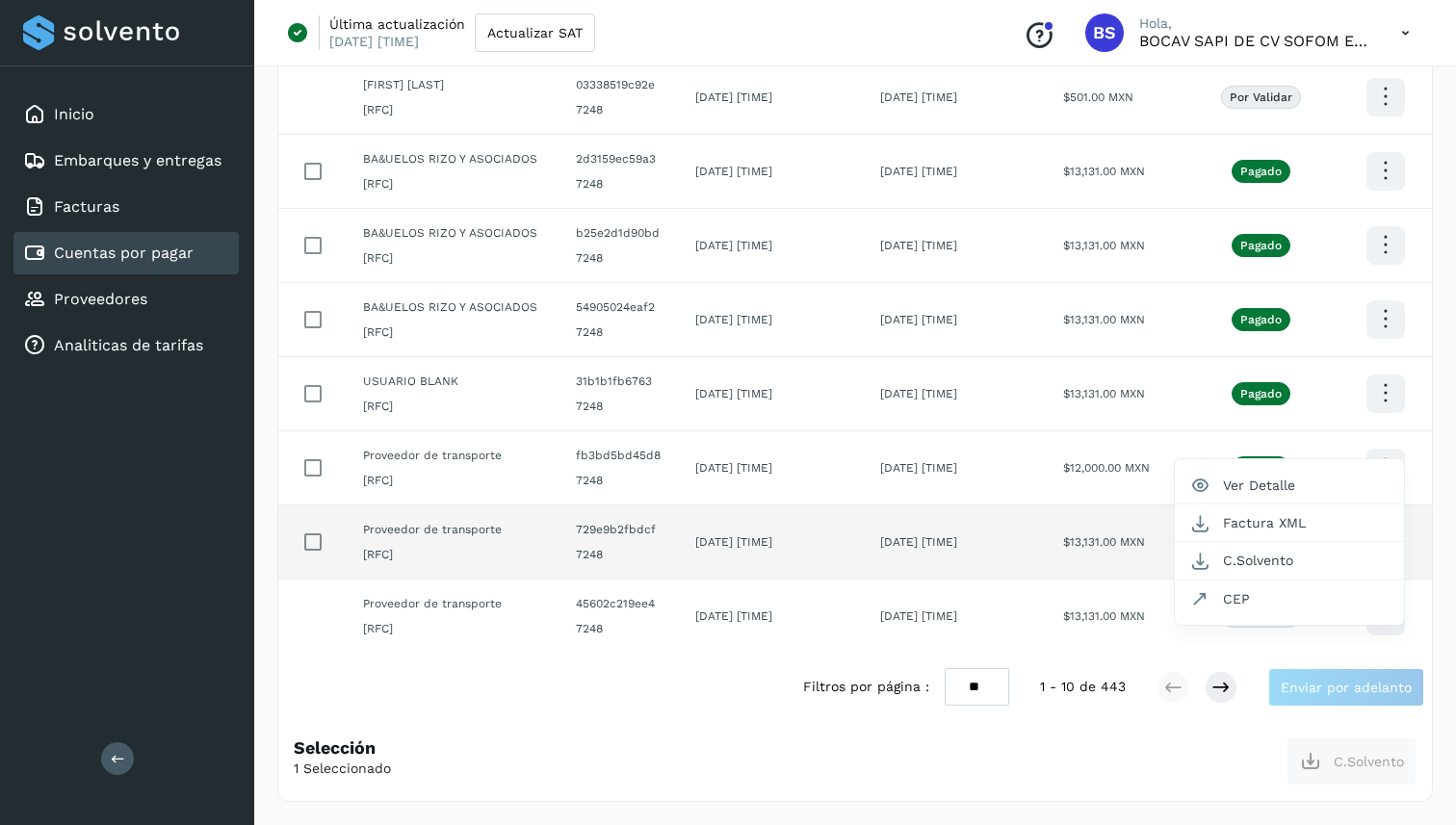 click at bounding box center [728, 412] 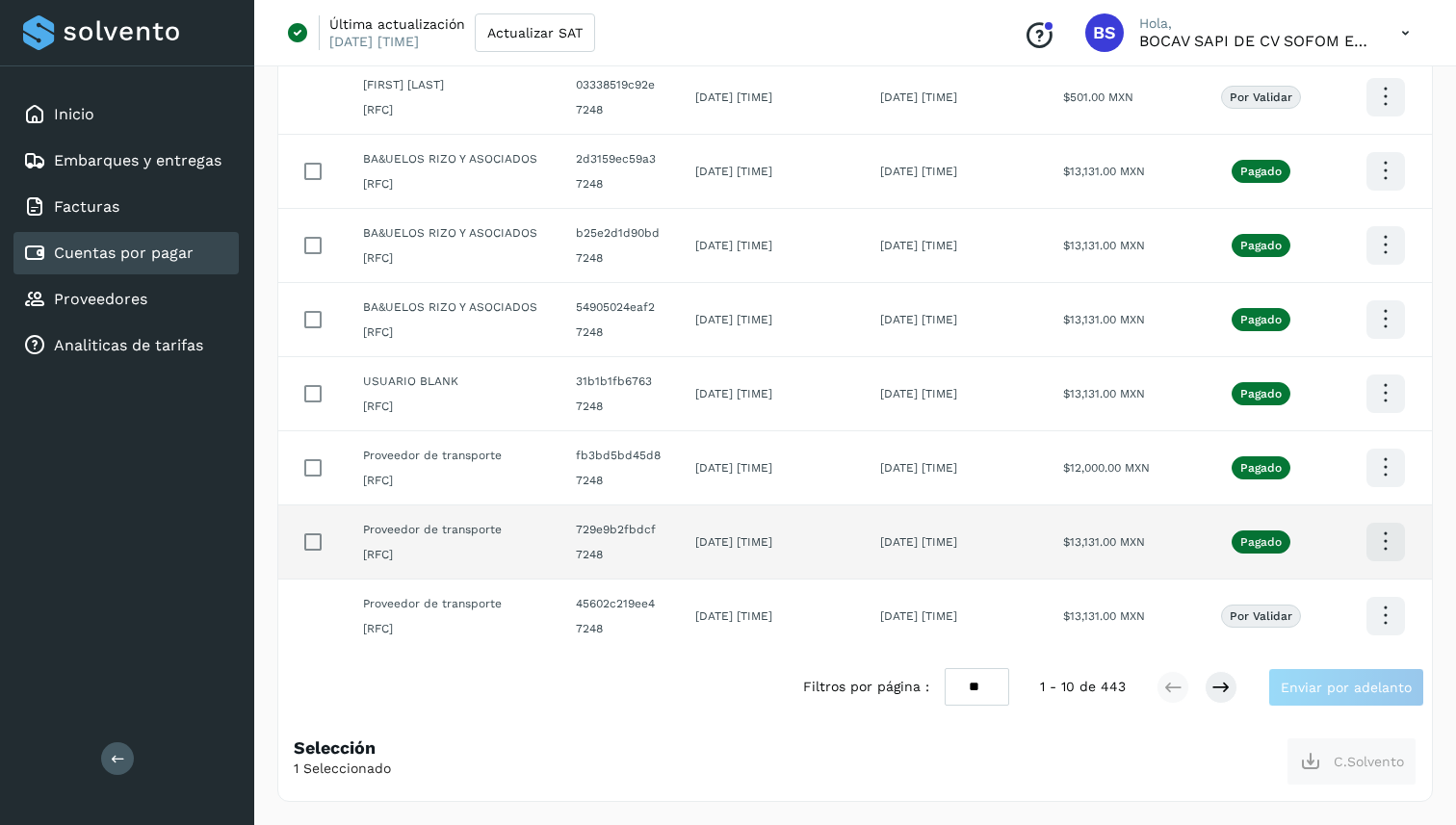 click at bounding box center (728, 412) 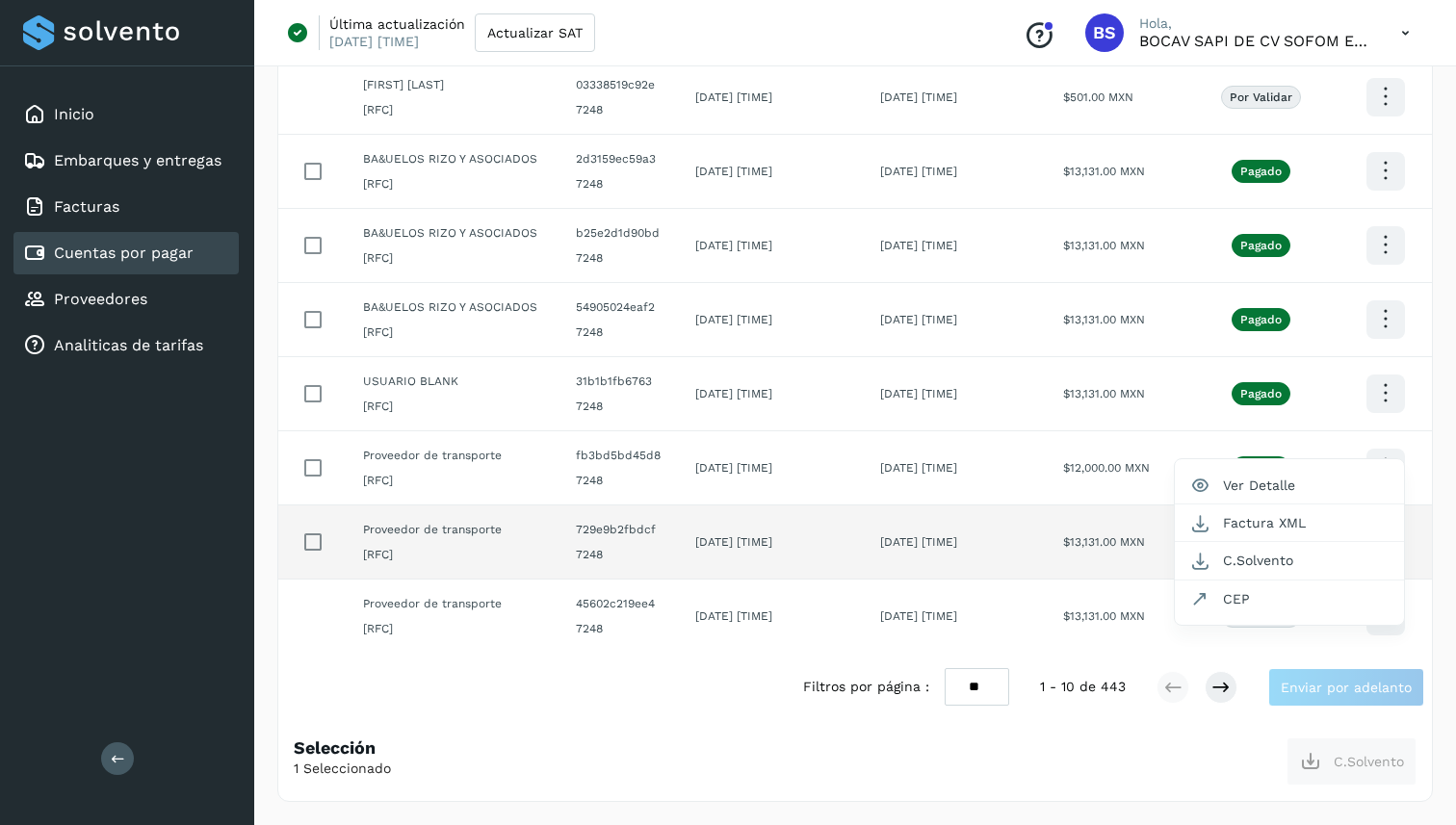 click at bounding box center [728, 412] 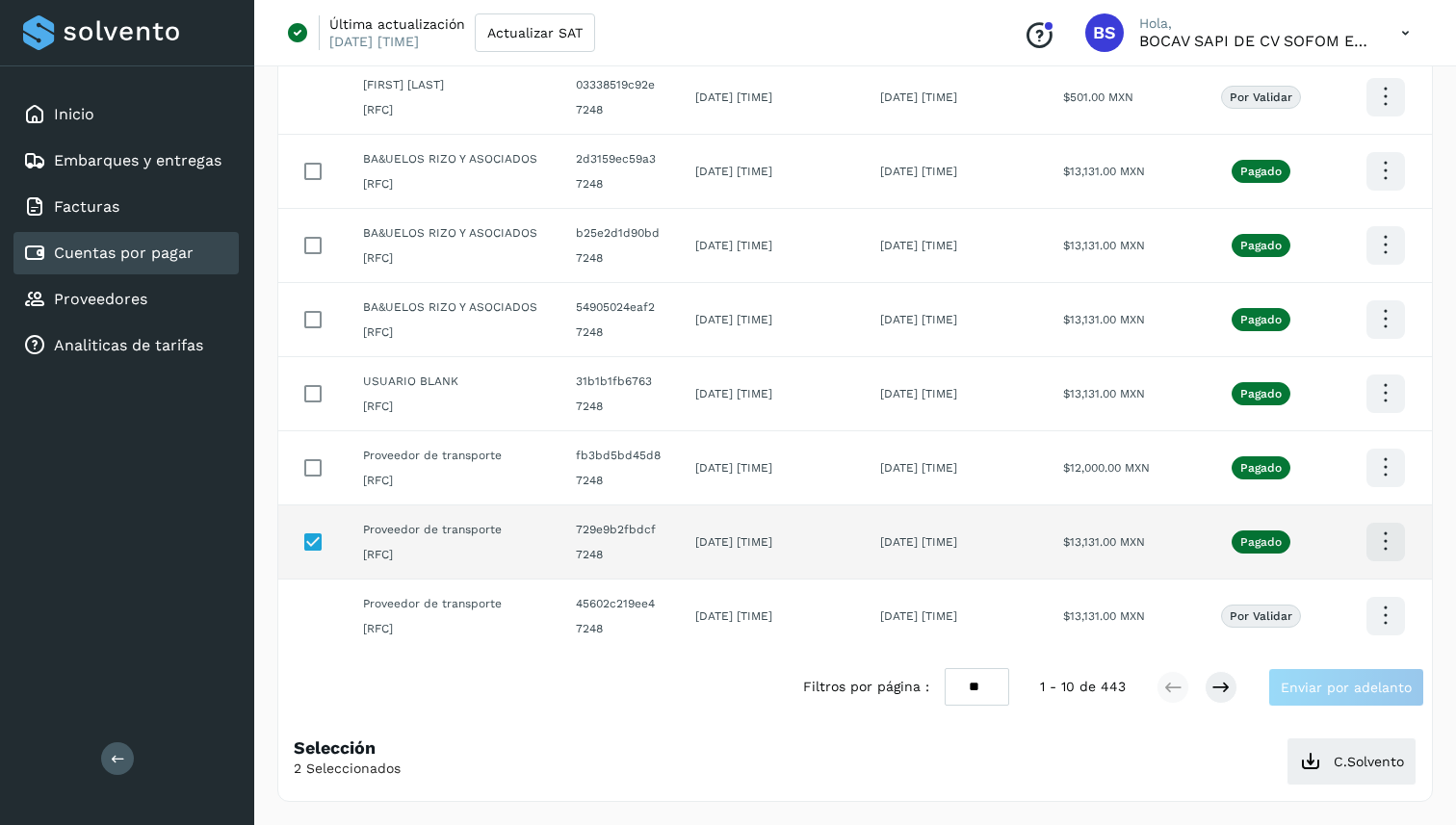 scroll, scrollTop: 0, scrollLeft: 0, axis: both 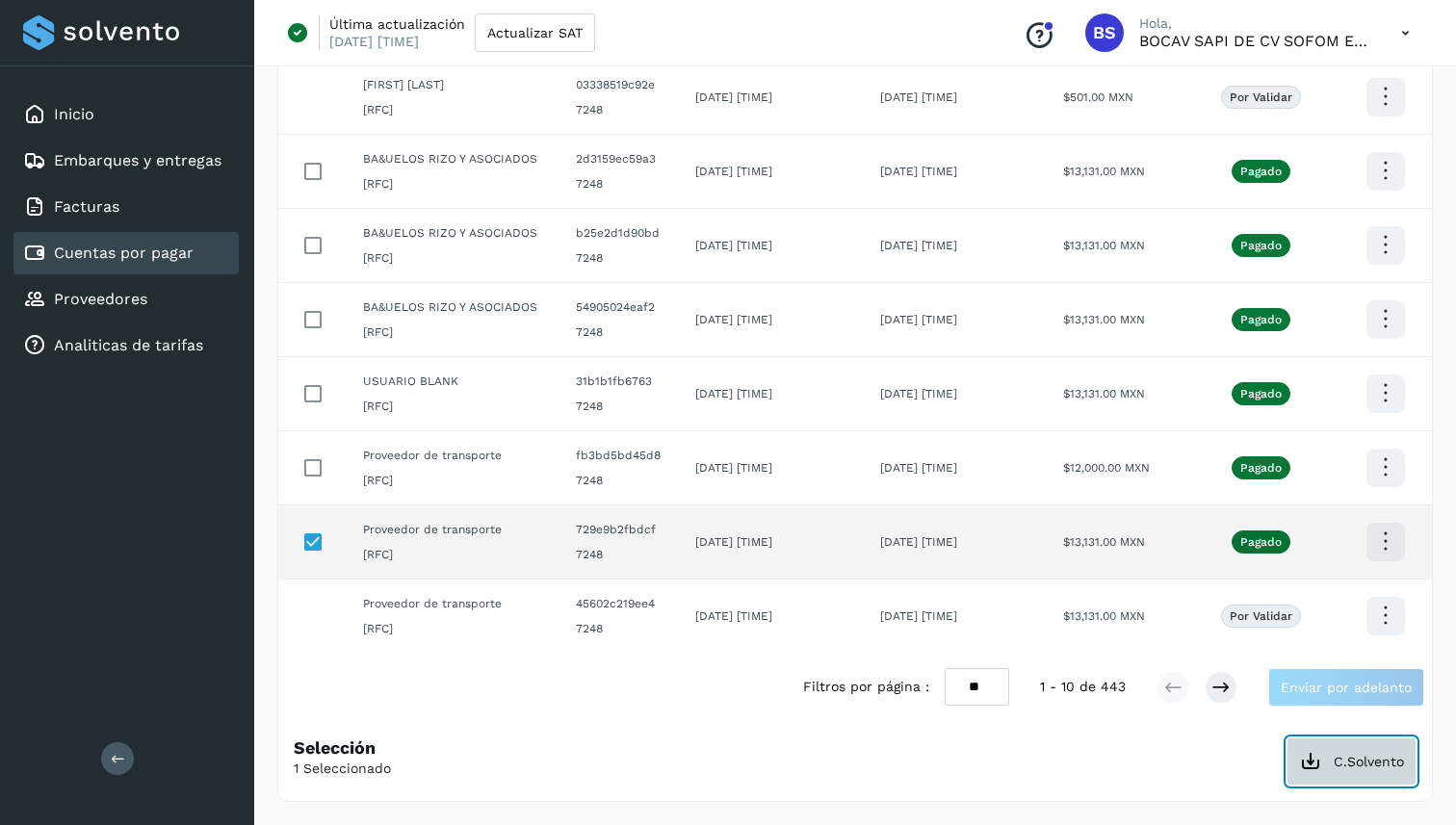 click at bounding box center [1311, 761] 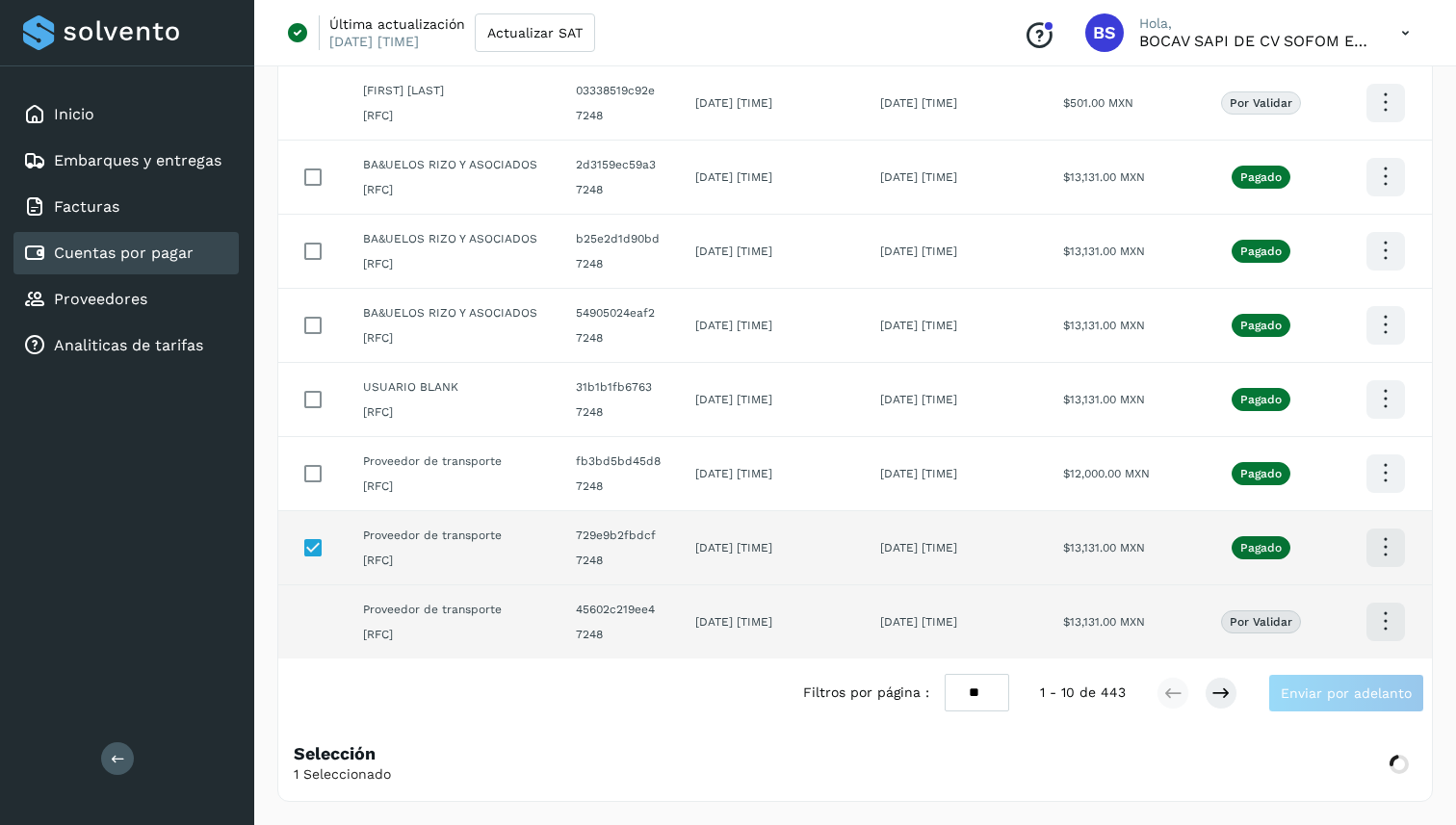 scroll, scrollTop: 355, scrollLeft: 0, axis: vertical 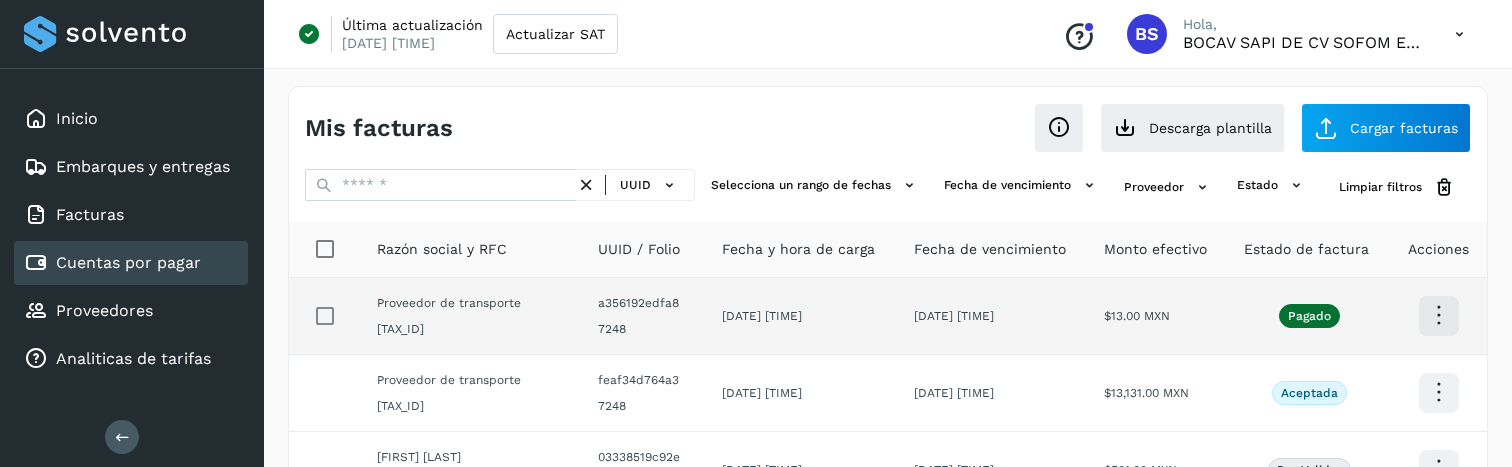 click 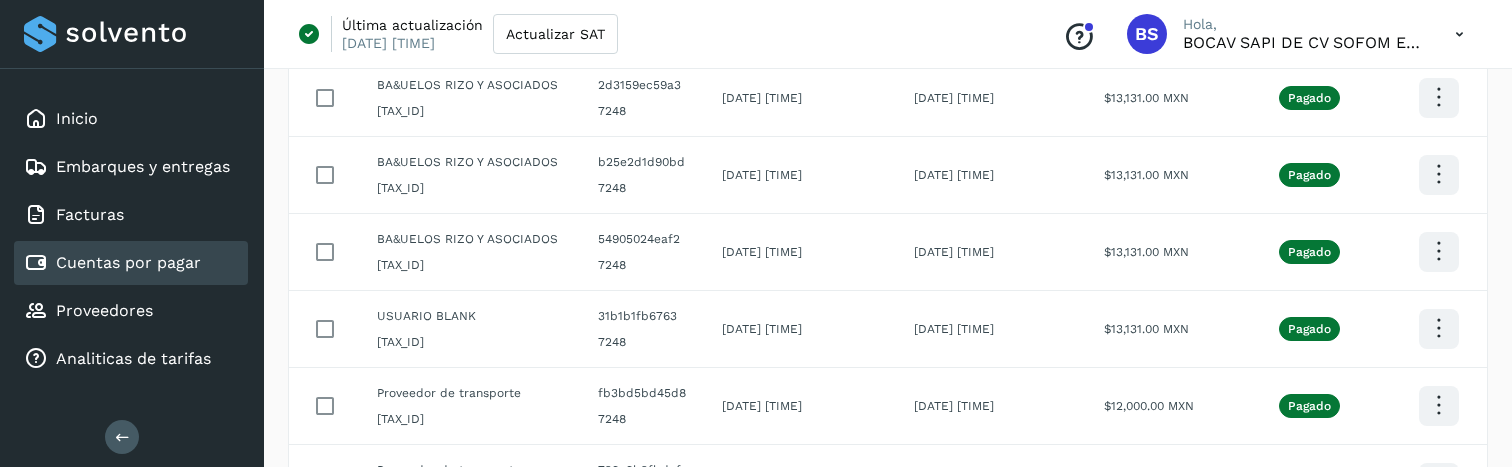 scroll, scrollTop: 604, scrollLeft: 0, axis: vertical 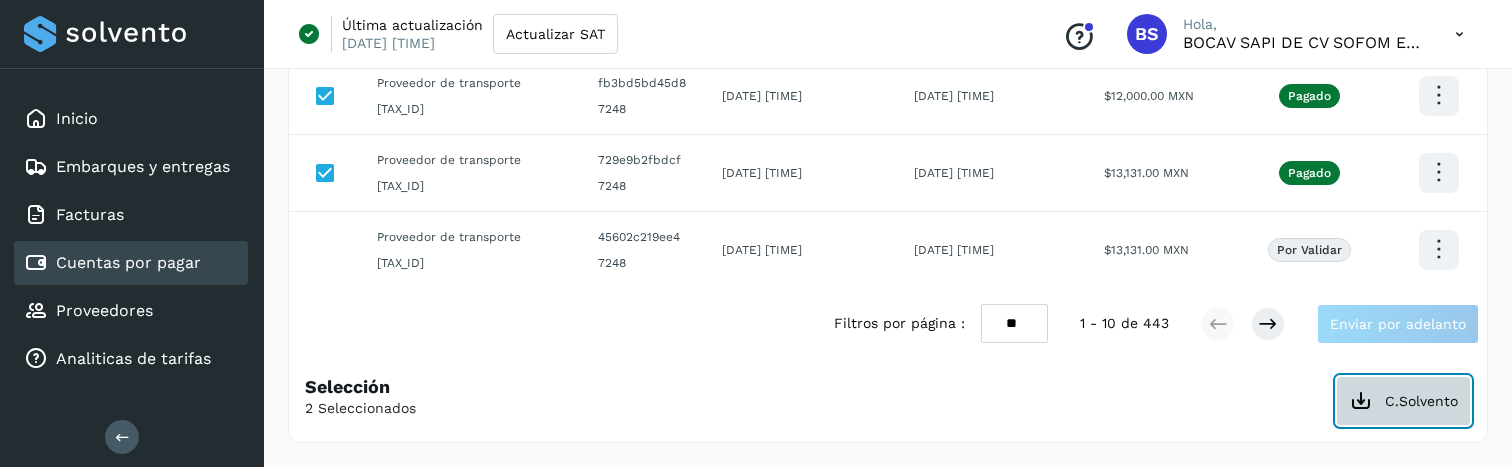 click on "C.Solvento" at bounding box center [1403, 401] 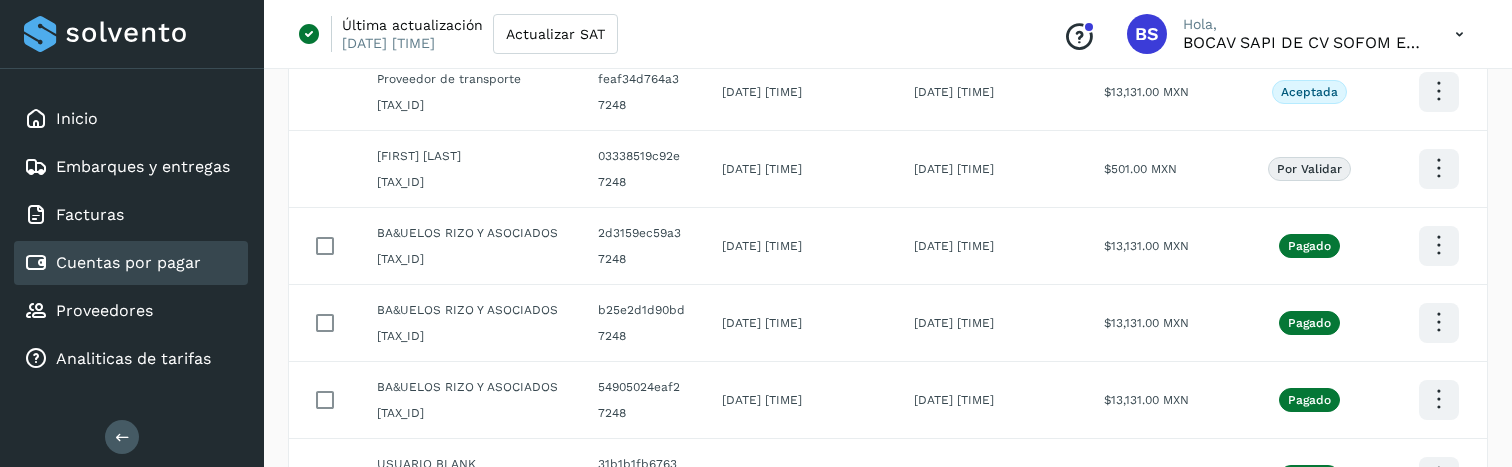 scroll, scrollTop: 0, scrollLeft: 0, axis: both 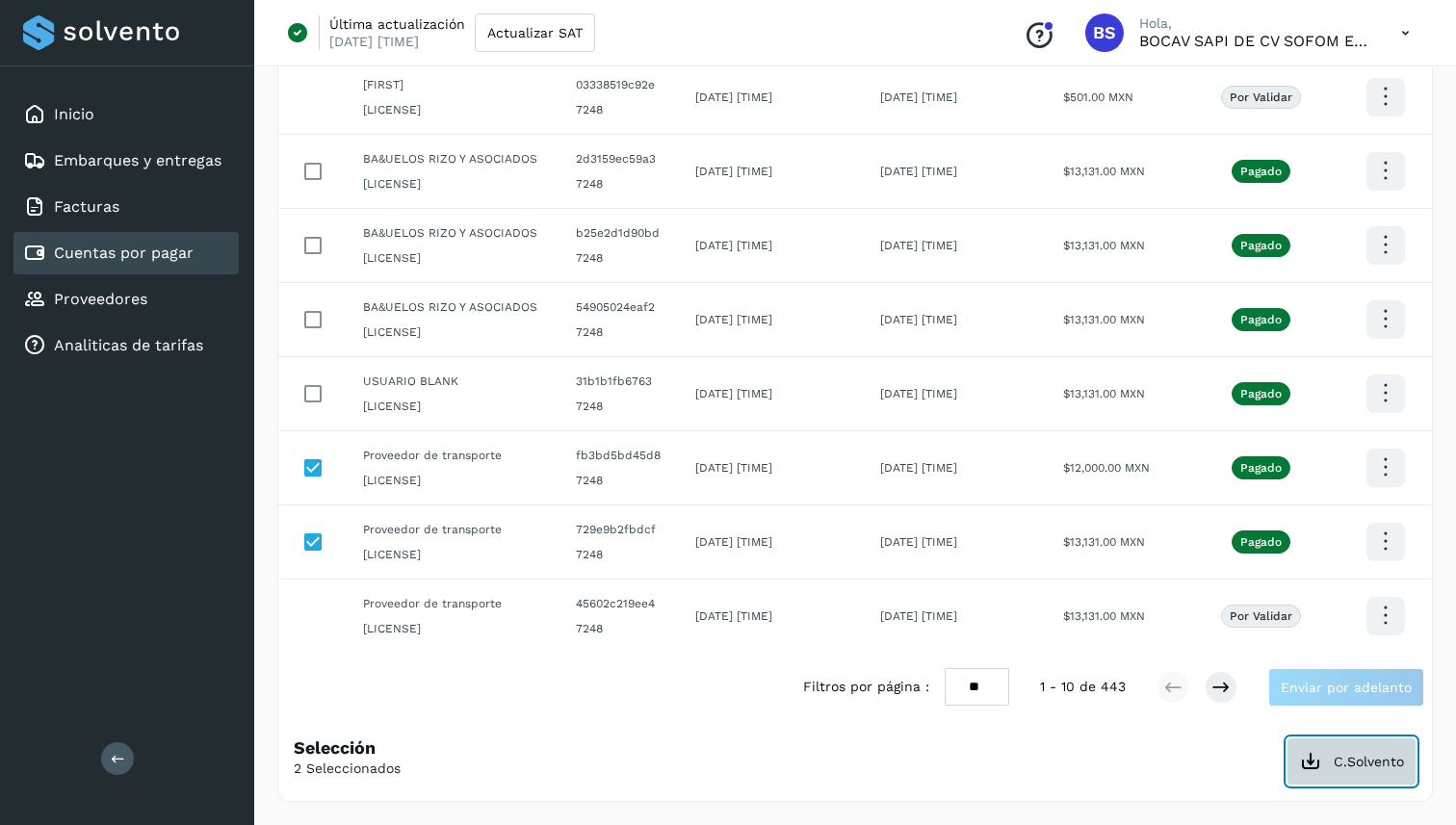 click on "C.Solvento" at bounding box center [1351, 761] 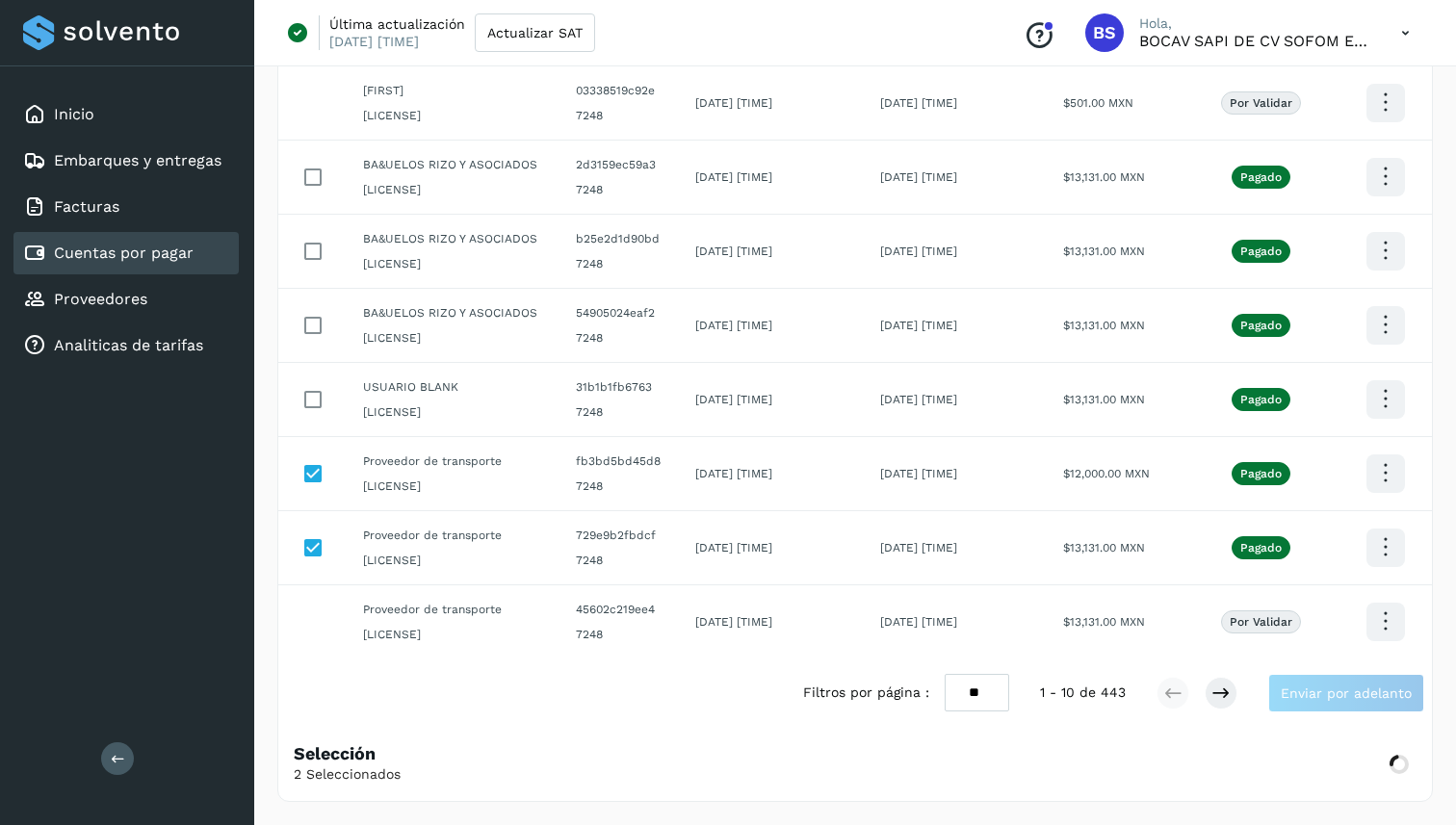 scroll, scrollTop: 355, scrollLeft: 0, axis: vertical 